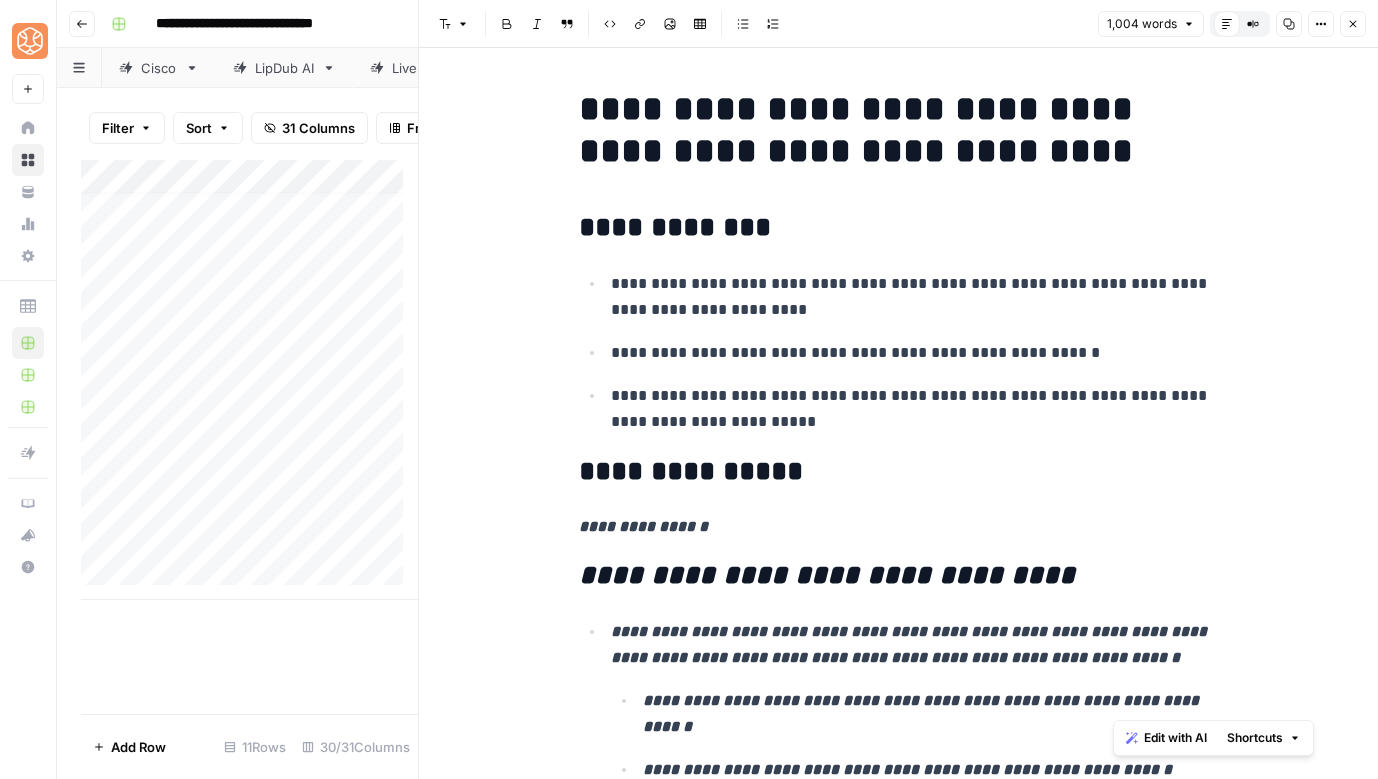 scroll, scrollTop: 0, scrollLeft: 0, axis: both 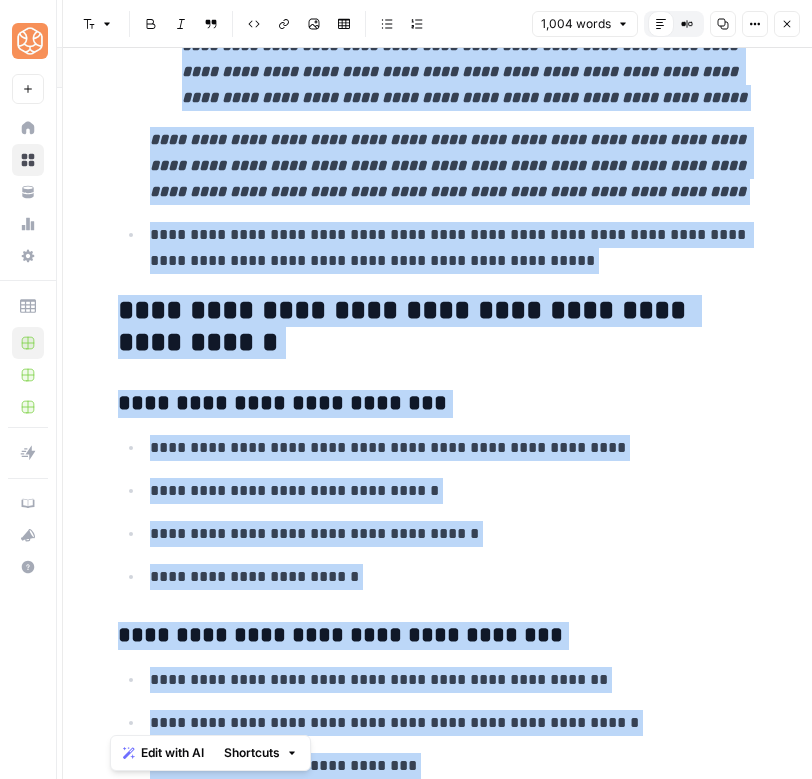 click on "**********" at bounding box center (438, 2475) 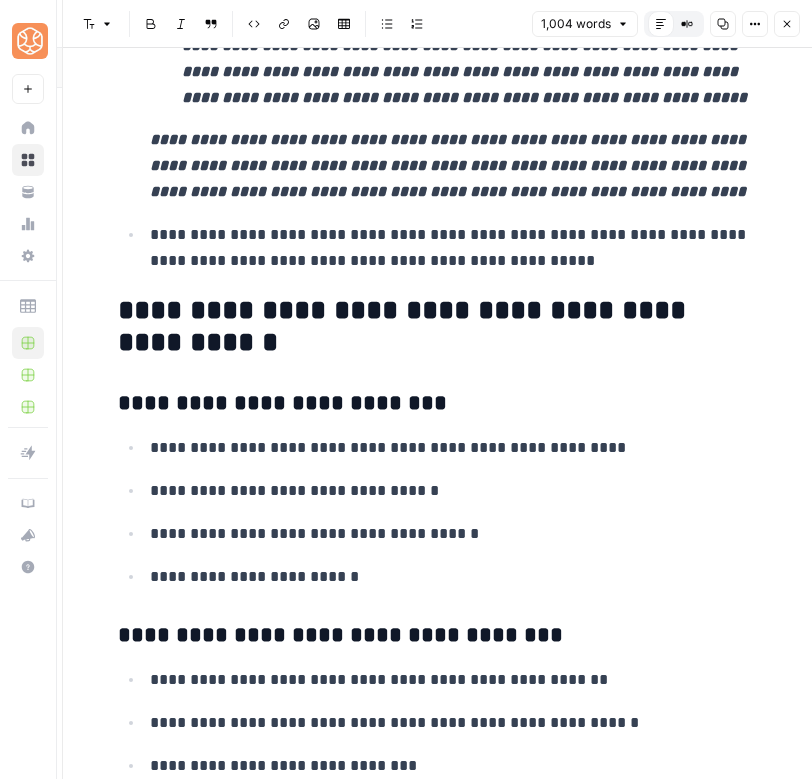 scroll, scrollTop: 1099, scrollLeft: 0, axis: vertical 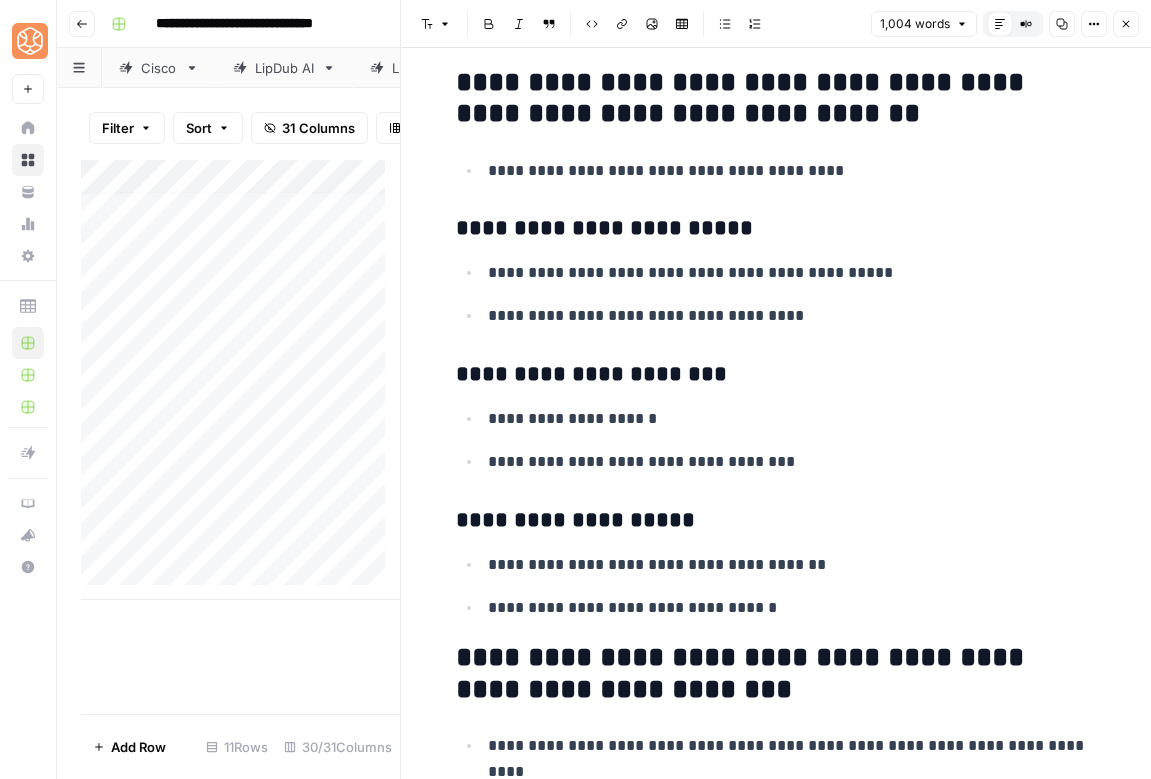 click on "Close" at bounding box center [1126, 24] 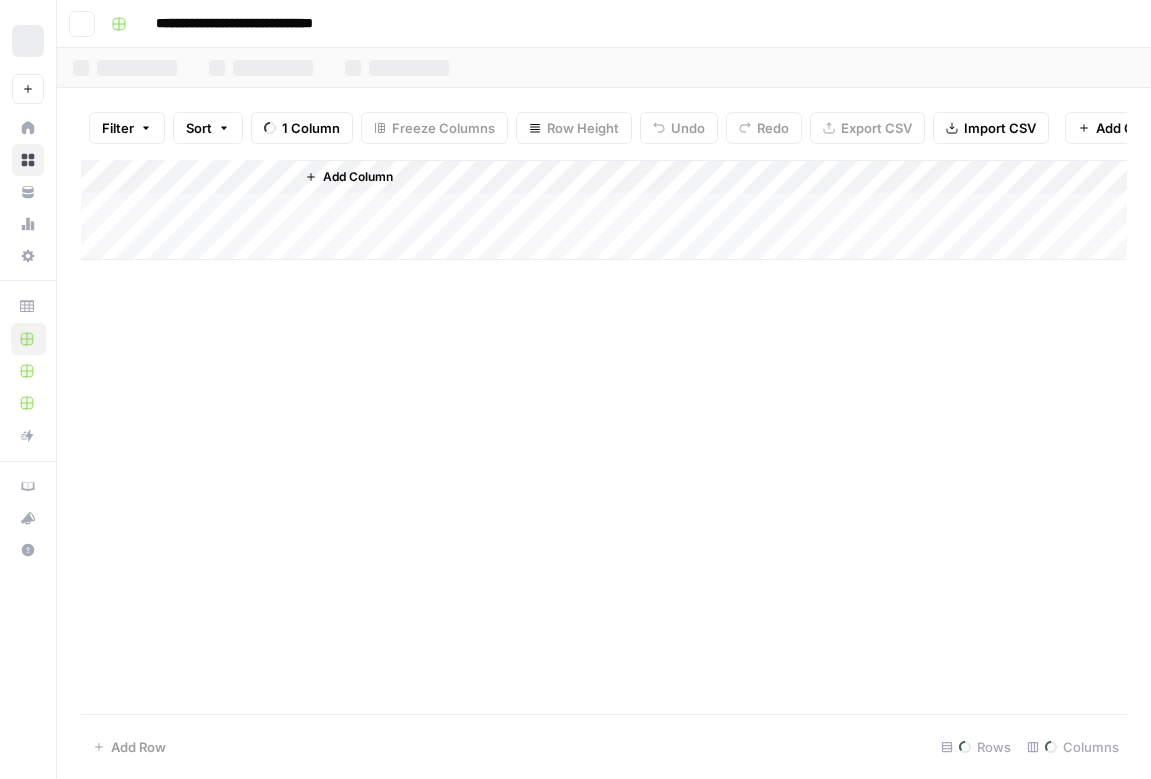 scroll, scrollTop: 0, scrollLeft: 0, axis: both 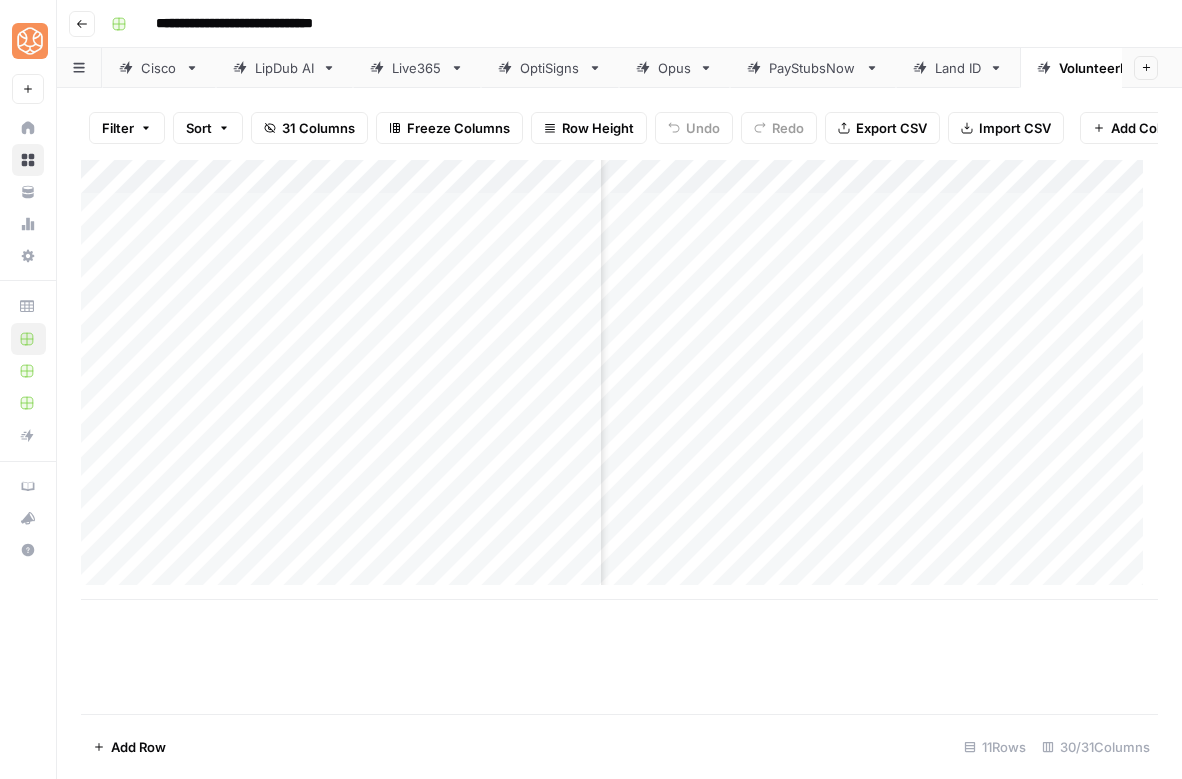 click on "Add Column" at bounding box center (619, 380) 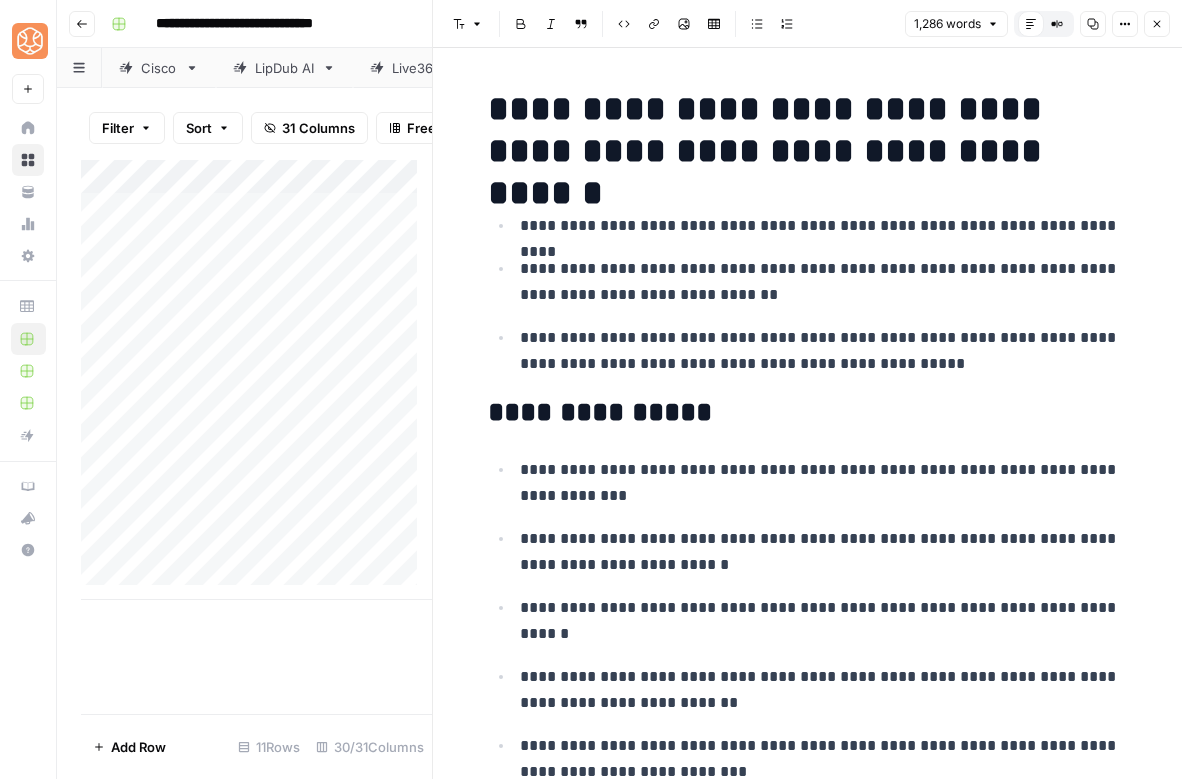 click on "**********" at bounding box center (808, 413) 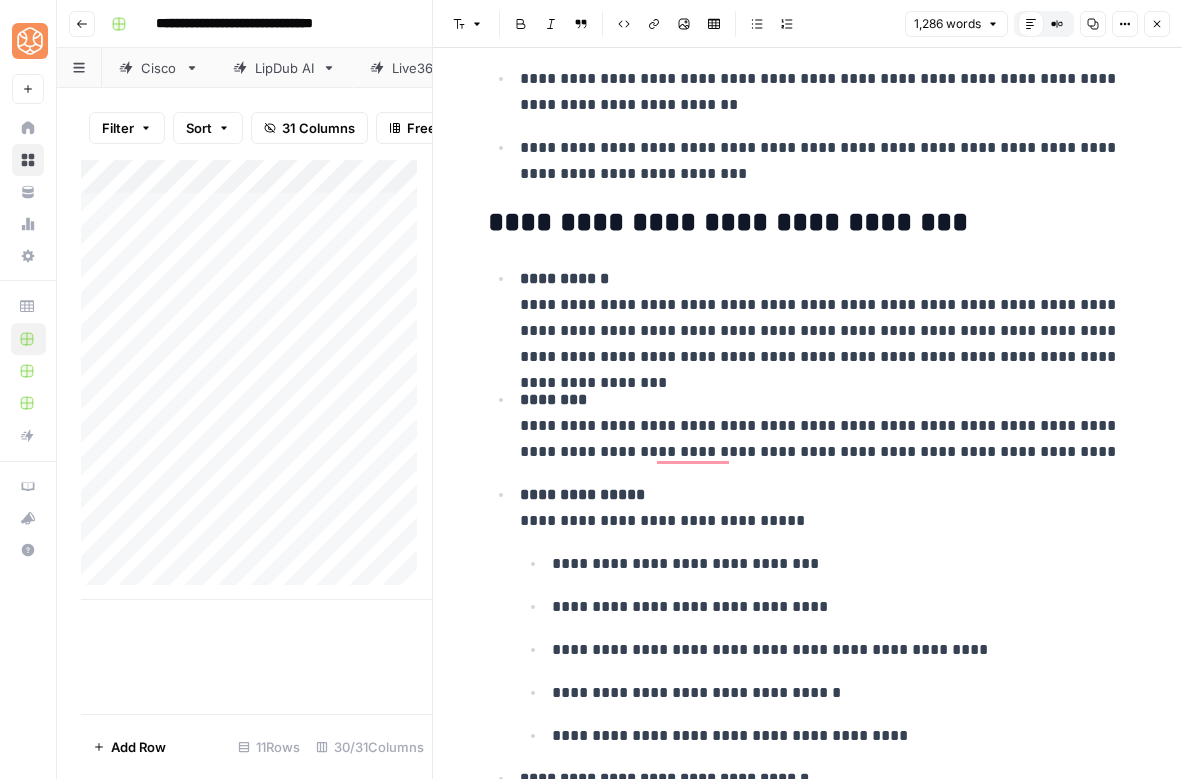 scroll, scrollTop: 1012, scrollLeft: 0, axis: vertical 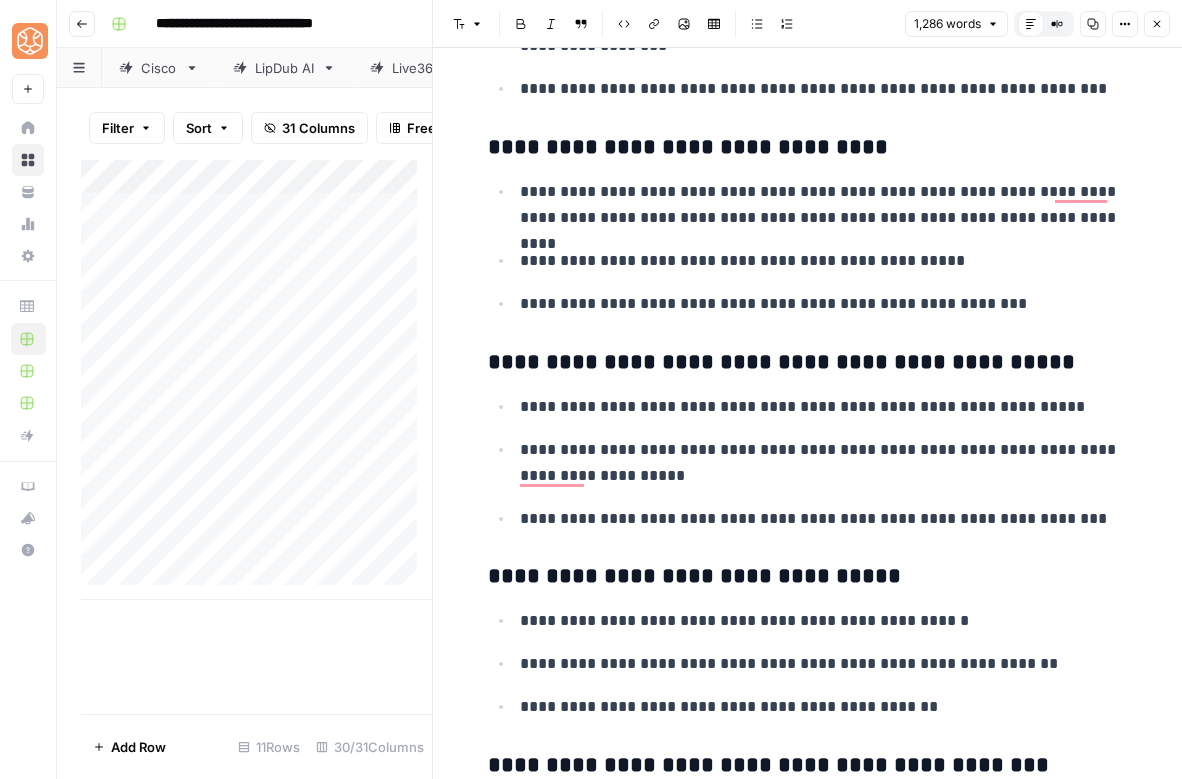 click on "**********" at bounding box center [808, 462] 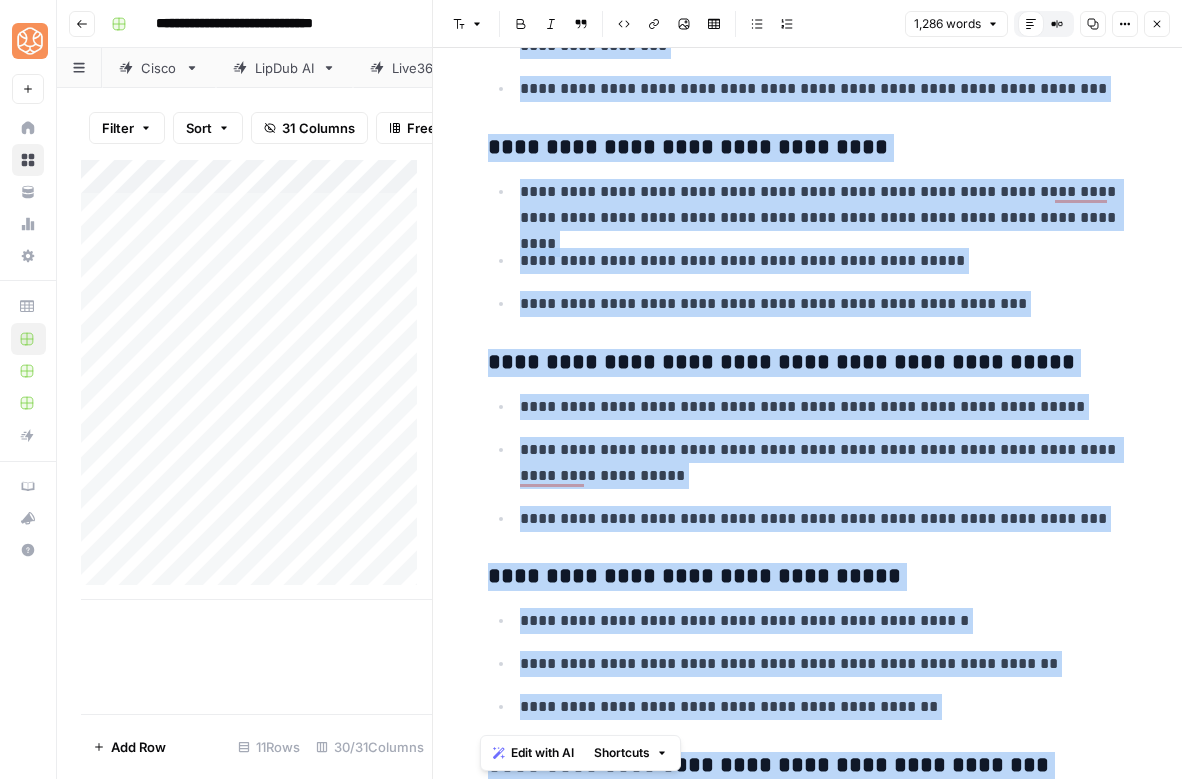 copy on "**********" 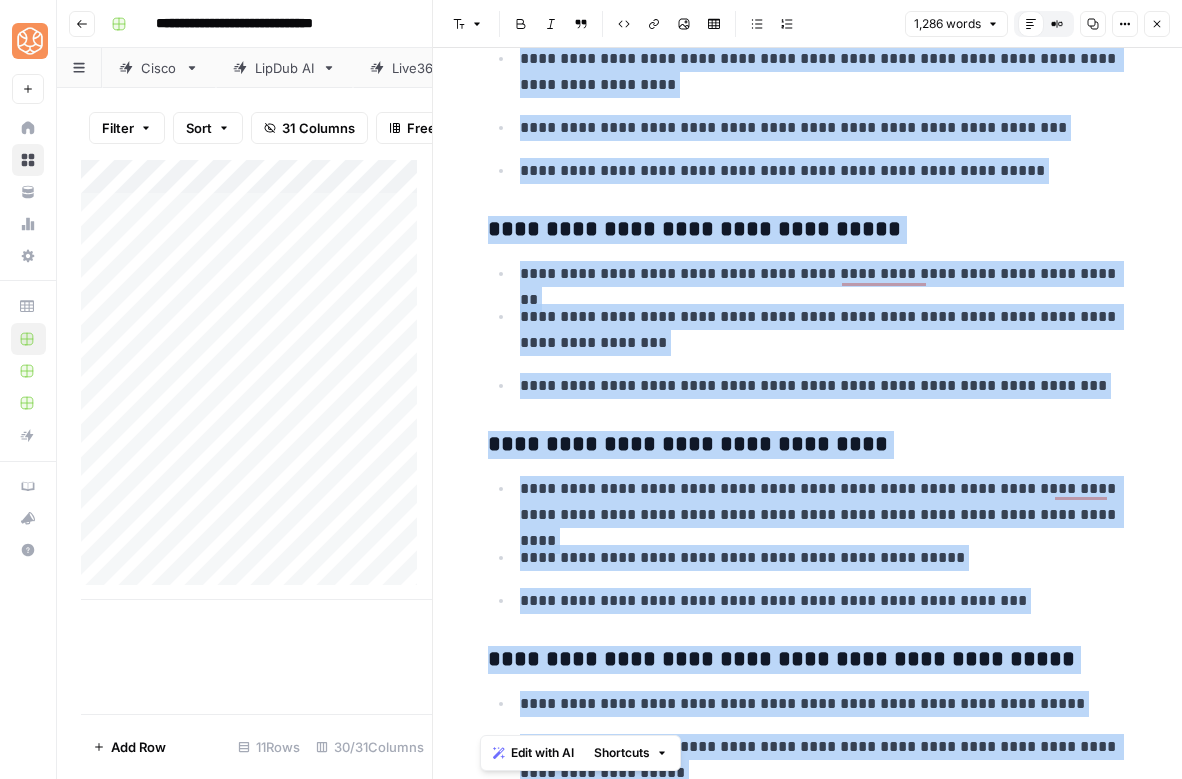 scroll, scrollTop: 3828, scrollLeft: 0, axis: vertical 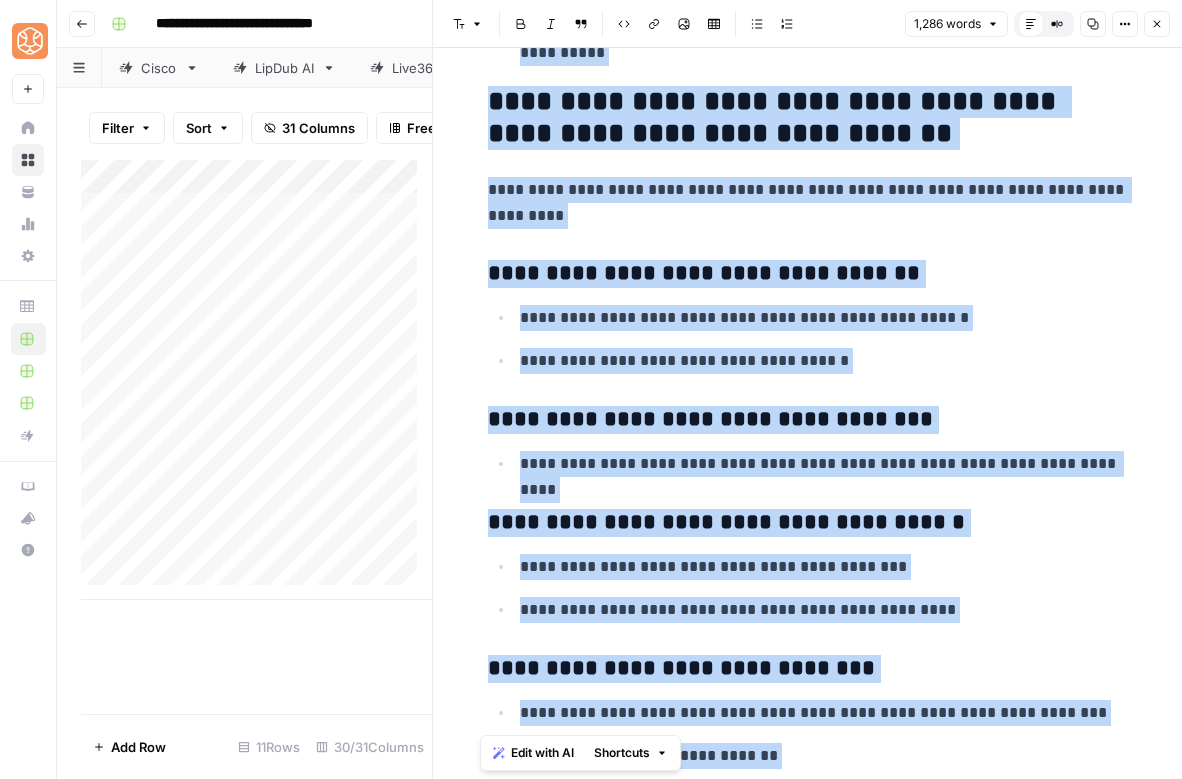 click on "**********" at bounding box center (808, 203) 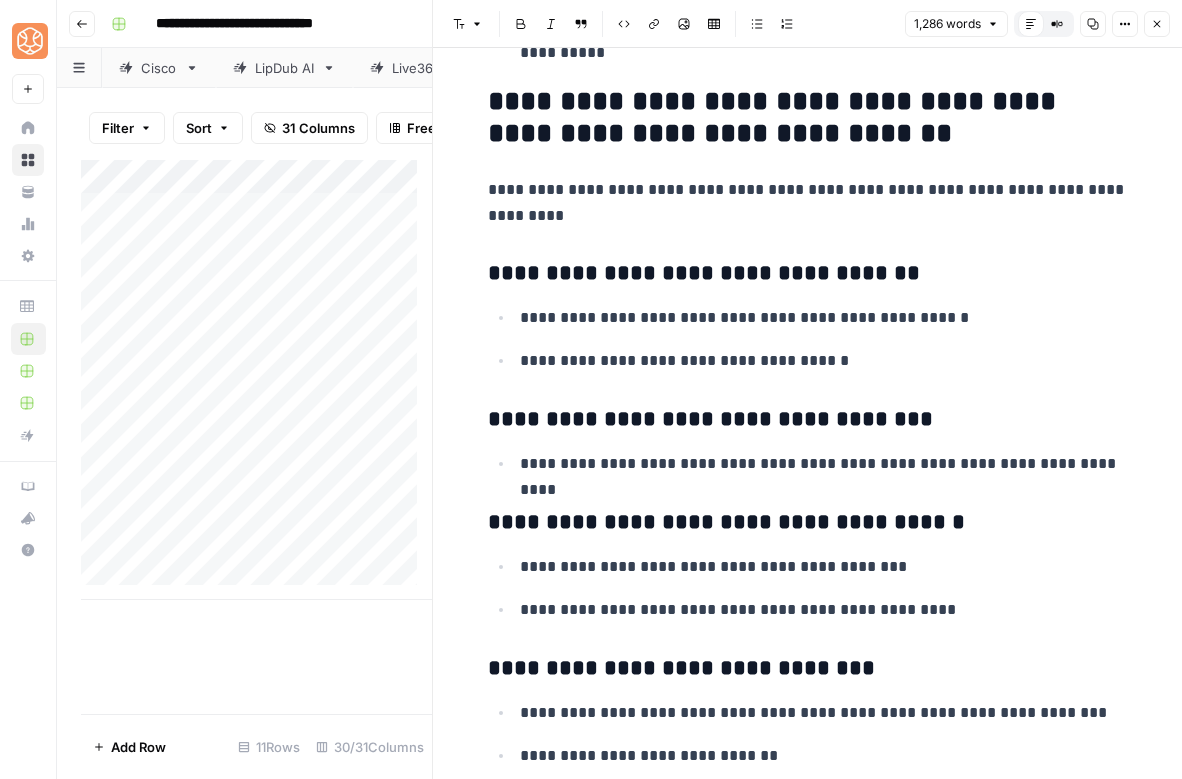 click on "**********" at bounding box center [824, 318] 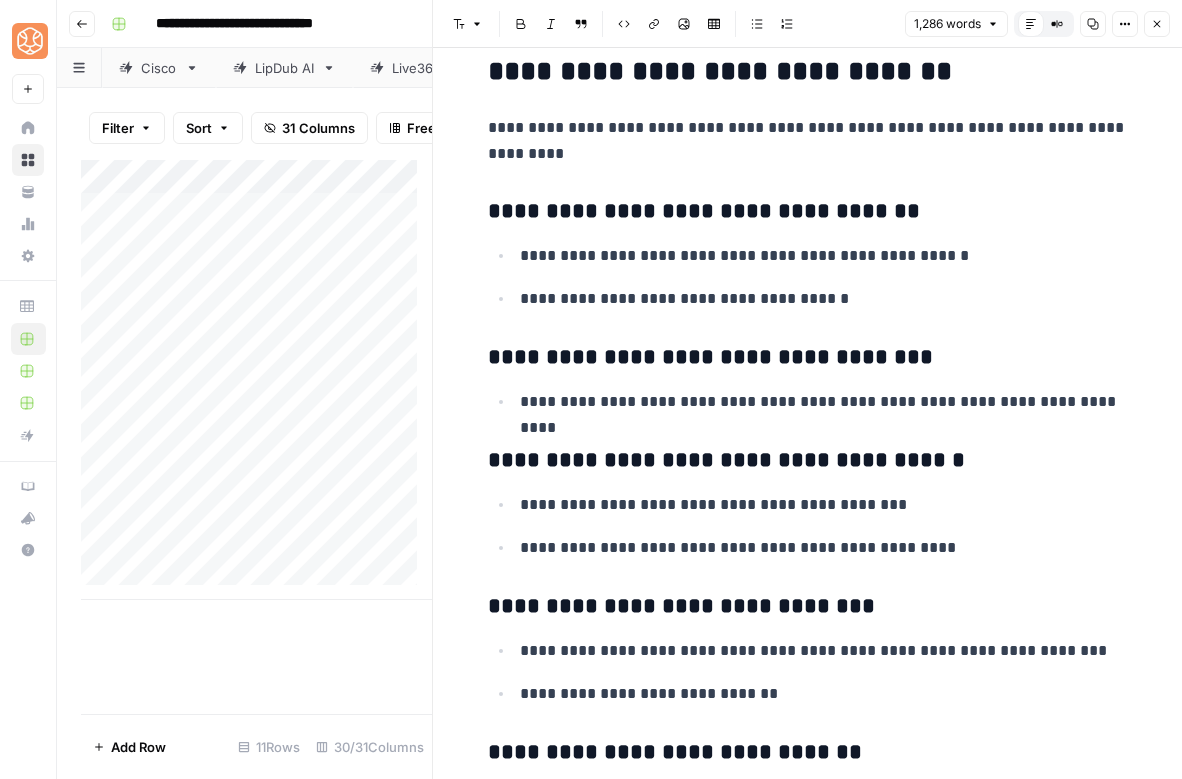 scroll, scrollTop: 2443, scrollLeft: 0, axis: vertical 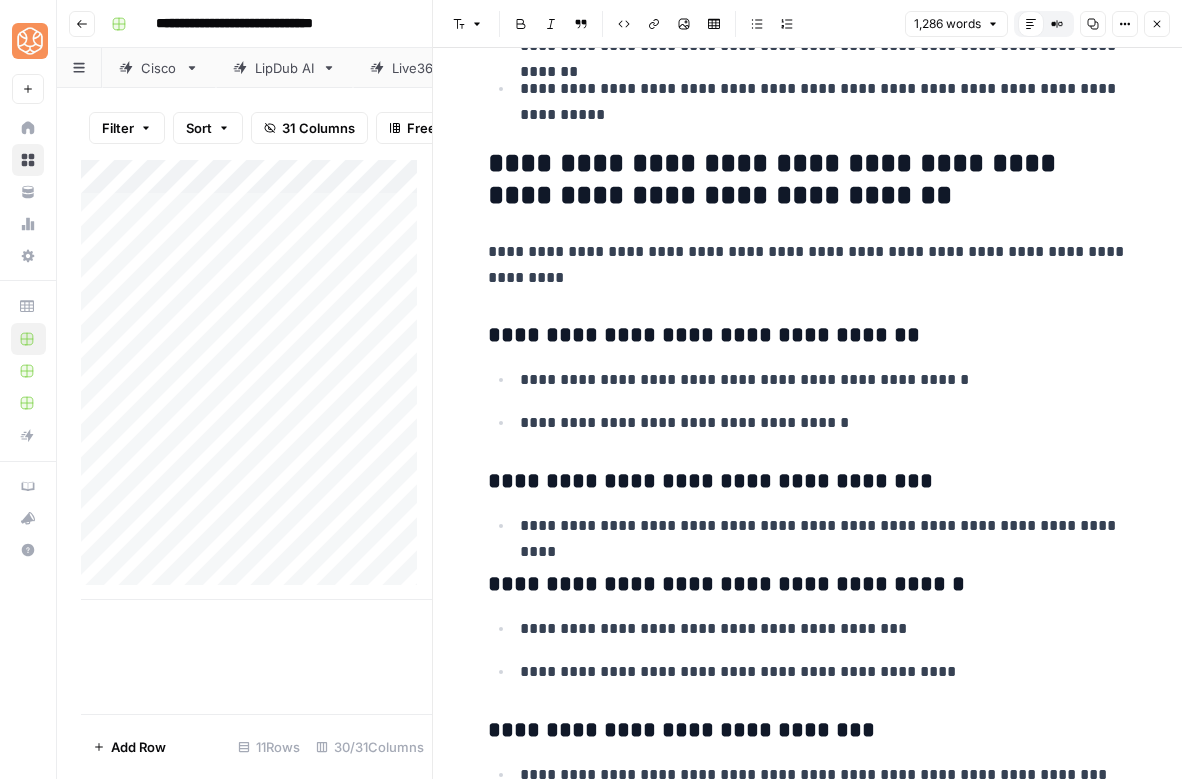 click on "**********" at bounding box center (808, 180) 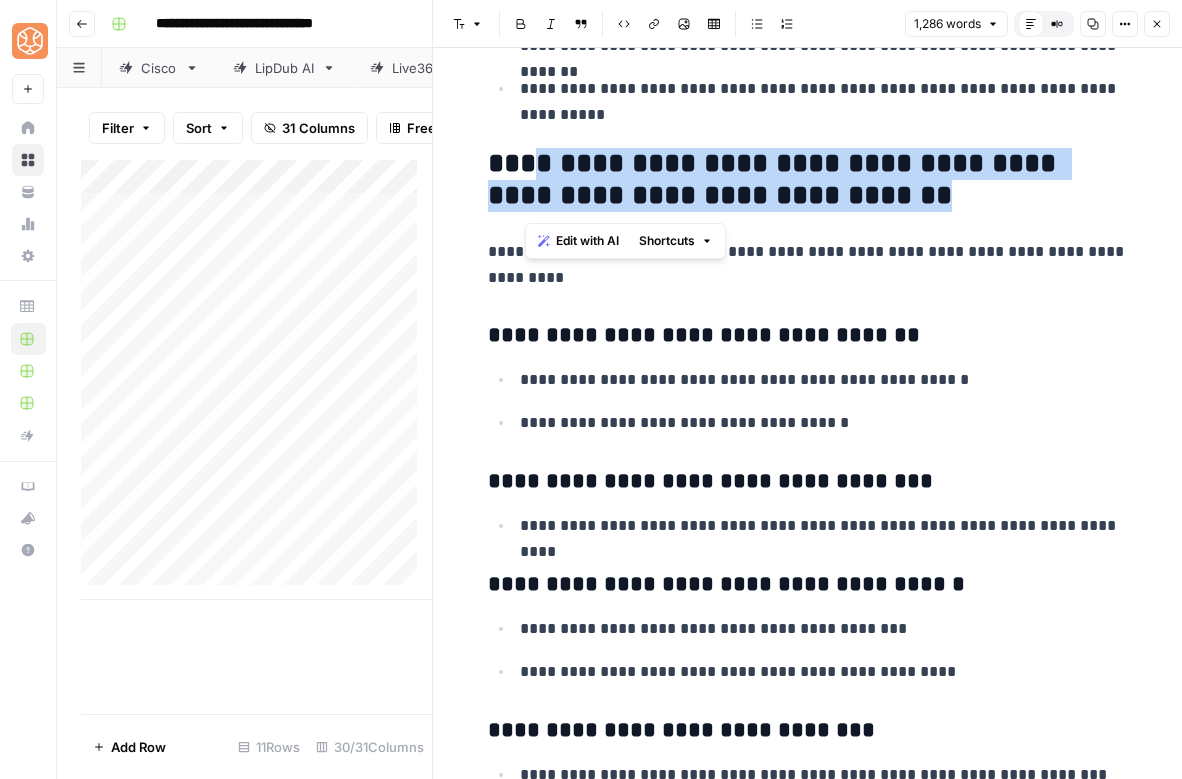 drag, startPoint x: 906, startPoint y: 186, endPoint x: 525, endPoint y: 158, distance: 382.0275 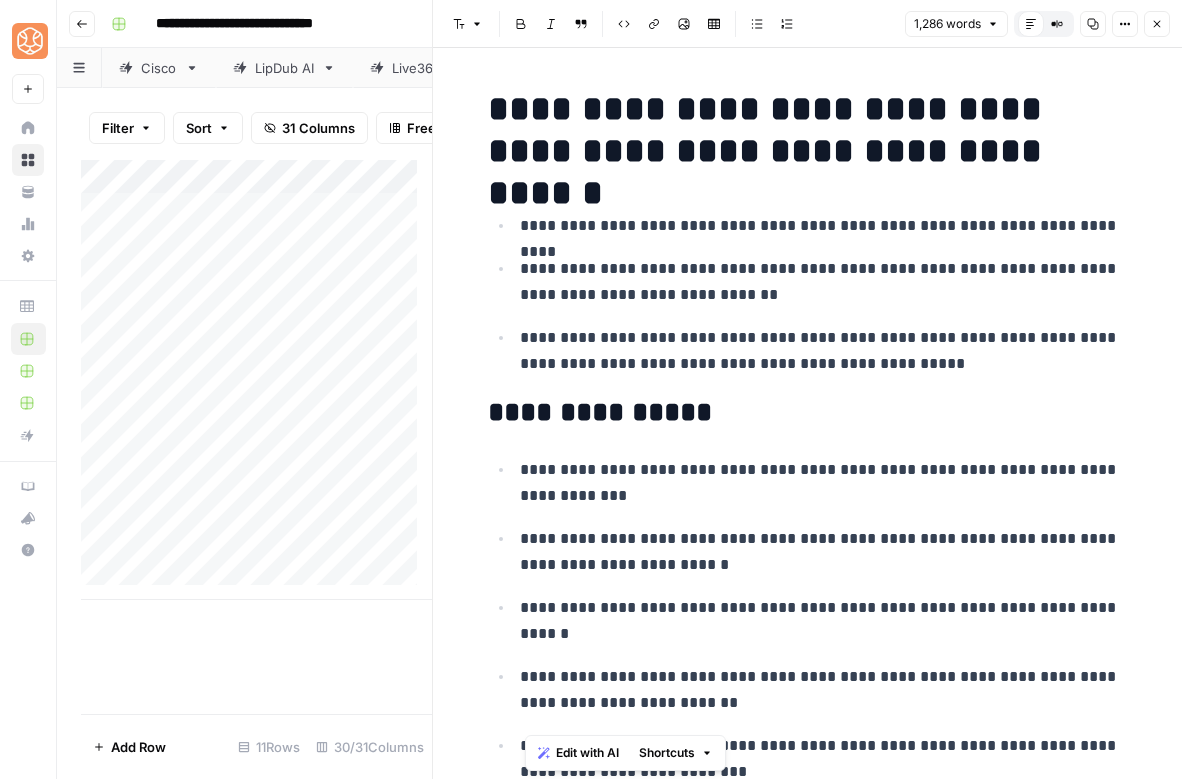 scroll, scrollTop: 147, scrollLeft: 0, axis: vertical 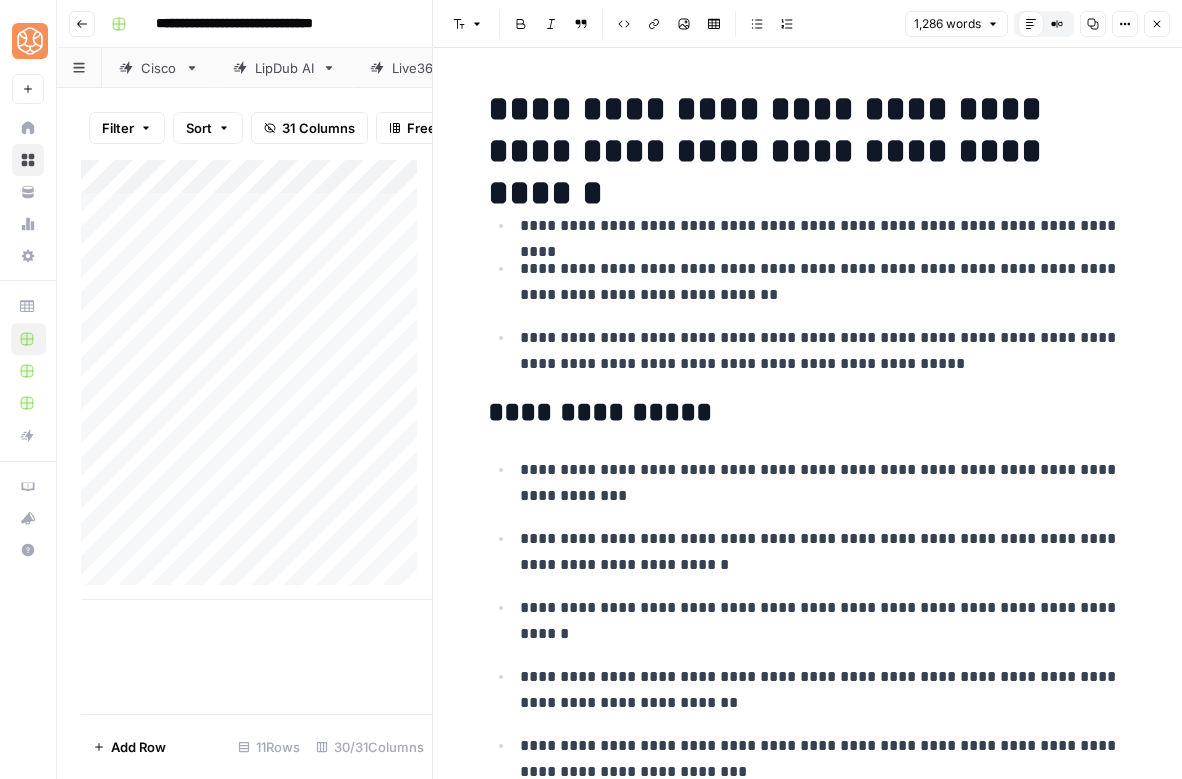 click on "Close" at bounding box center [1157, 24] 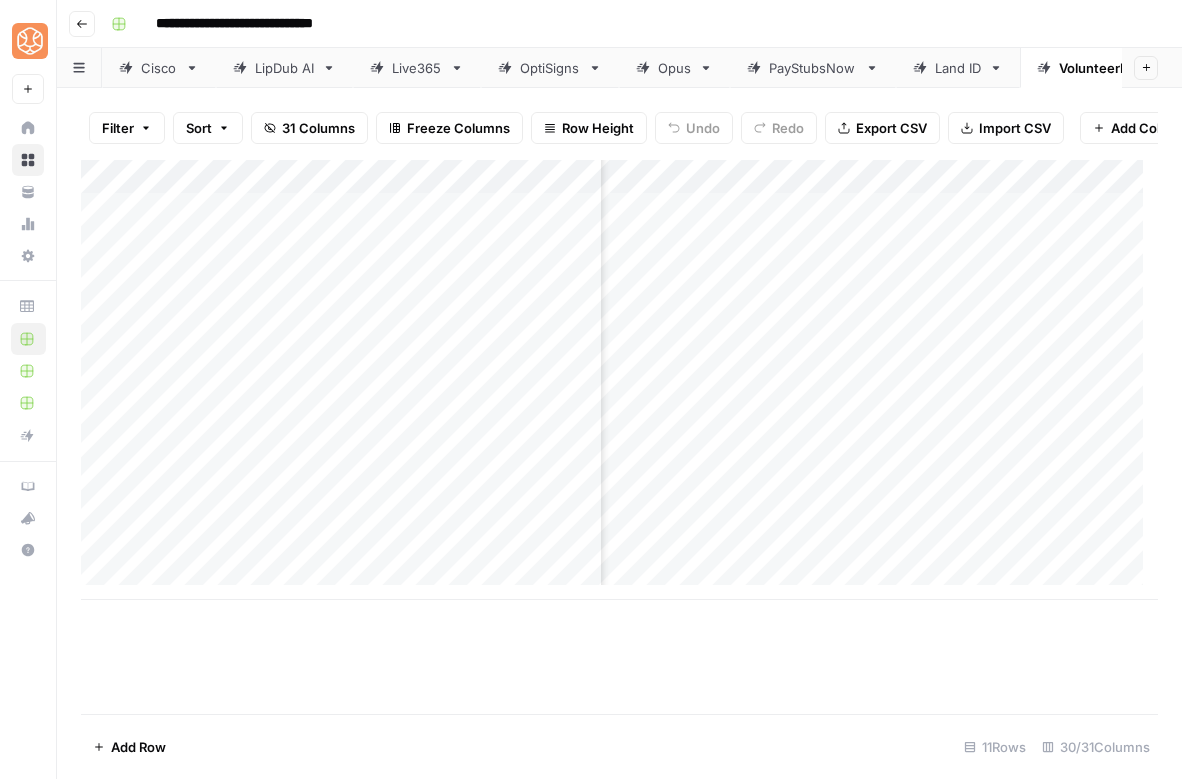 scroll, scrollTop: 0, scrollLeft: 1254, axis: horizontal 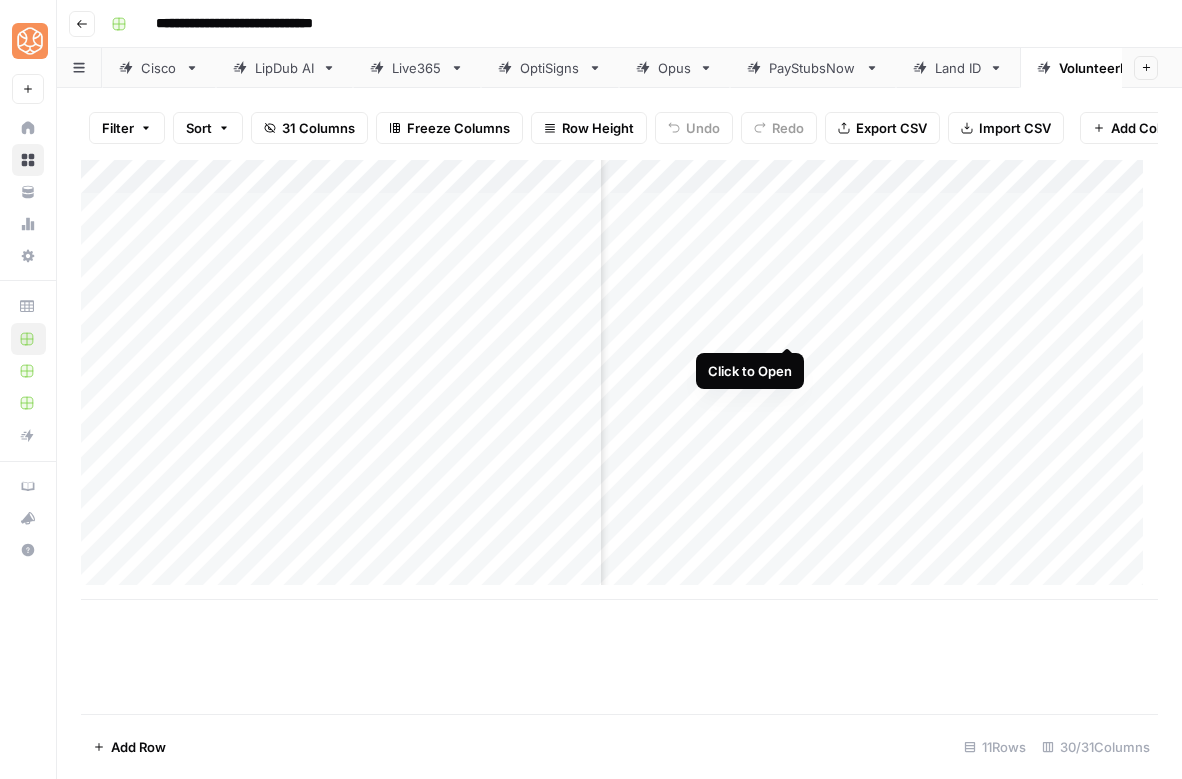 click on "Add Column" at bounding box center (619, 380) 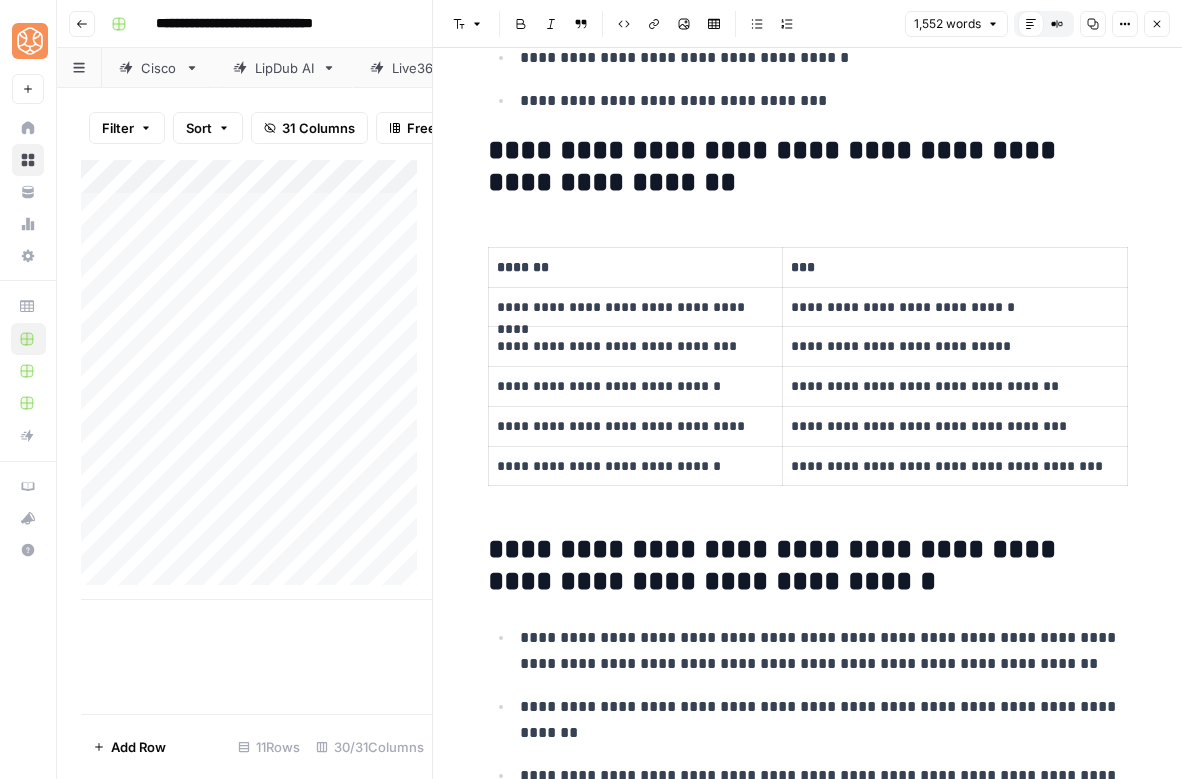 scroll, scrollTop: 8231, scrollLeft: 0, axis: vertical 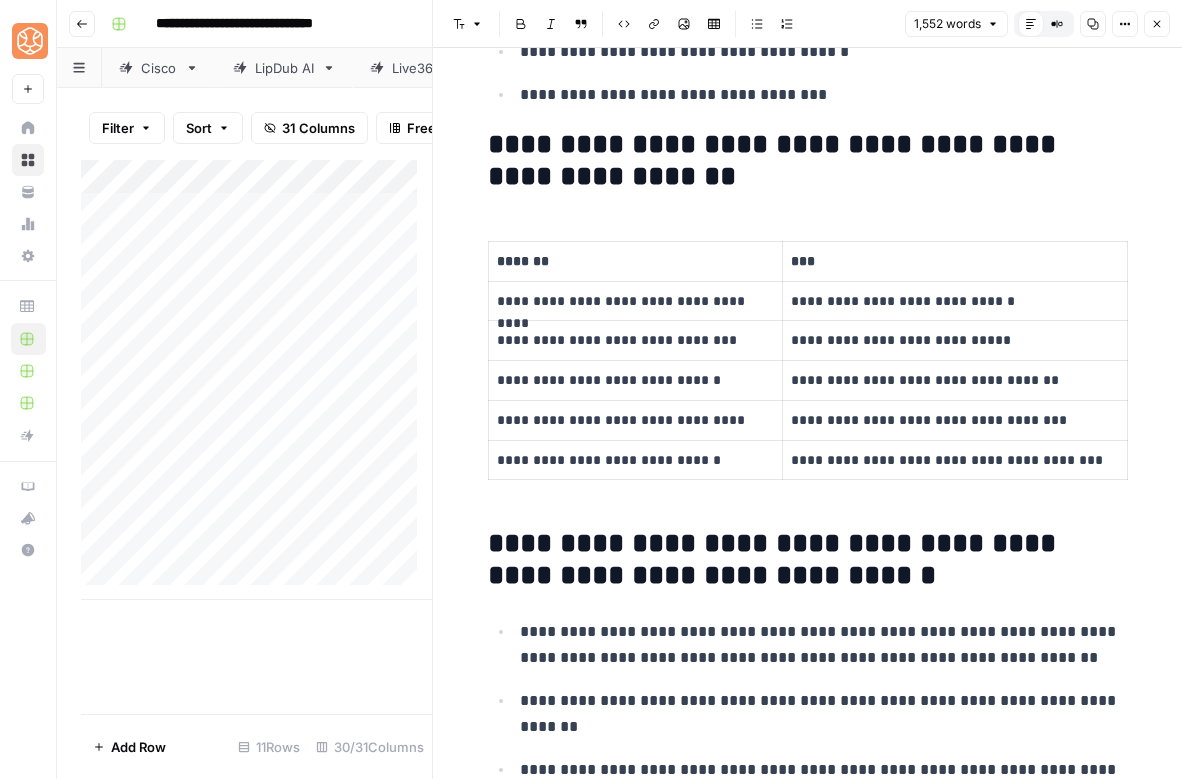 click on "**********" at bounding box center [808, 161] 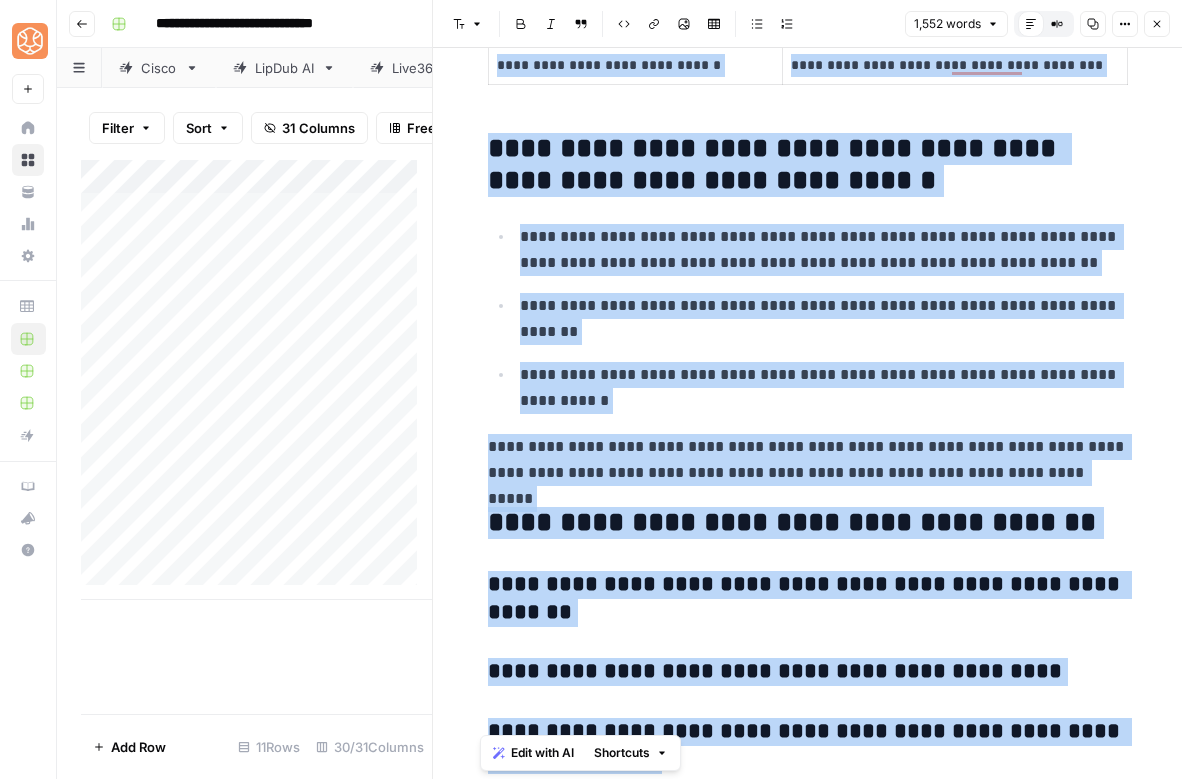 copy on "**********" 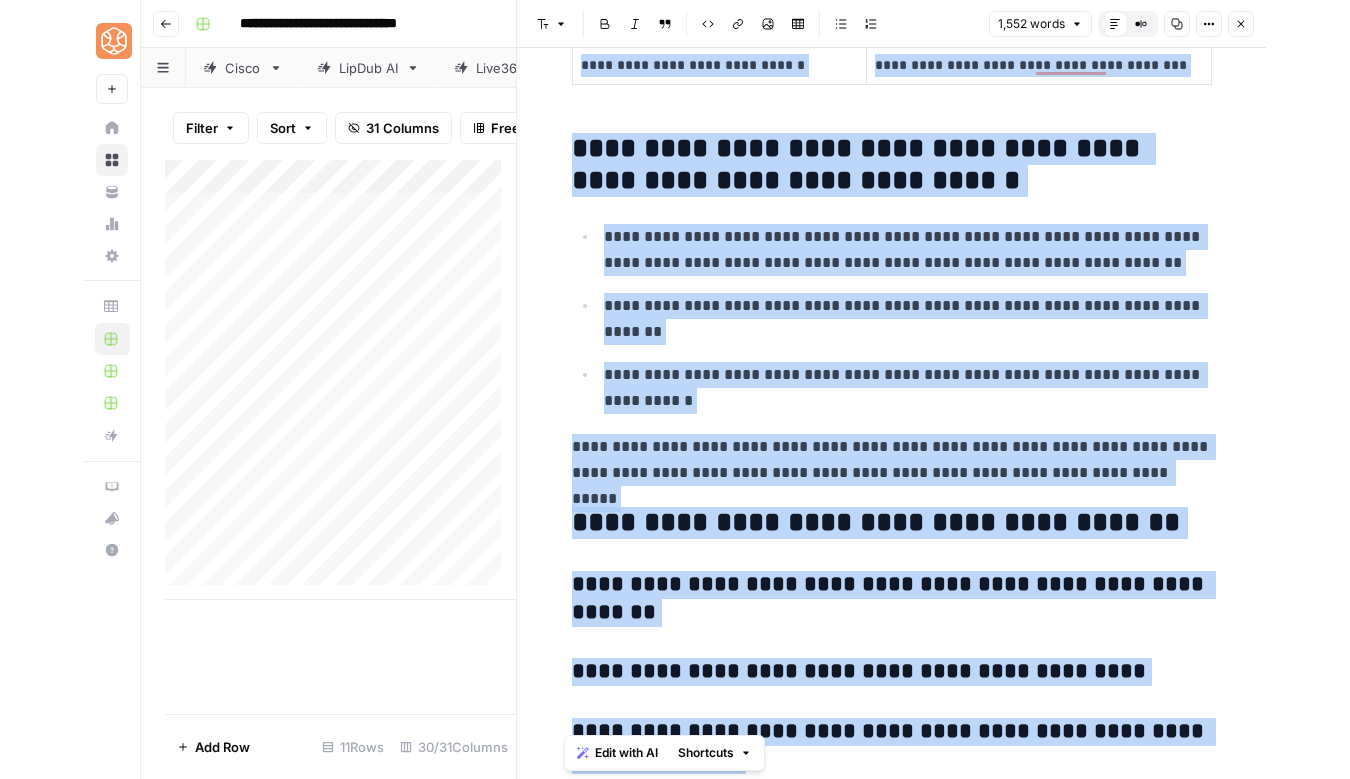 scroll, scrollTop: 8626, scrollLeft: 0, axis: vertical 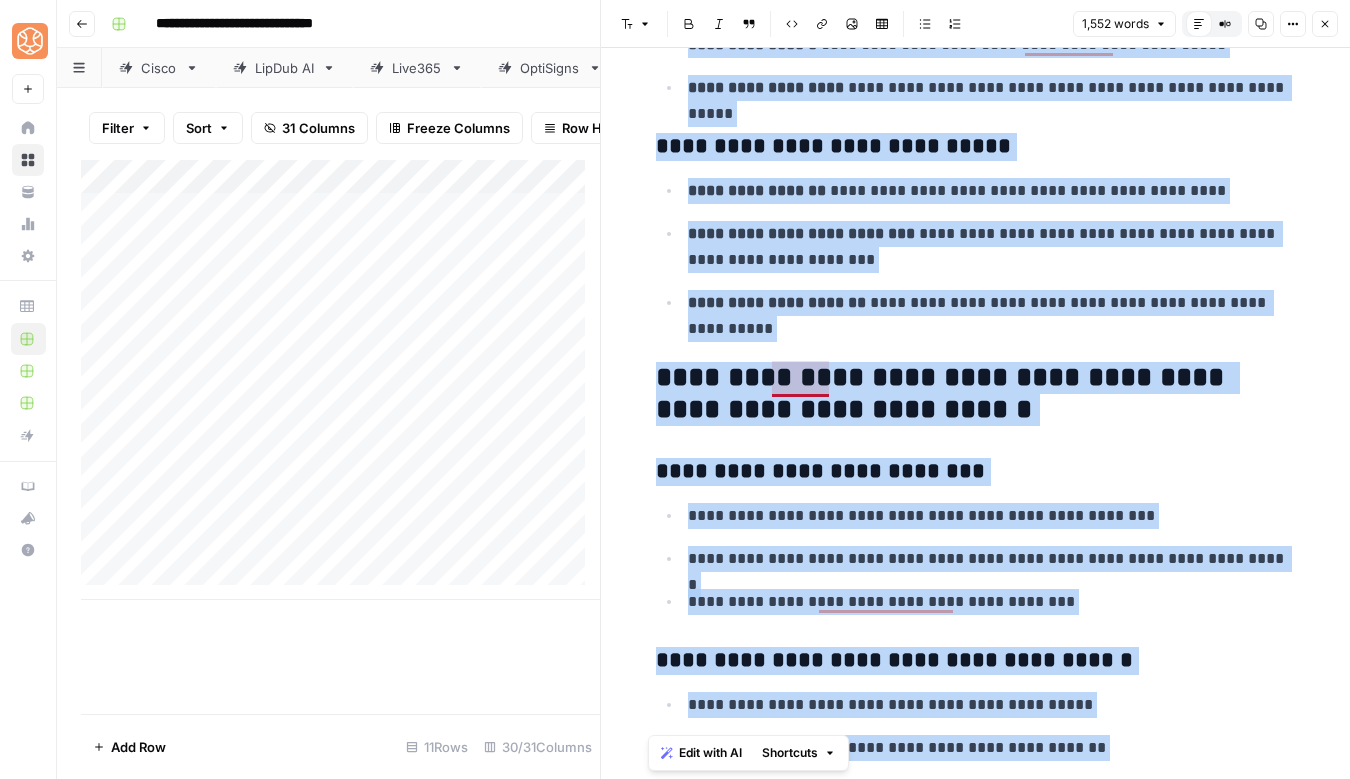 click on "**********" at bounding box center (976, 394) 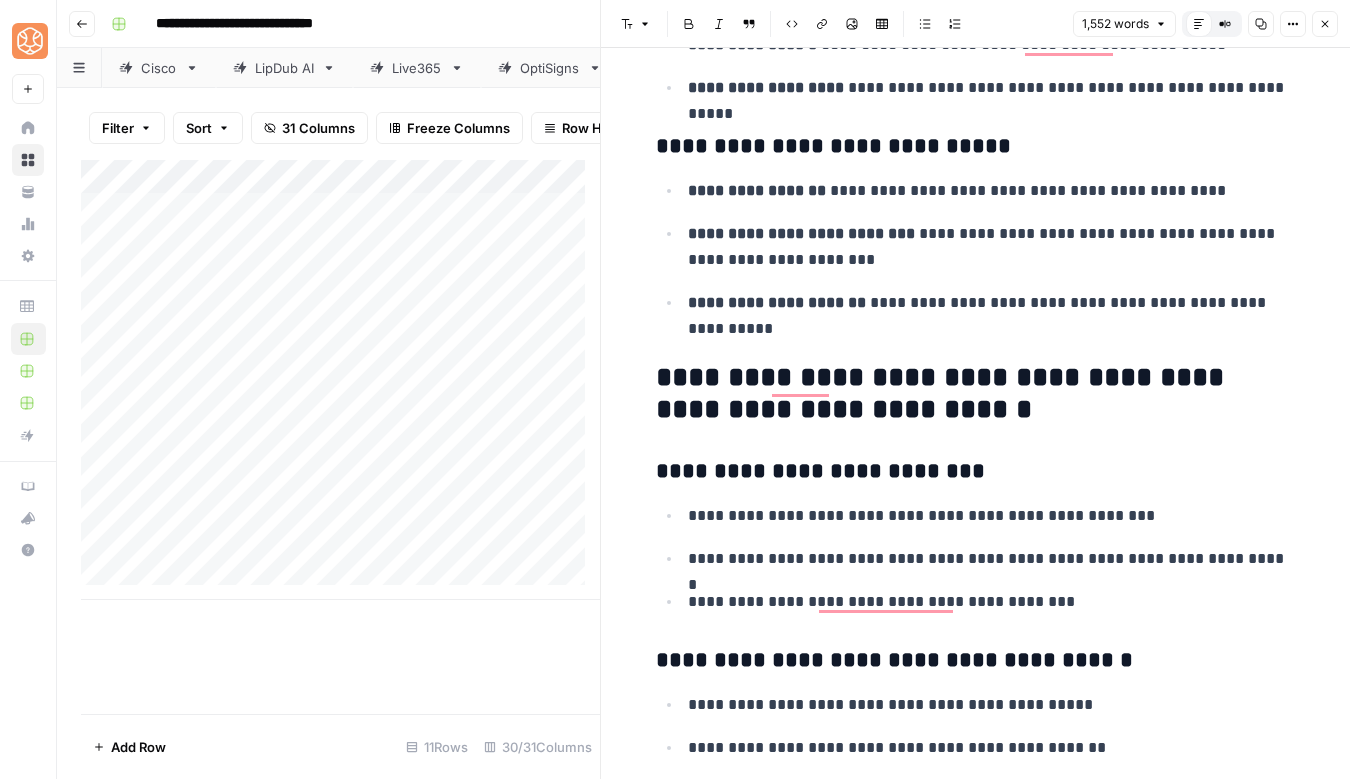 scroll, scrollTop: 4425, scrollLeft: 0, axis: vertical 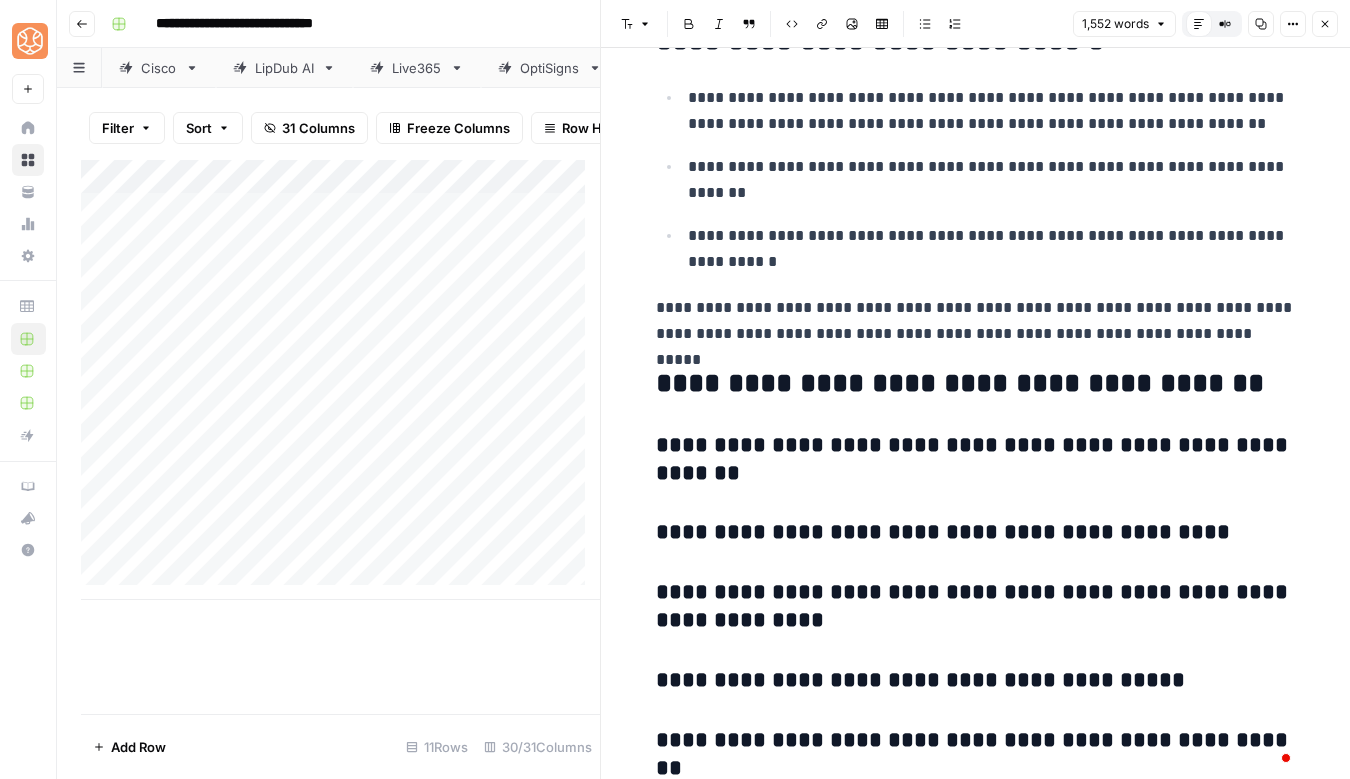 click on "**********" at bounding box center (976, -3953) 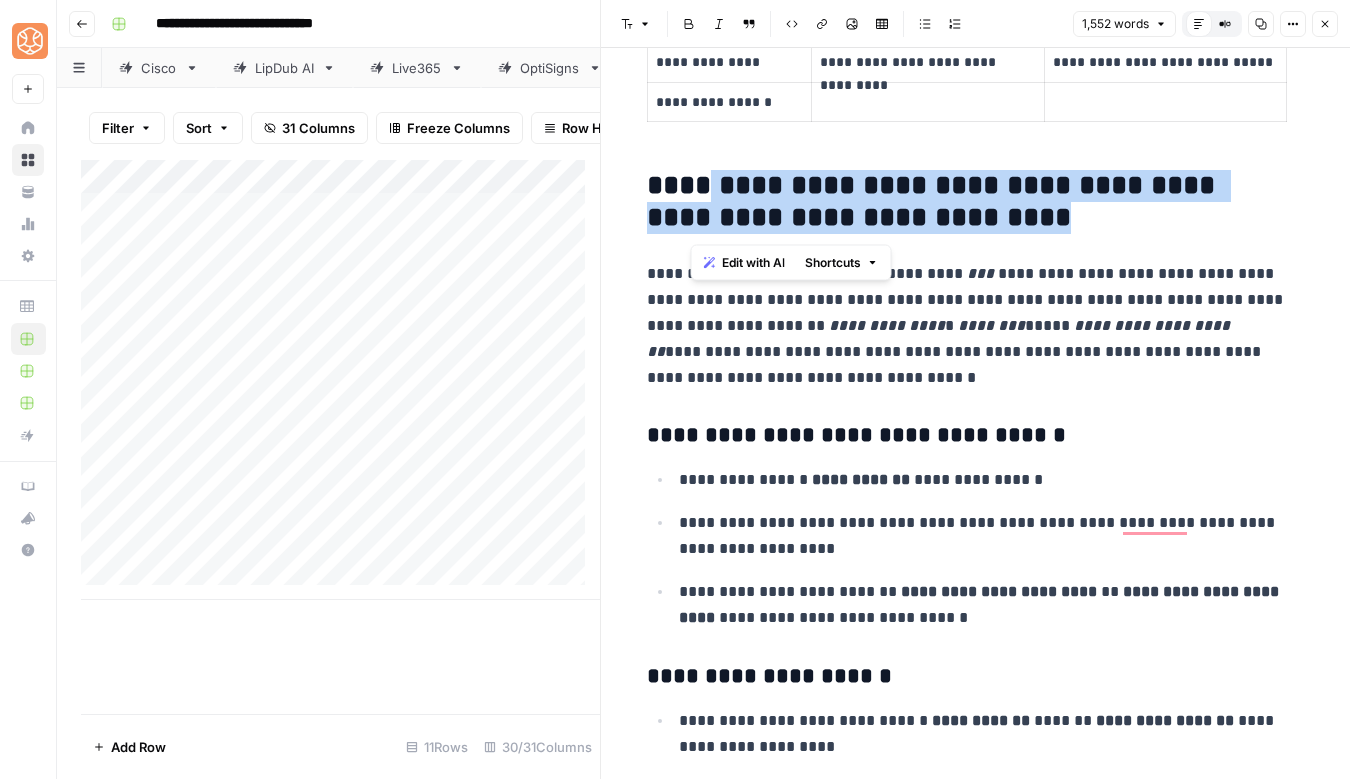 drag, startPoint x: 1048, startPoint y: 219, endPoint x: 699, endPoint y: 185, distance: 350.65225 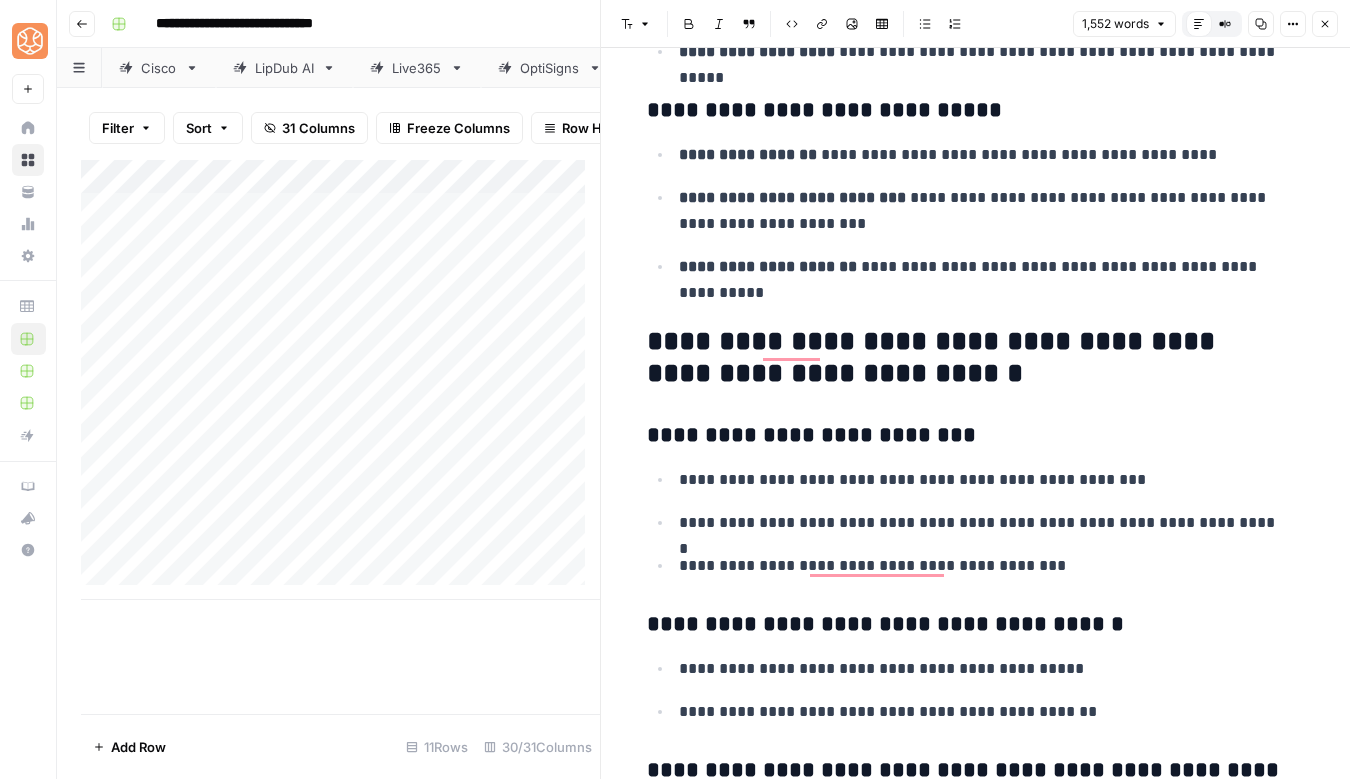 click on "**********" at bounding box center [967, 358] 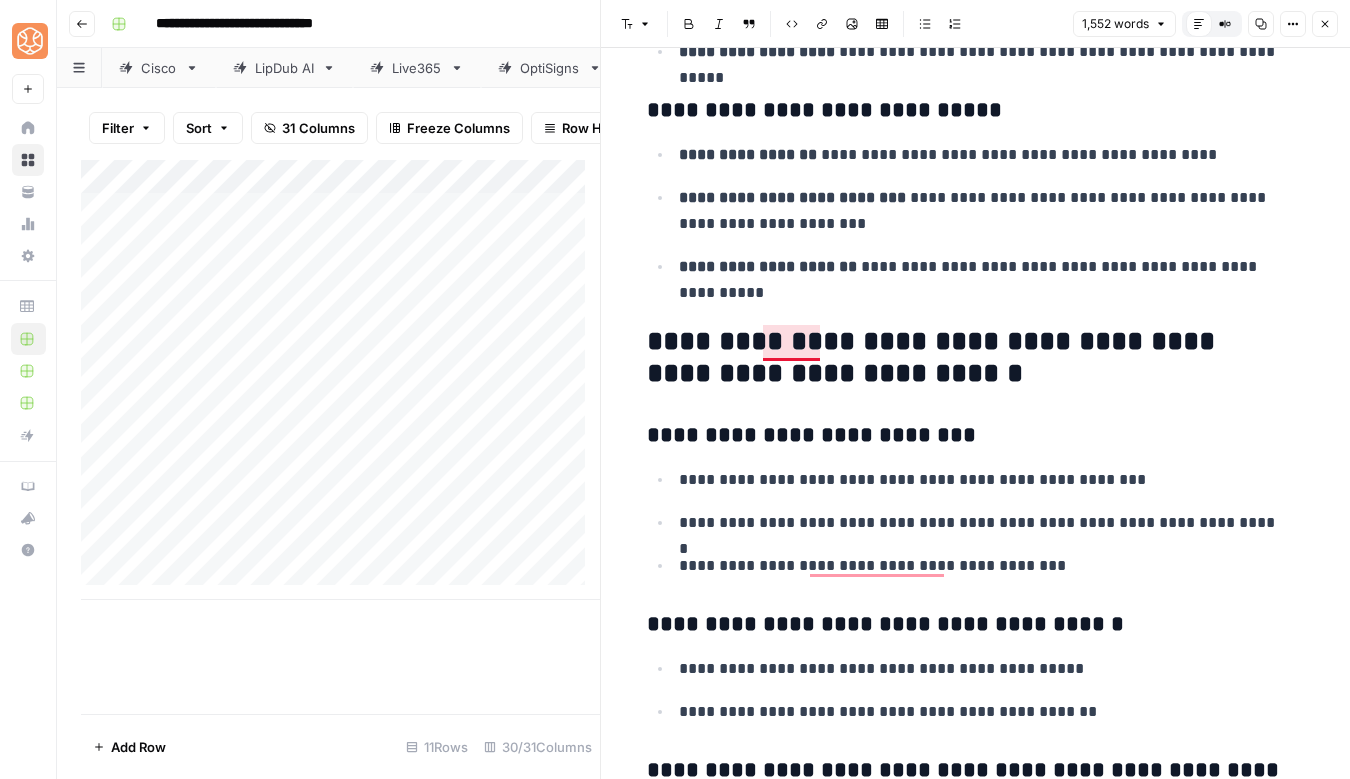 click on "**********" at bounding box center [967, 358] 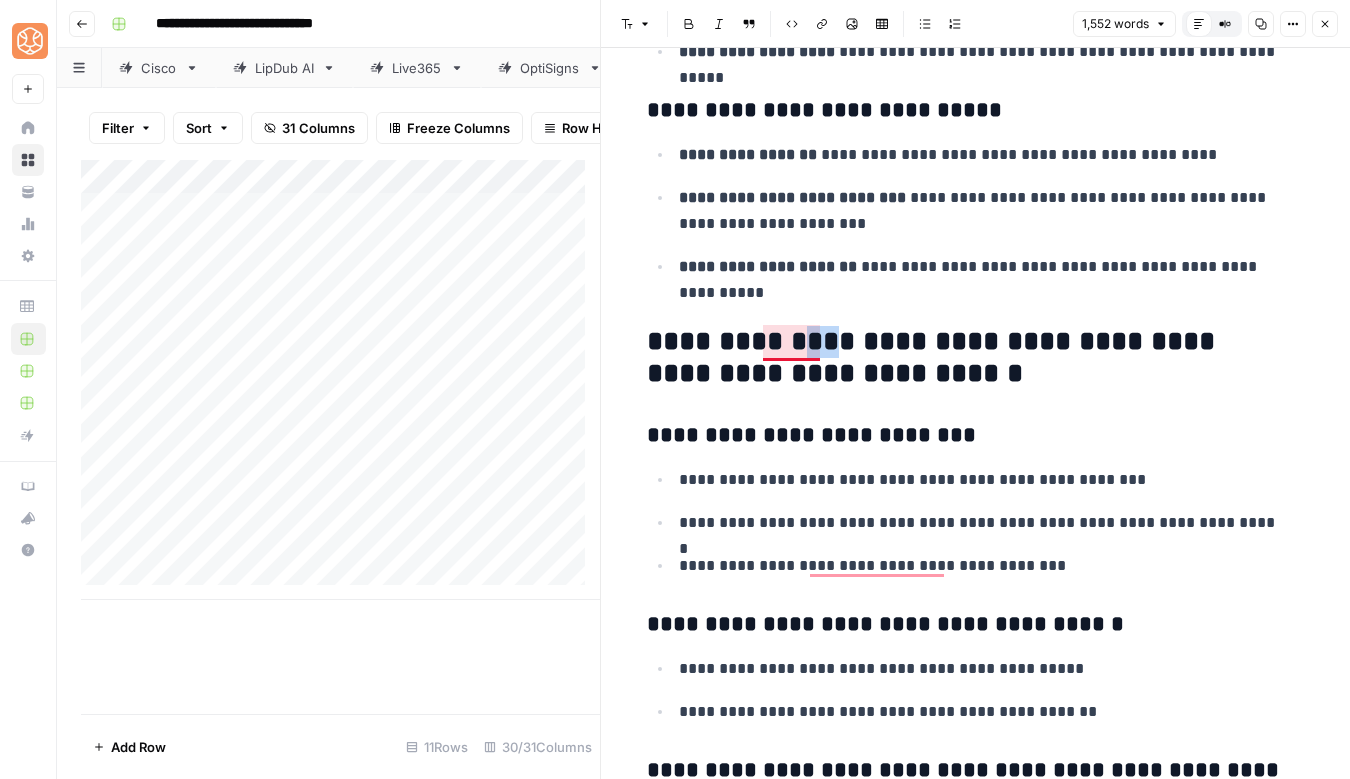 click on "**********" at bounding box center (967, 358) 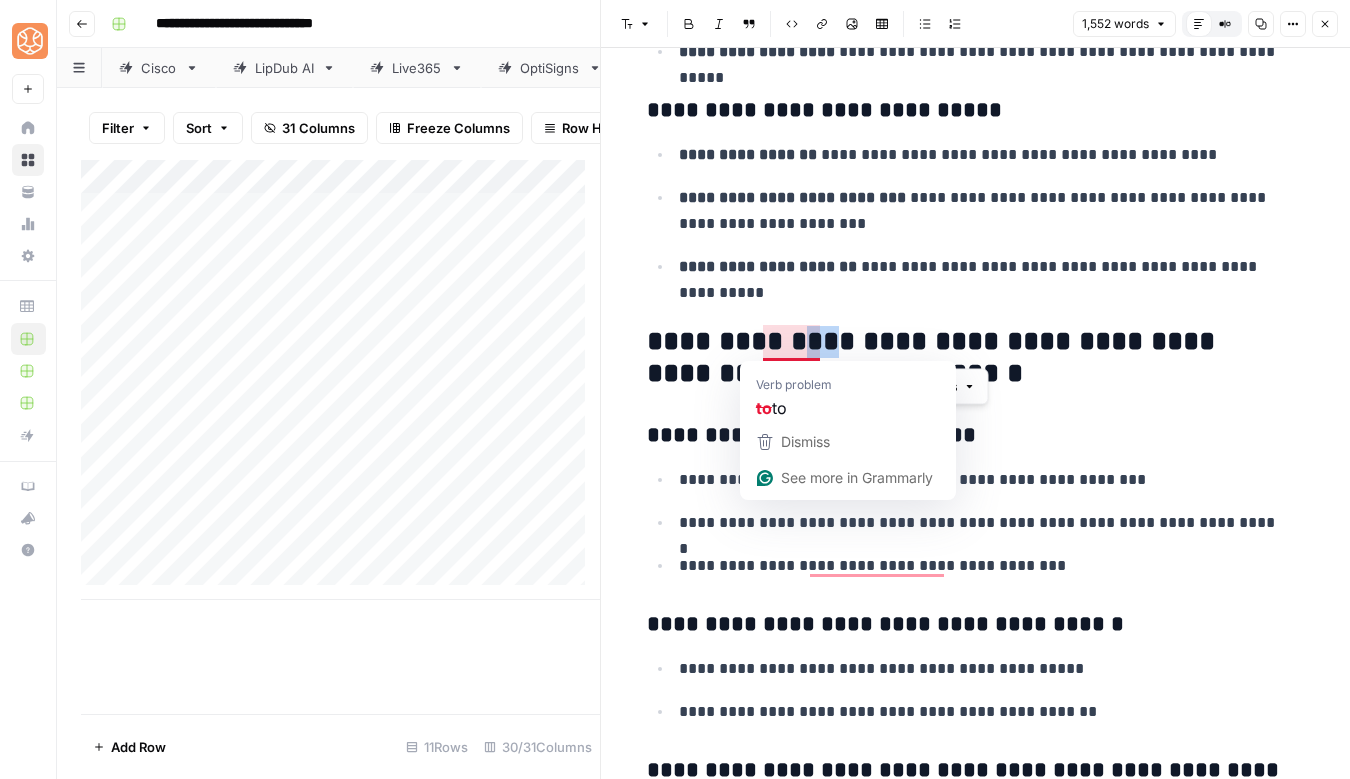 type 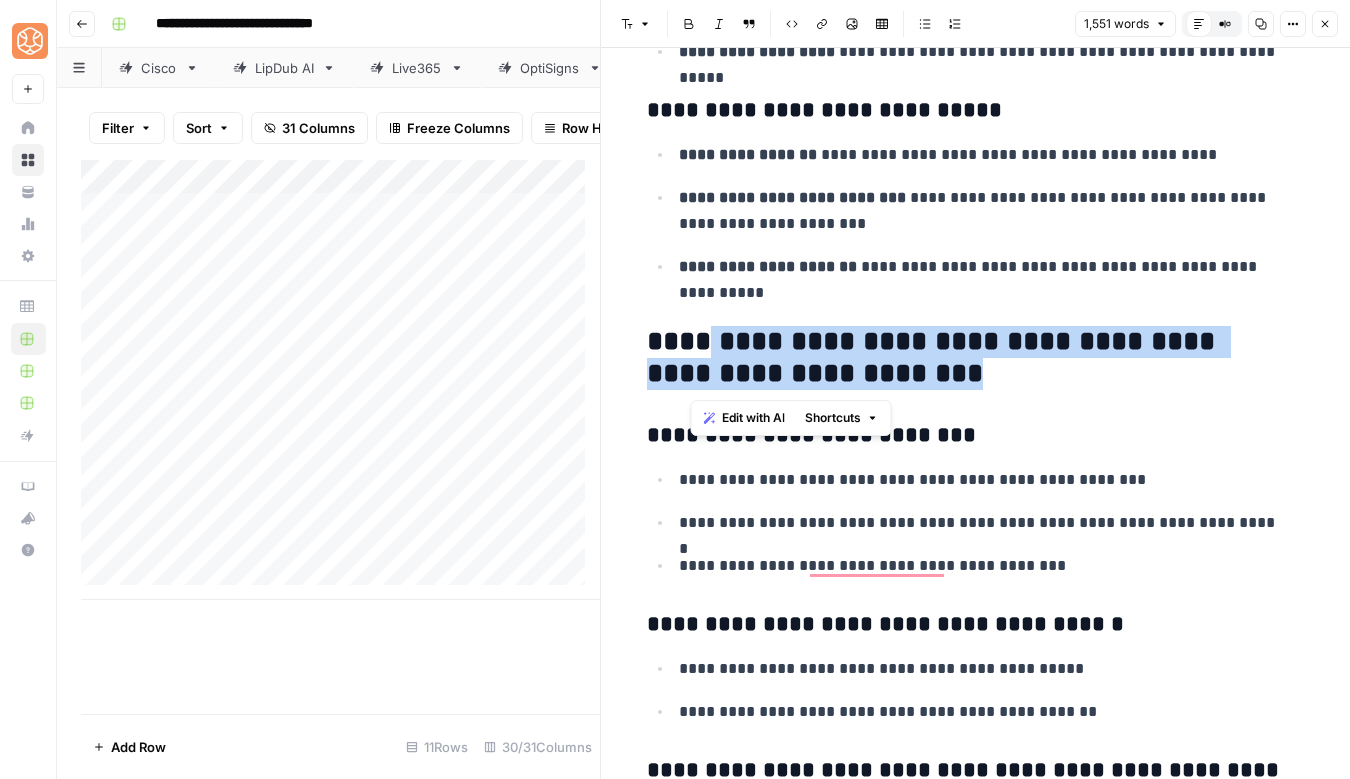 drag, startPoint x: 901, startPoint y: 368, endPoint x: 692, endPoint y: 352, distance: 209.61154 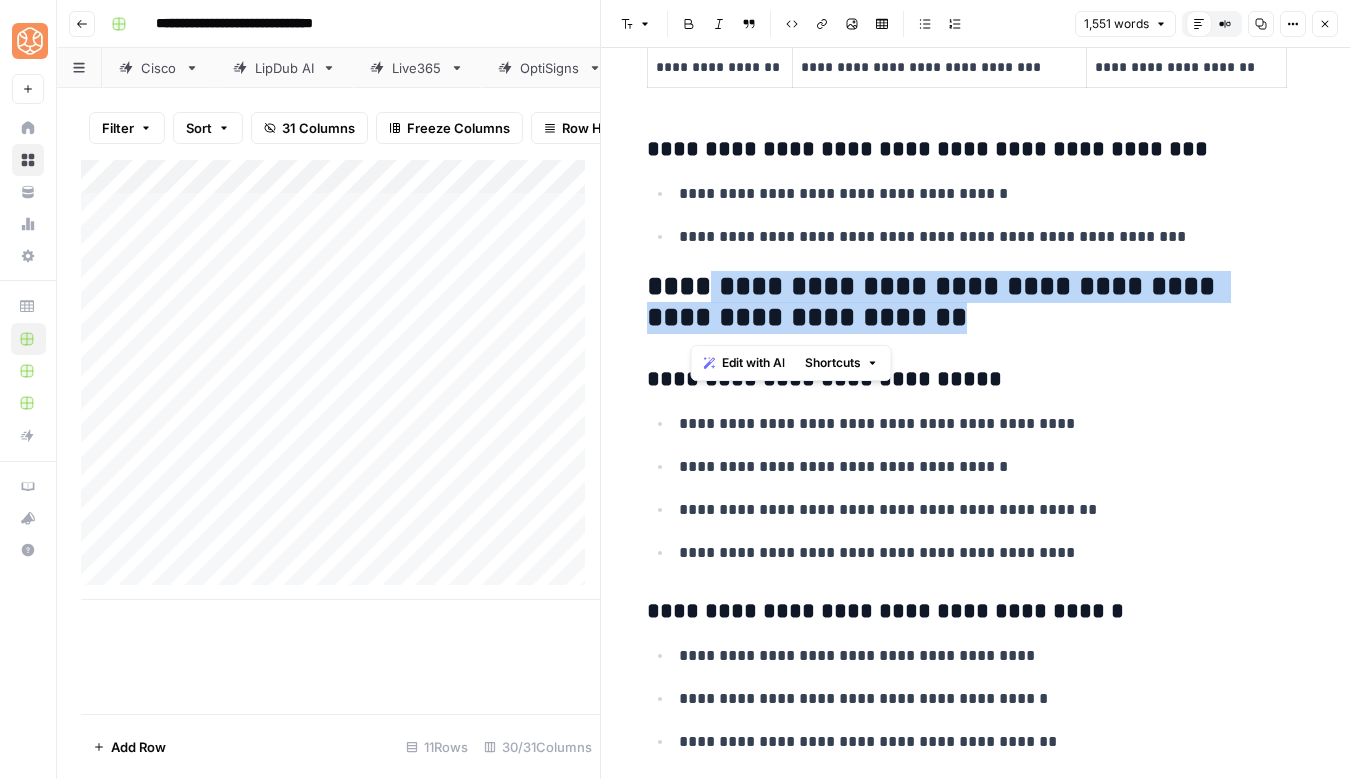 drag, startPoint x: 953, startPoint y: 328, endPoint x: 690, endPoint y: 301, distance: 264.3823 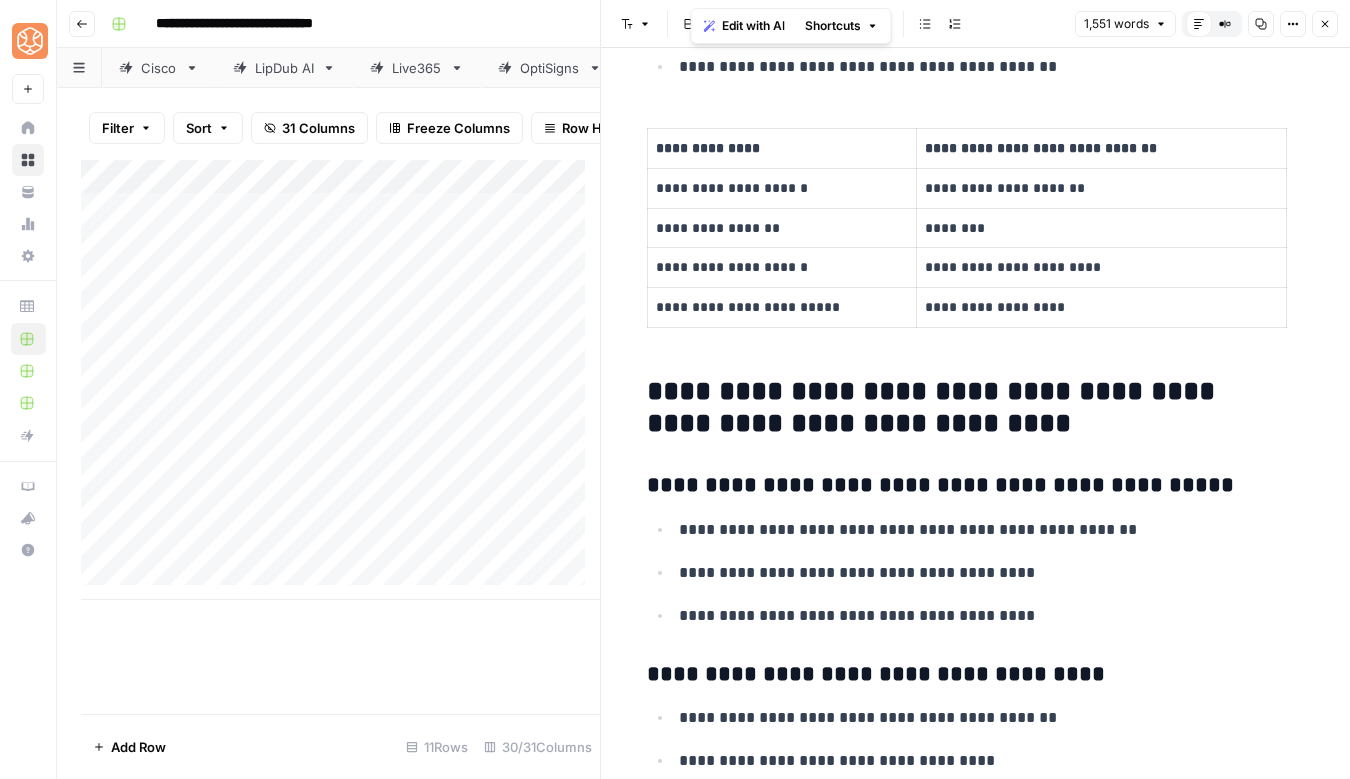 click on "**********" at bounding box center (967, 408) 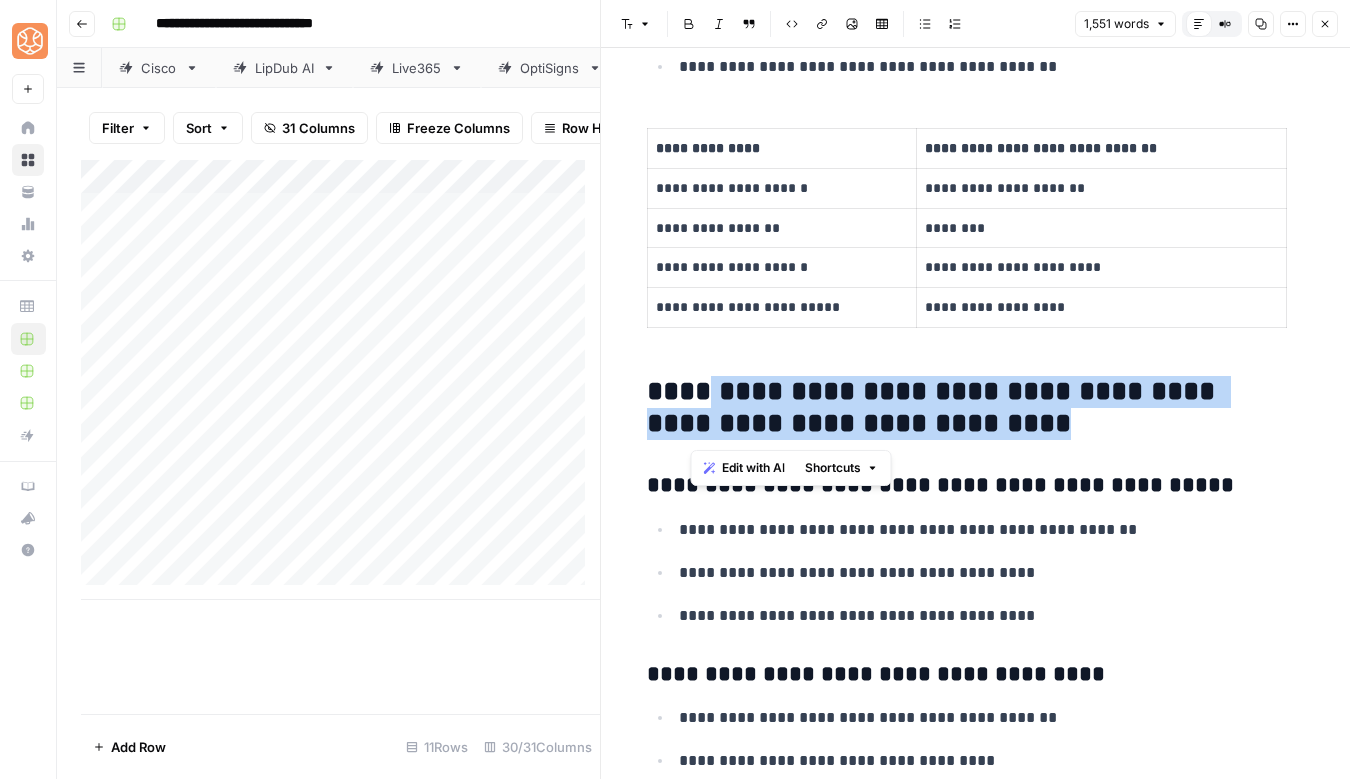 drag, startPoint x: 962, startPoint y: 420, endPoint x: 694, endPoint y: 401, distance: 268.67267 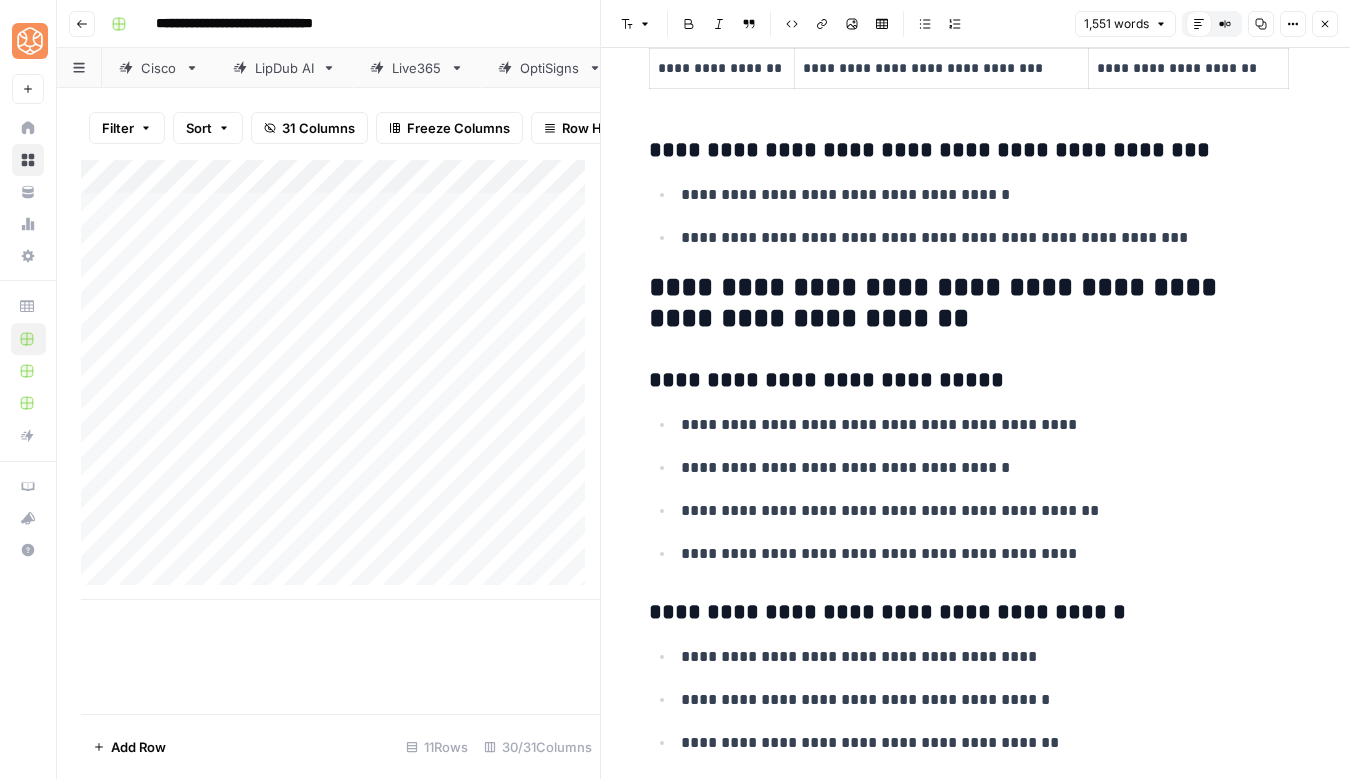 click on "**********" at bounding box center (969, 381) 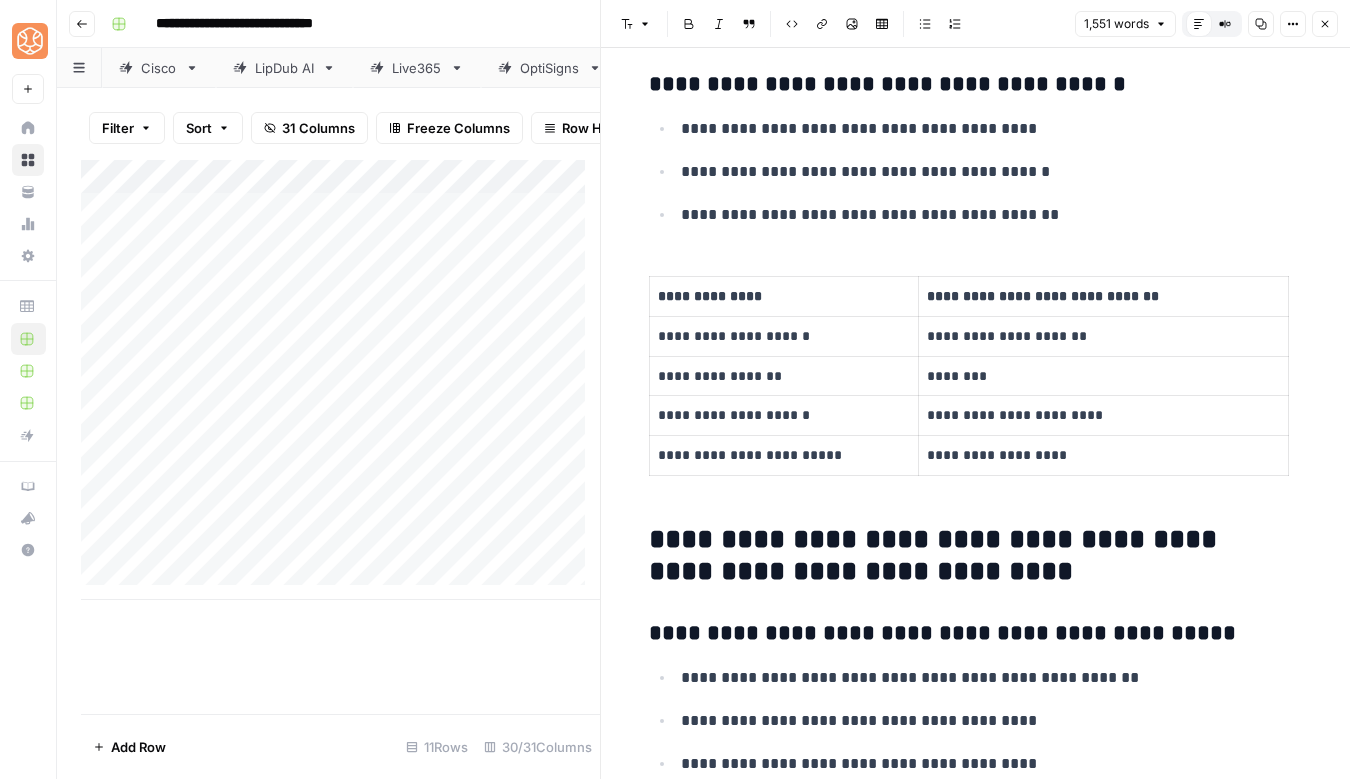 scroll, scrollTop: 8035, scrollLeft: 0, axis: vertical 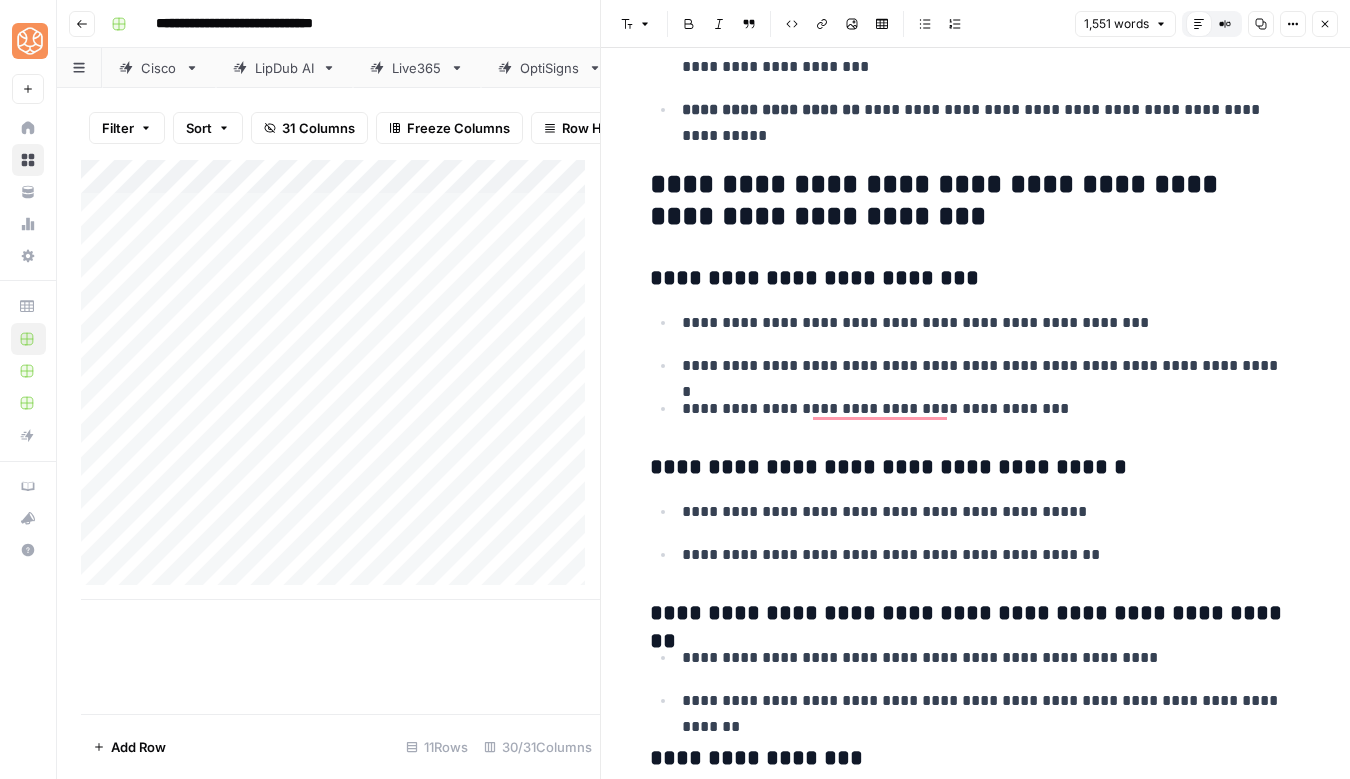 click 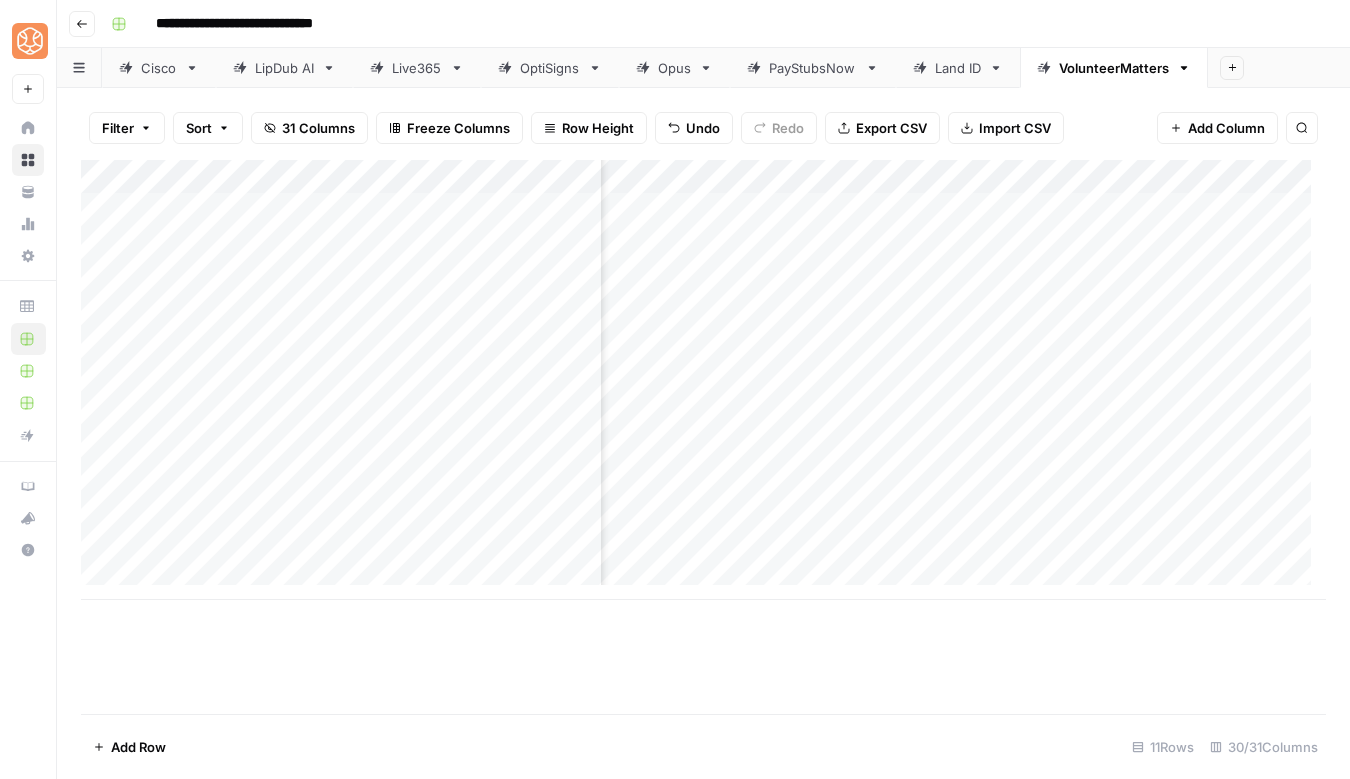 scroll, scrollTop: 0, scrollLeft: 1305, axis: horizontal 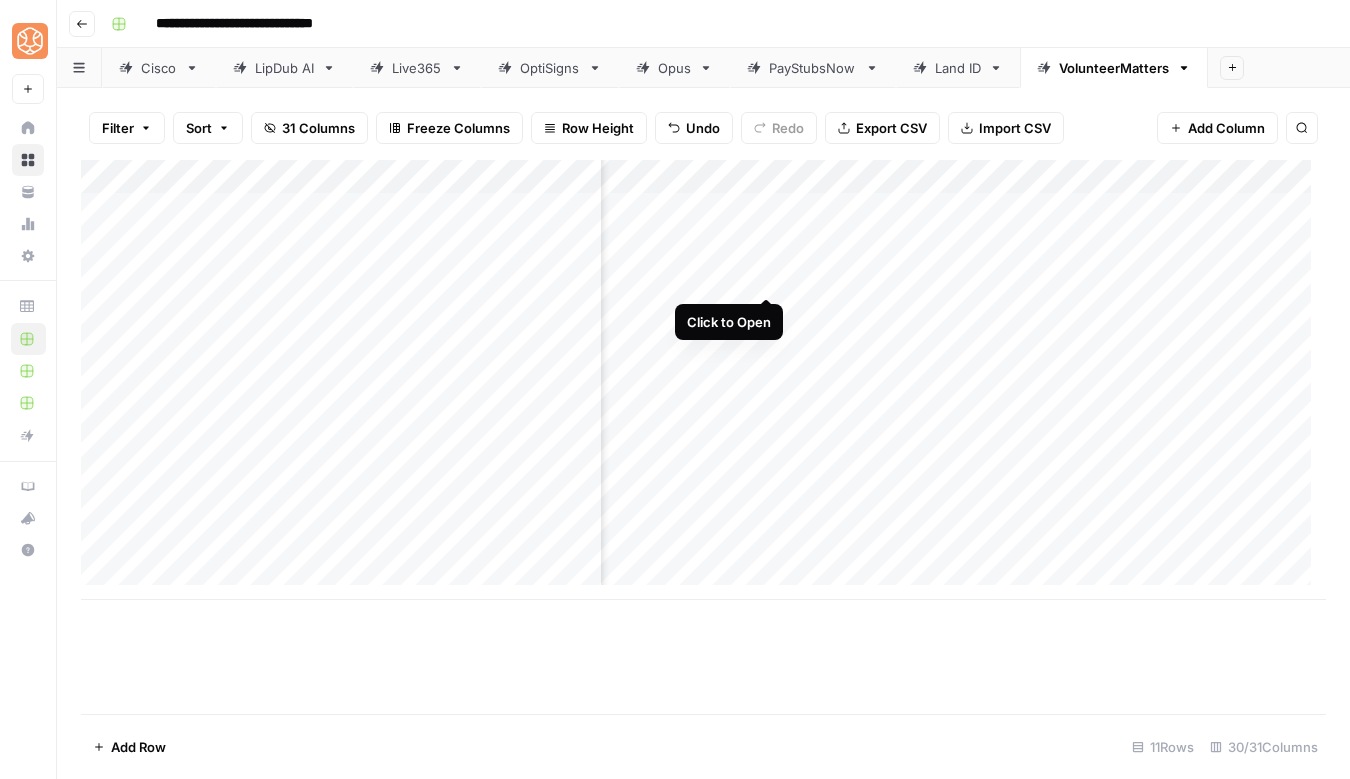 click on "Add Column" at bounding box center [703, 380] 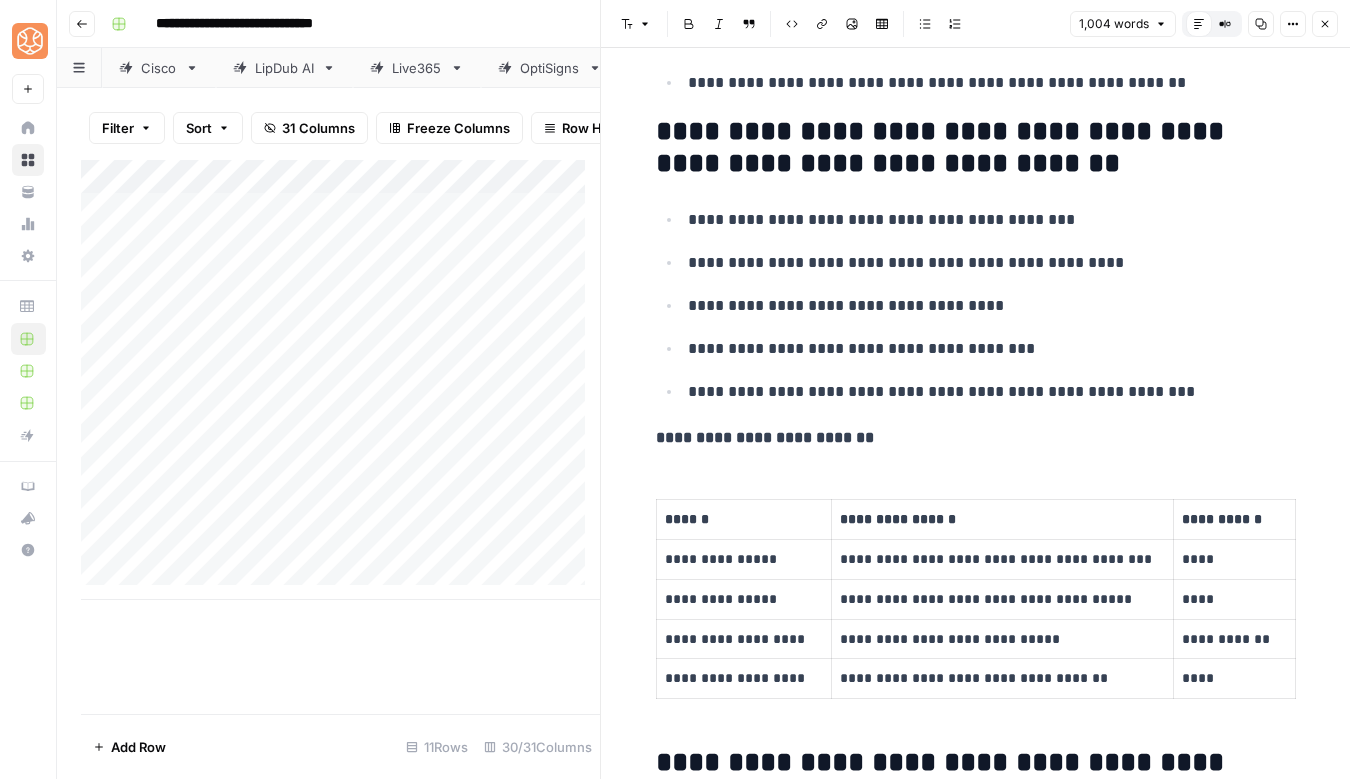 scroll, scrollTop: 5170, scrollLeft: 0, axis: vertical 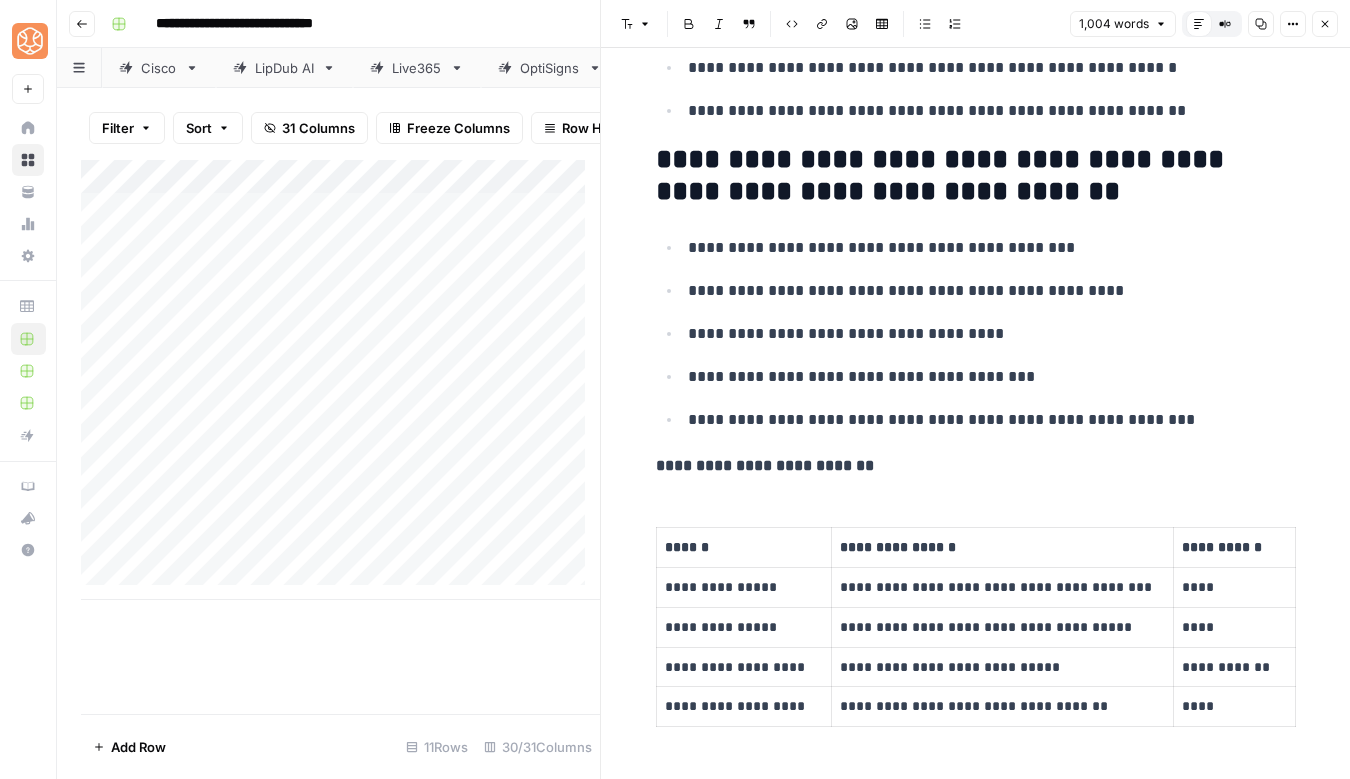 click on "**********" at bounding box center [992, 248] 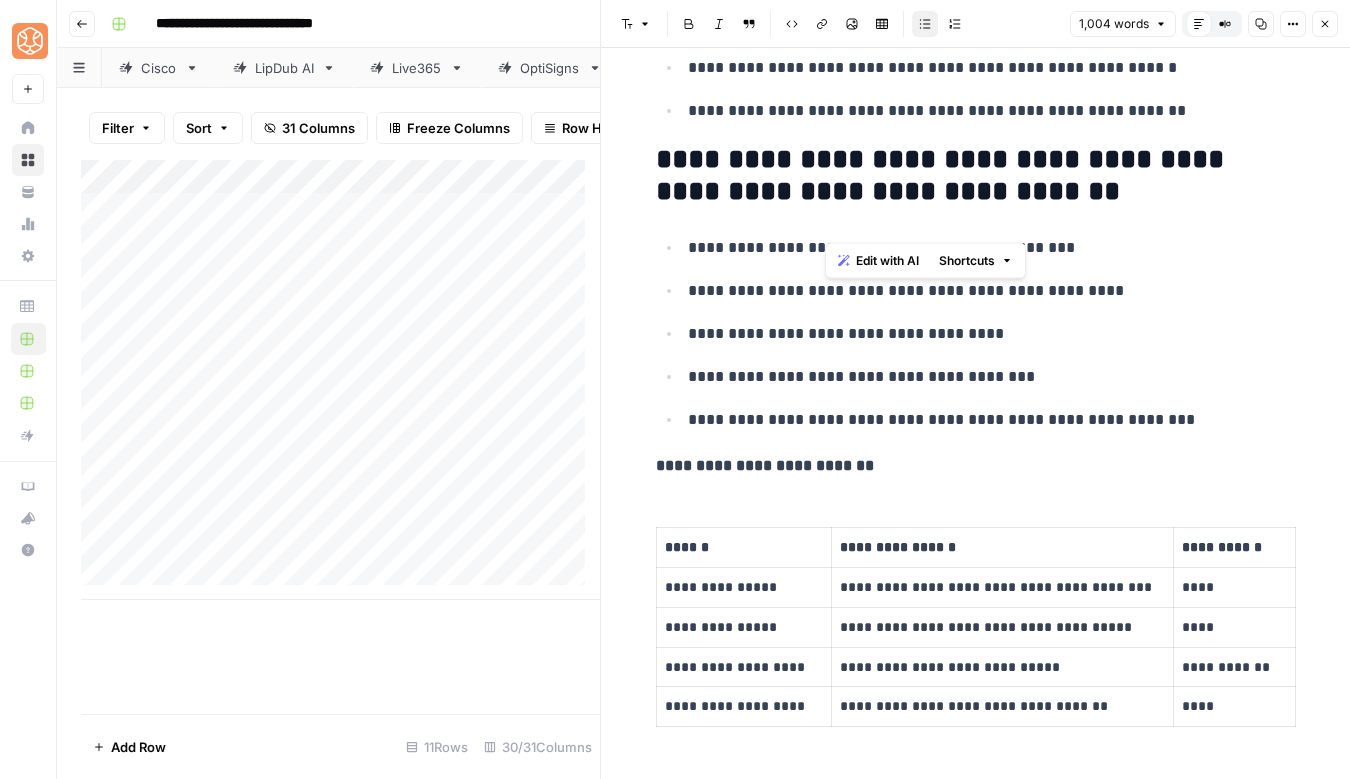 scroll, scrollTop: 5140, scrollLeft: 0, axis: vertical 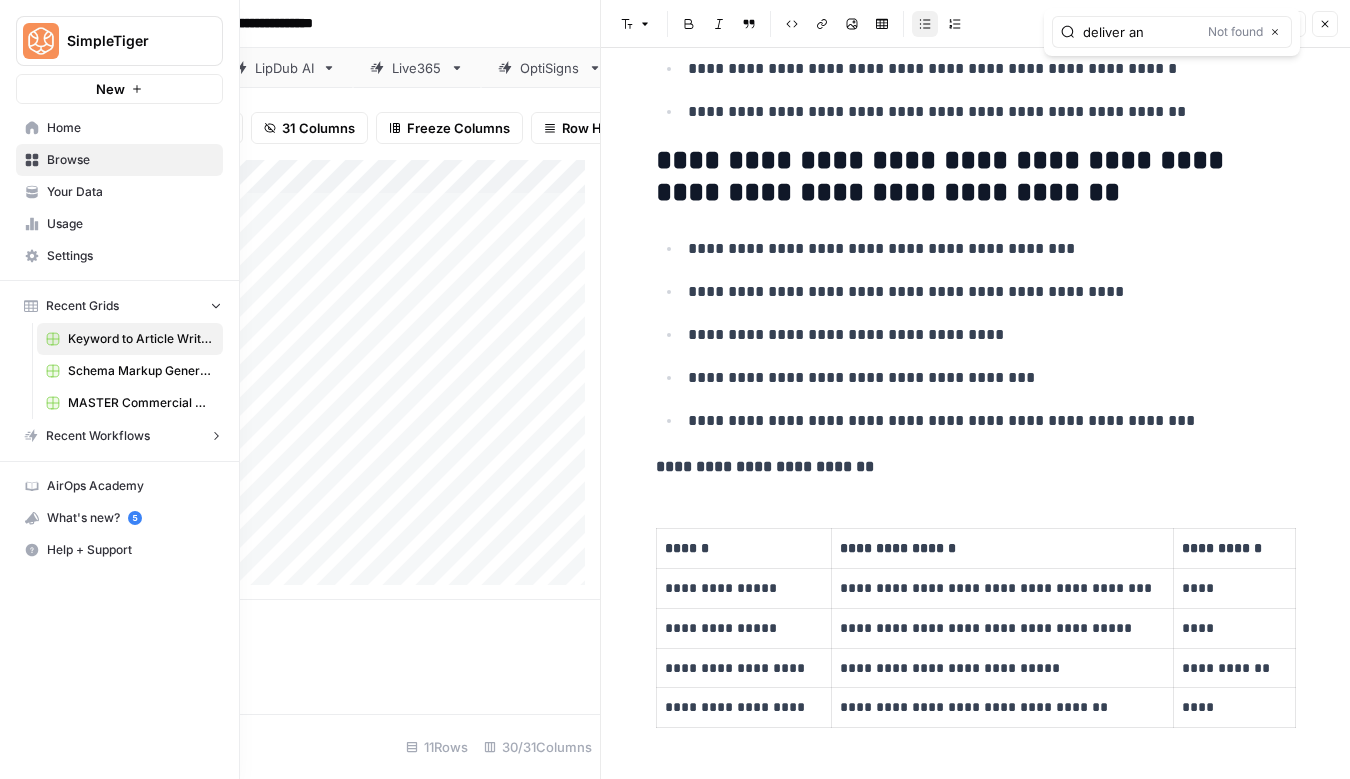 type on "deliver an" 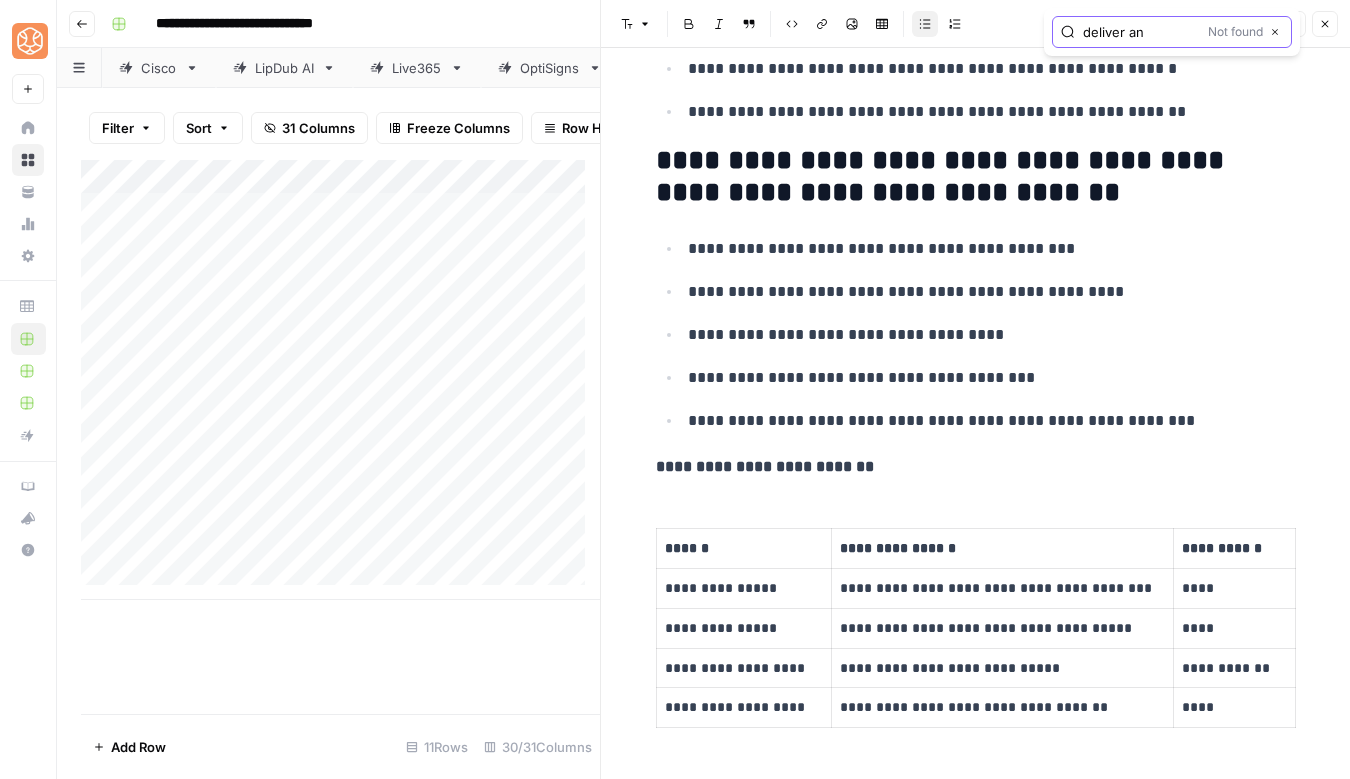 scroll, scrollTop: 4817, scrollLeft: 0, axis: vertical 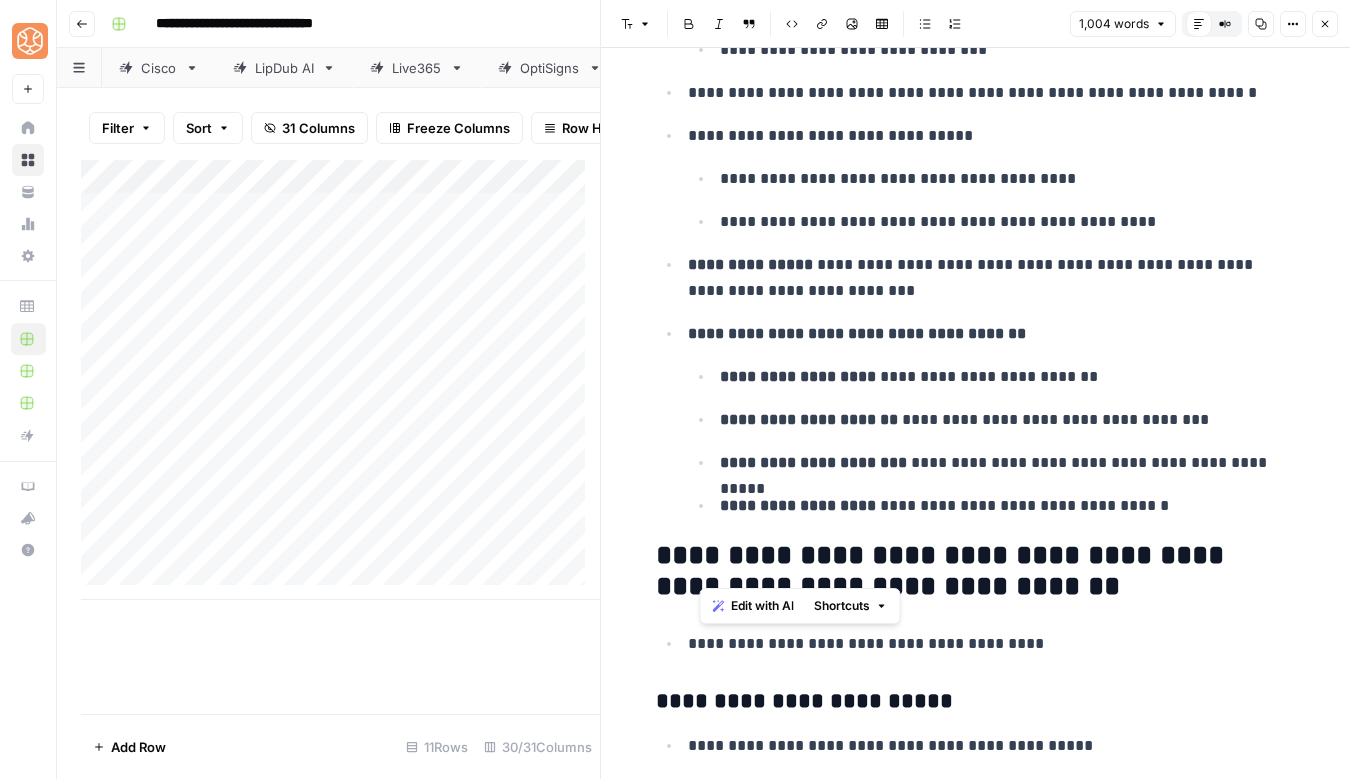 drag, startPoint x: 1005, startPoint y: 577, endPoint x: 713, endPoint y: 531, distance: 295.60107 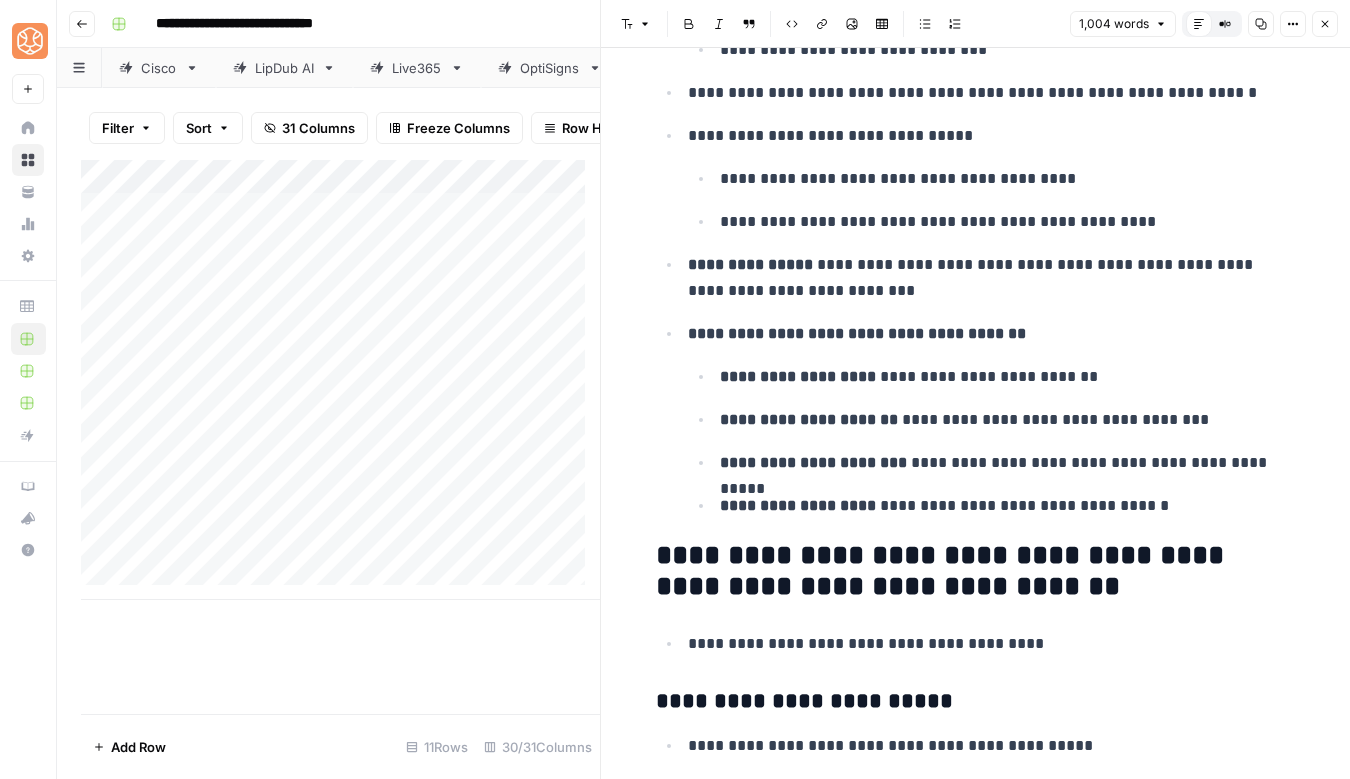 scroll, scrollTop: 3347, scrollLeft: 0, axis: vertical 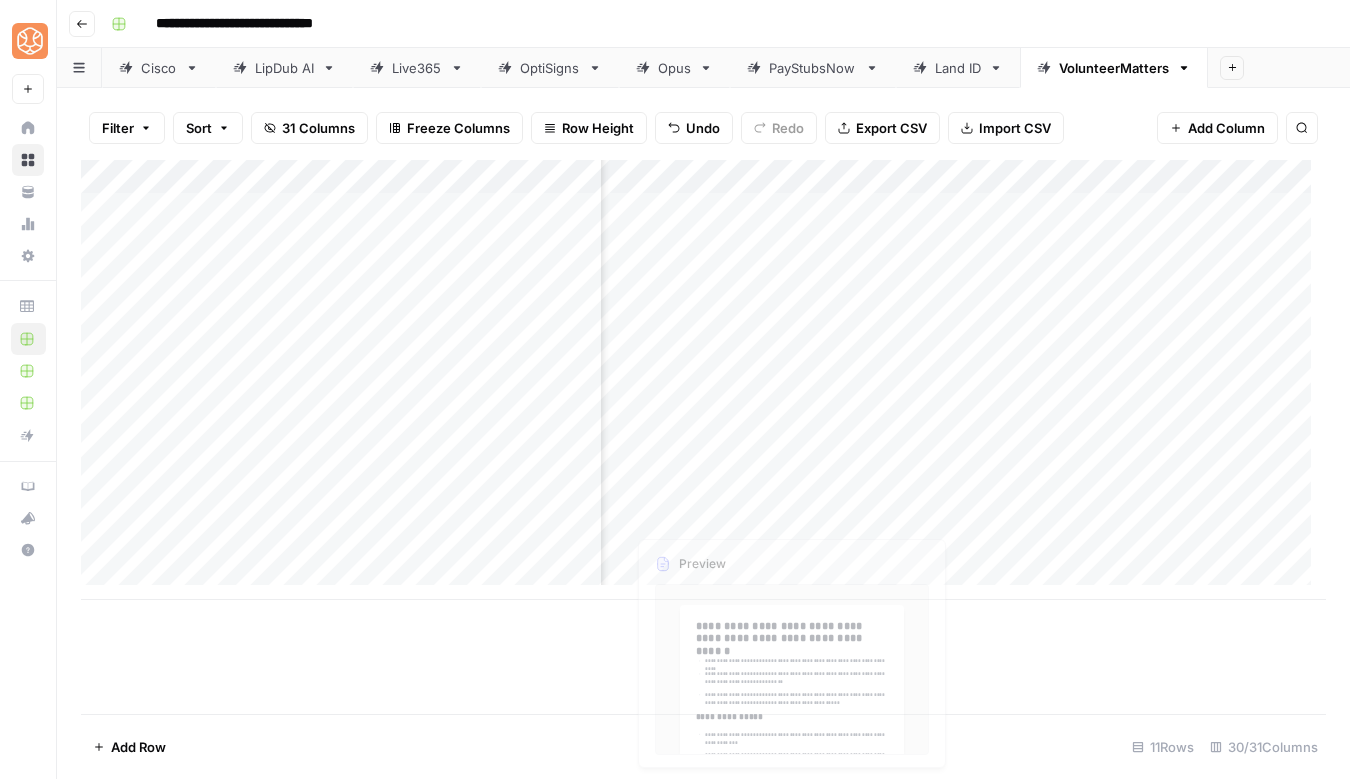 click on "Add Column" at bounding box center (703, 380) 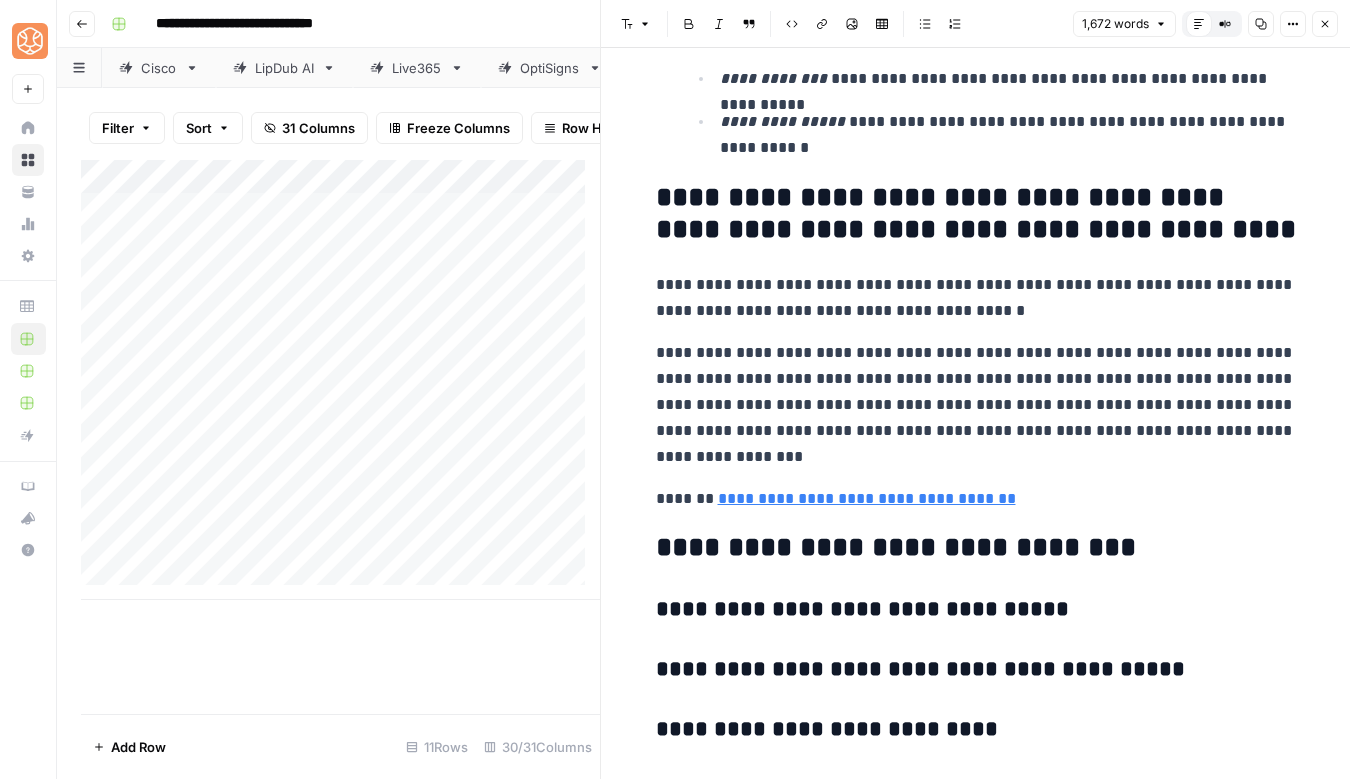 scroll, scrollTop: 9006, scrollLeft: 0, axis: vertical 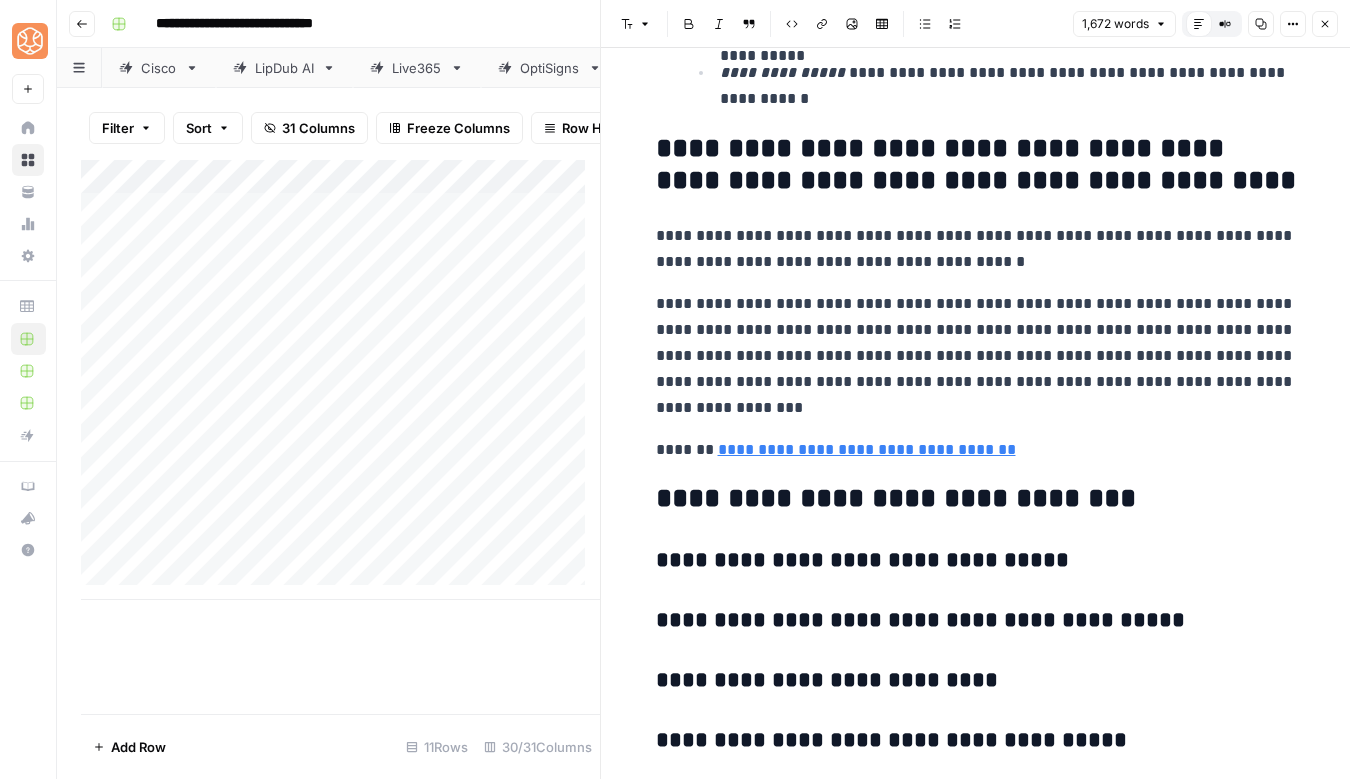 click on "**********" at bounding box center [976, 356] 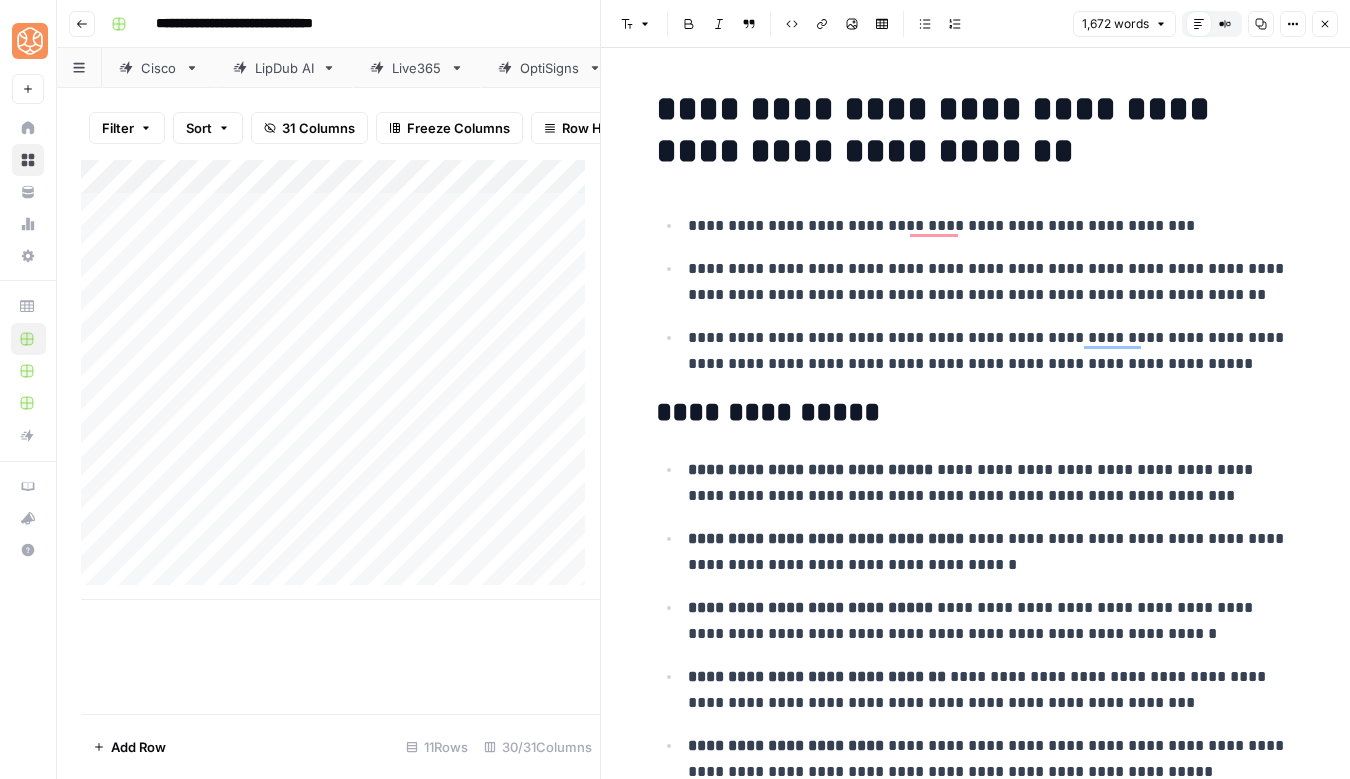 scroll, scrollTop: 0, scrollLeft: 0, axis: both 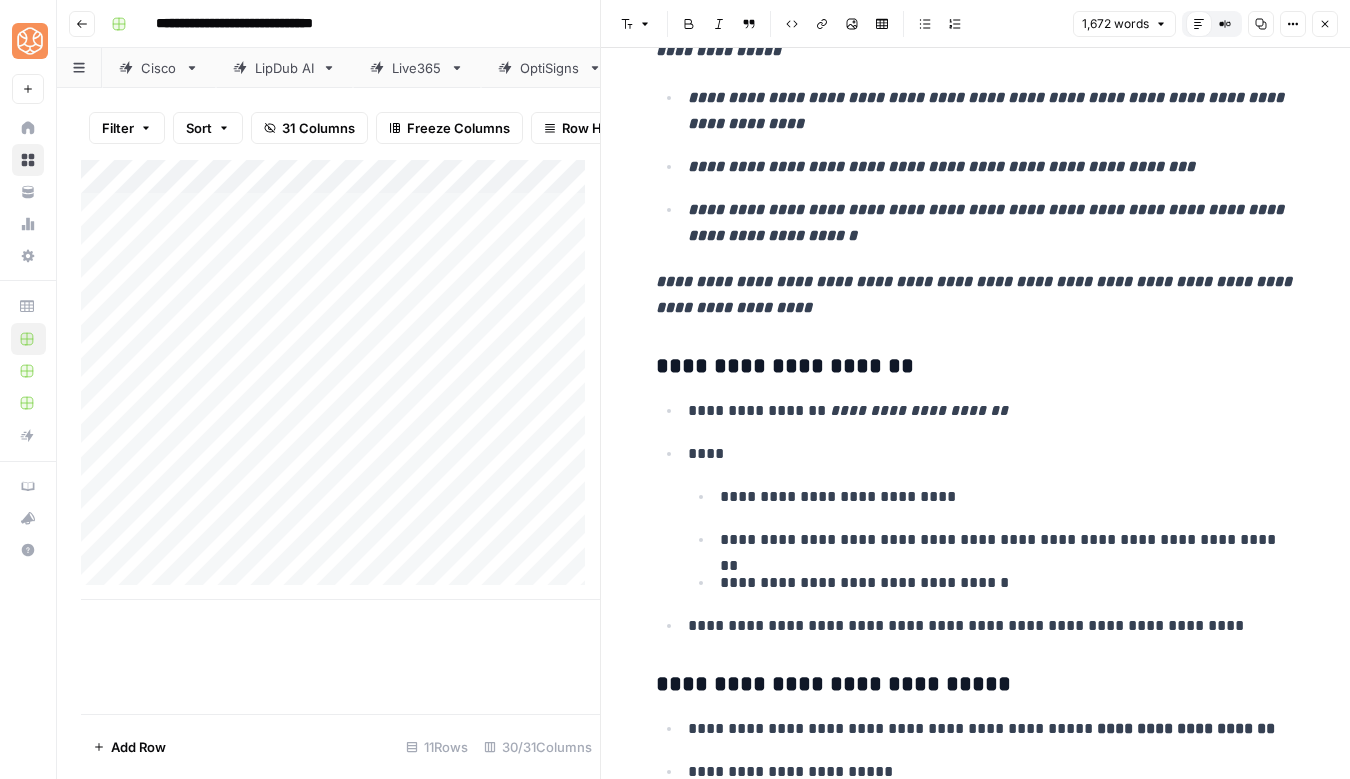 click on "**********" at bounding box center [976, 518] 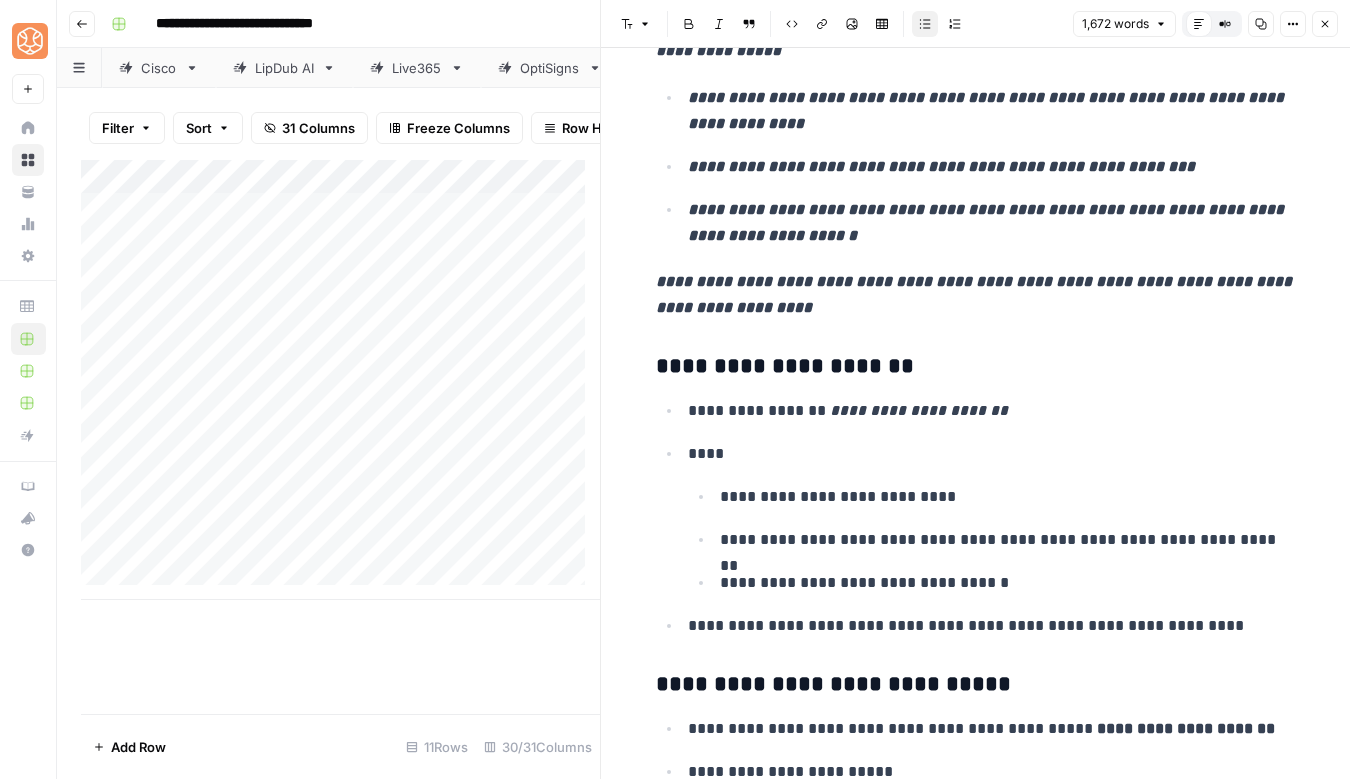 click on "**********" at bounding box center [976, 336] 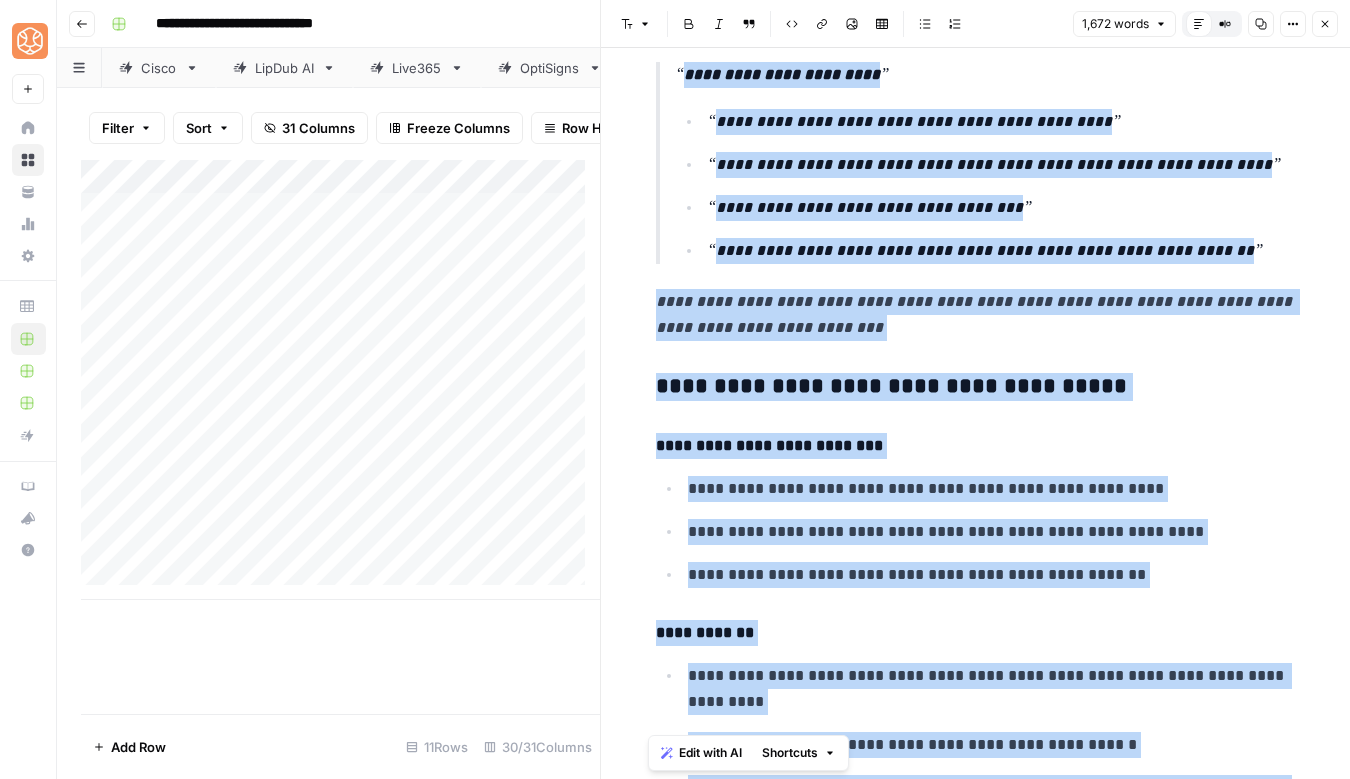copy on "**********" 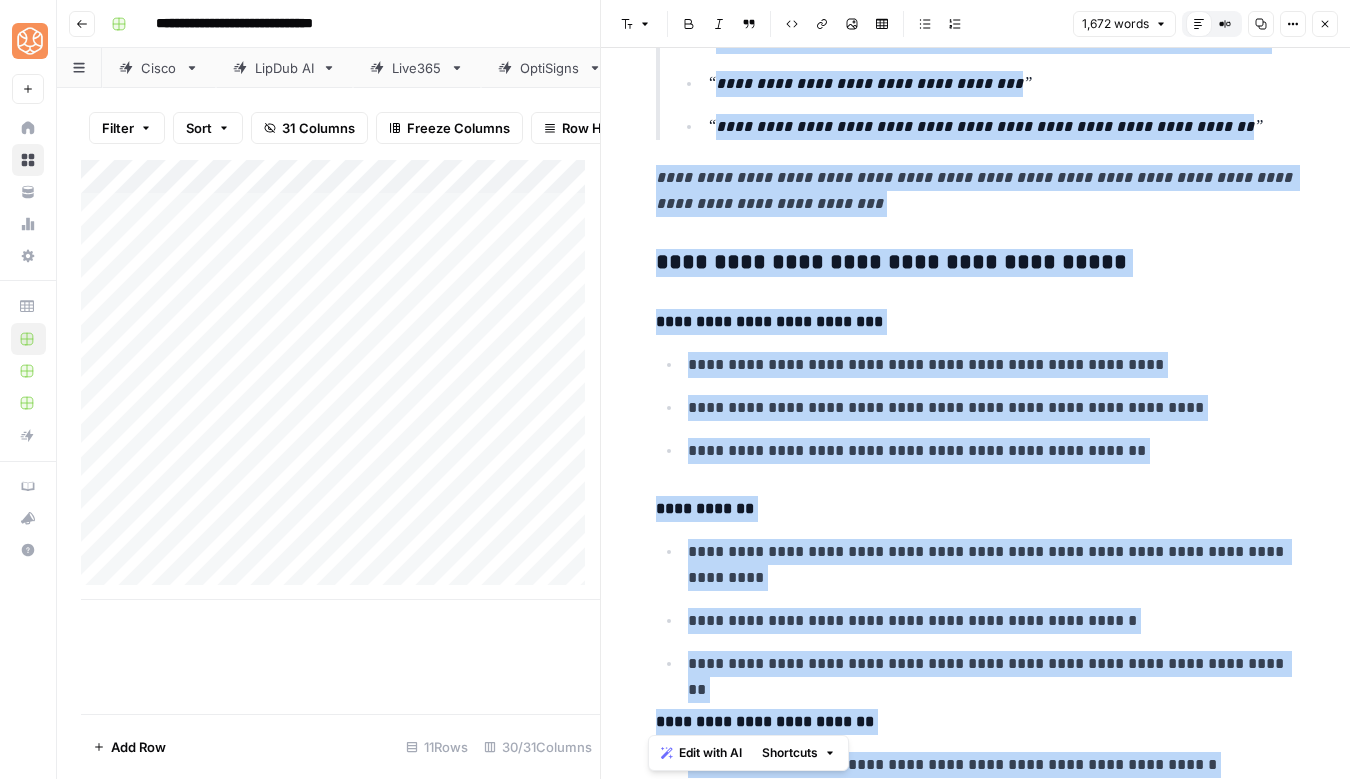 scroll, scrollTop: 1092, scrollLeft: 0, axis: vertical 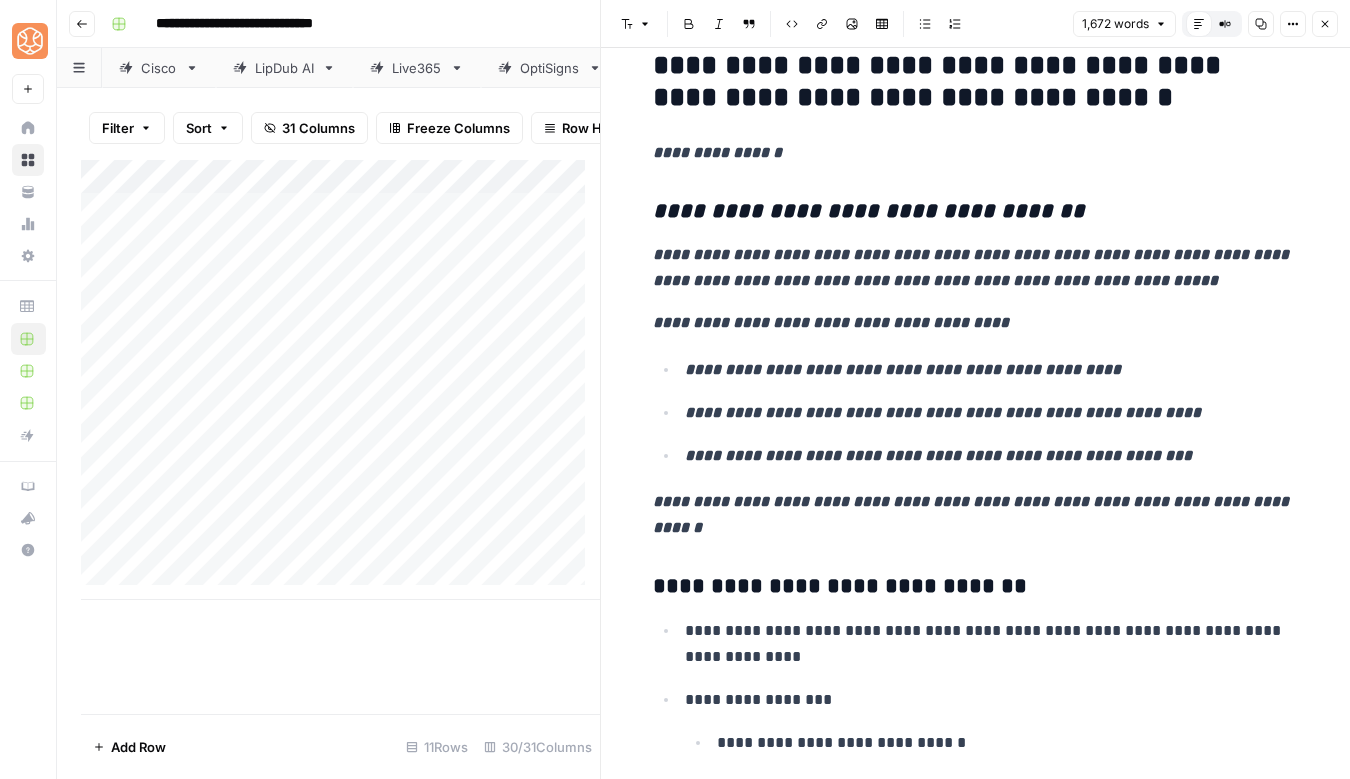 click on "**********" at bounding box center (973, 82) 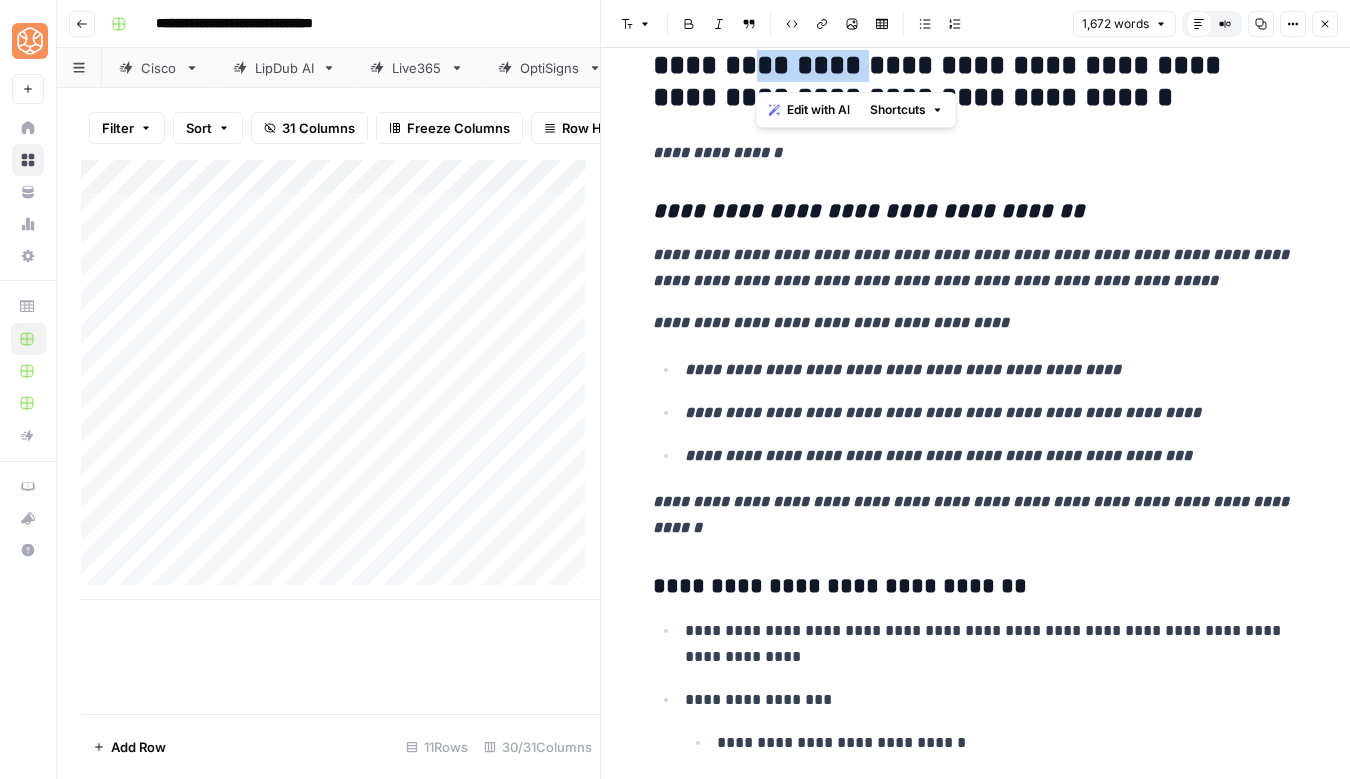 click on "**********" at bounding box center [973, 82] 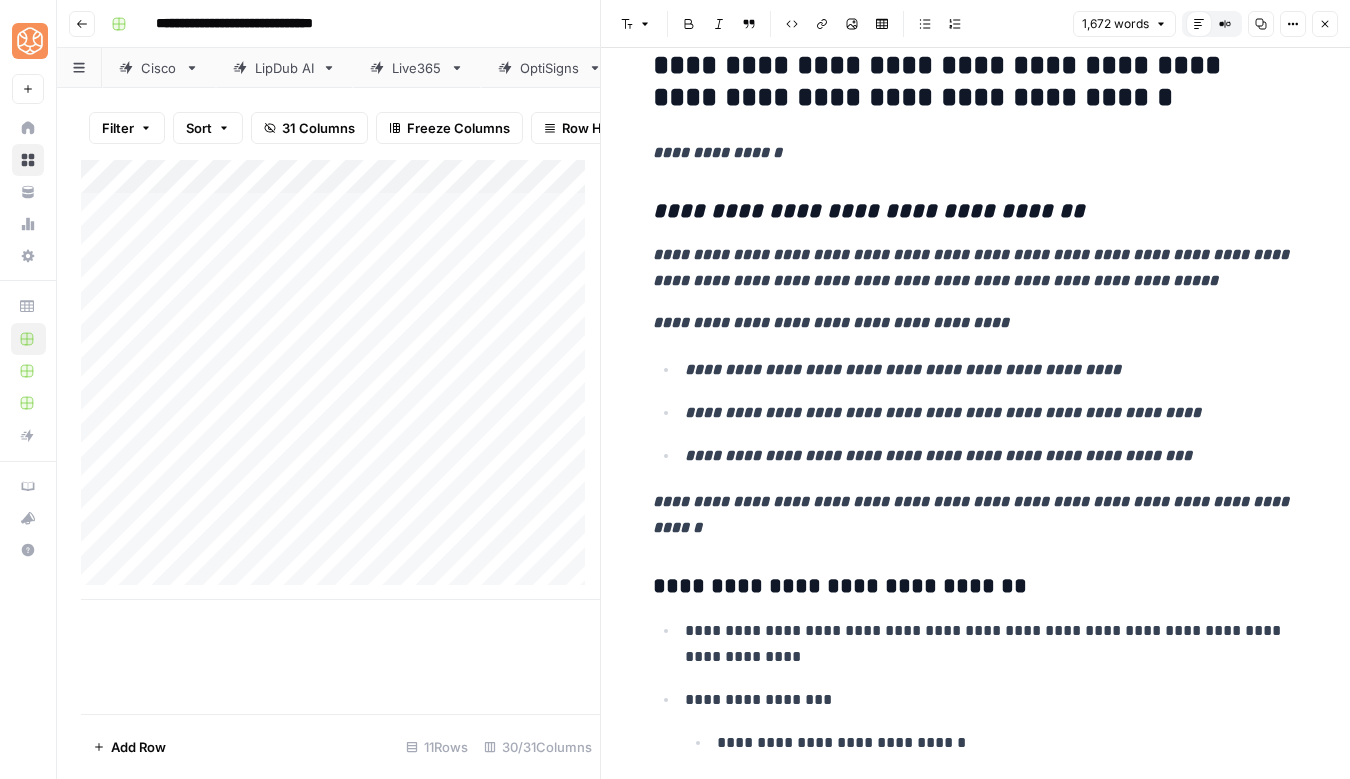 click on "**********" at bounding box center (973, 82) 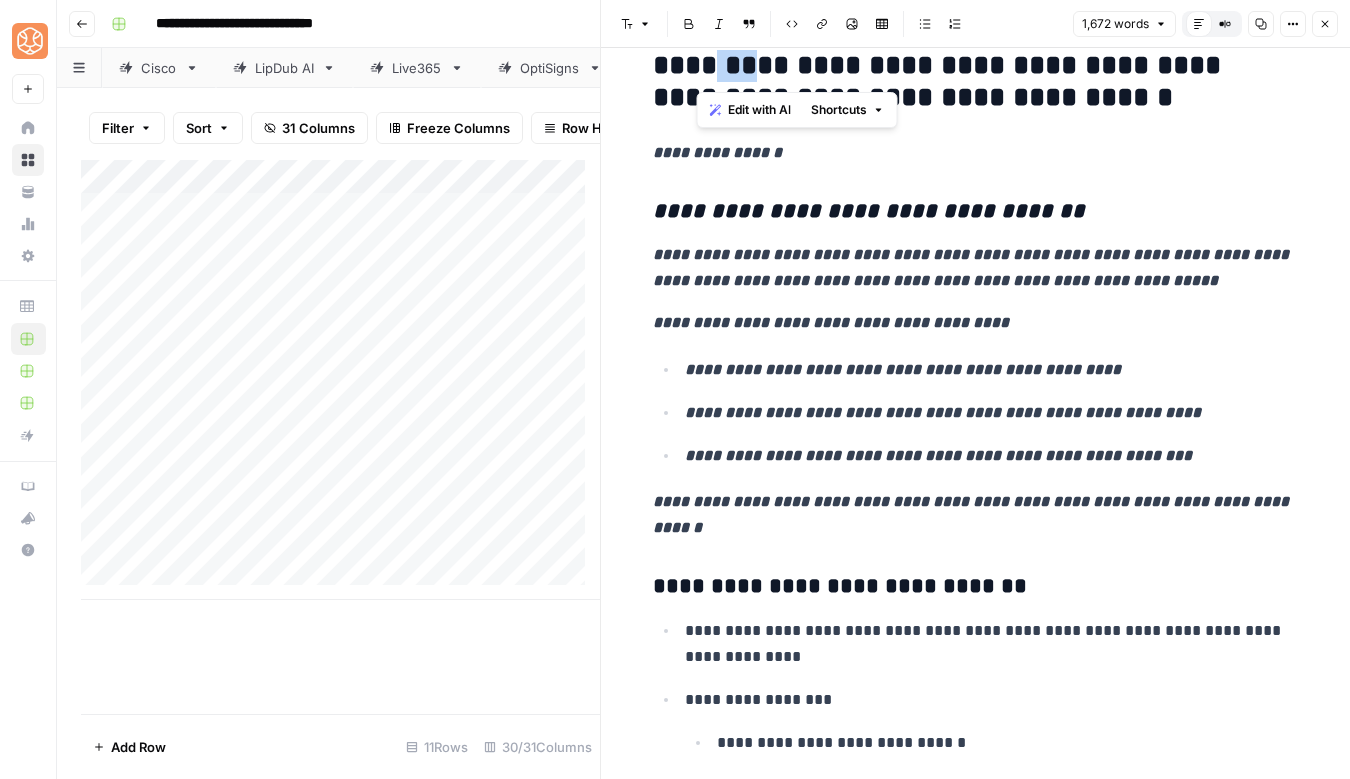 click on "**********" at bounding box center (973, 82) 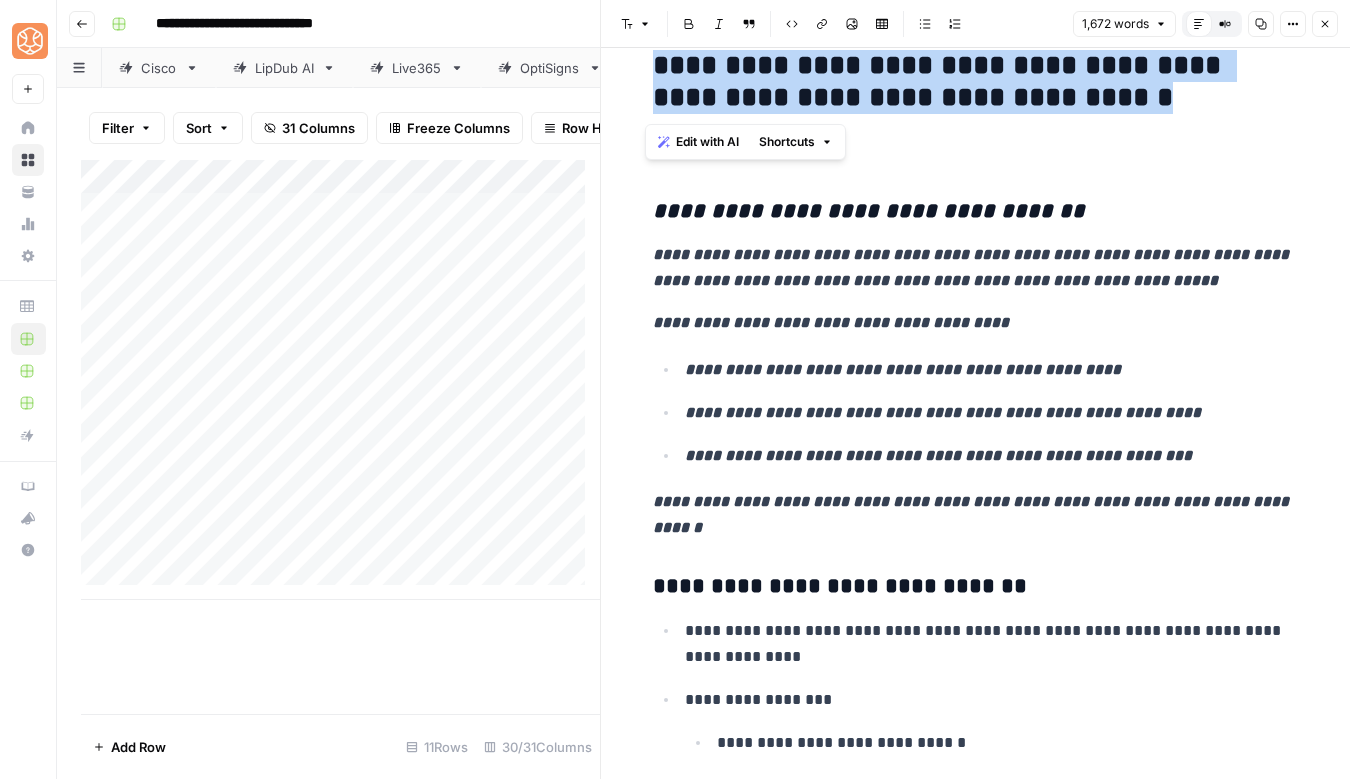 click on "**********" at bounding box center (973, 82) 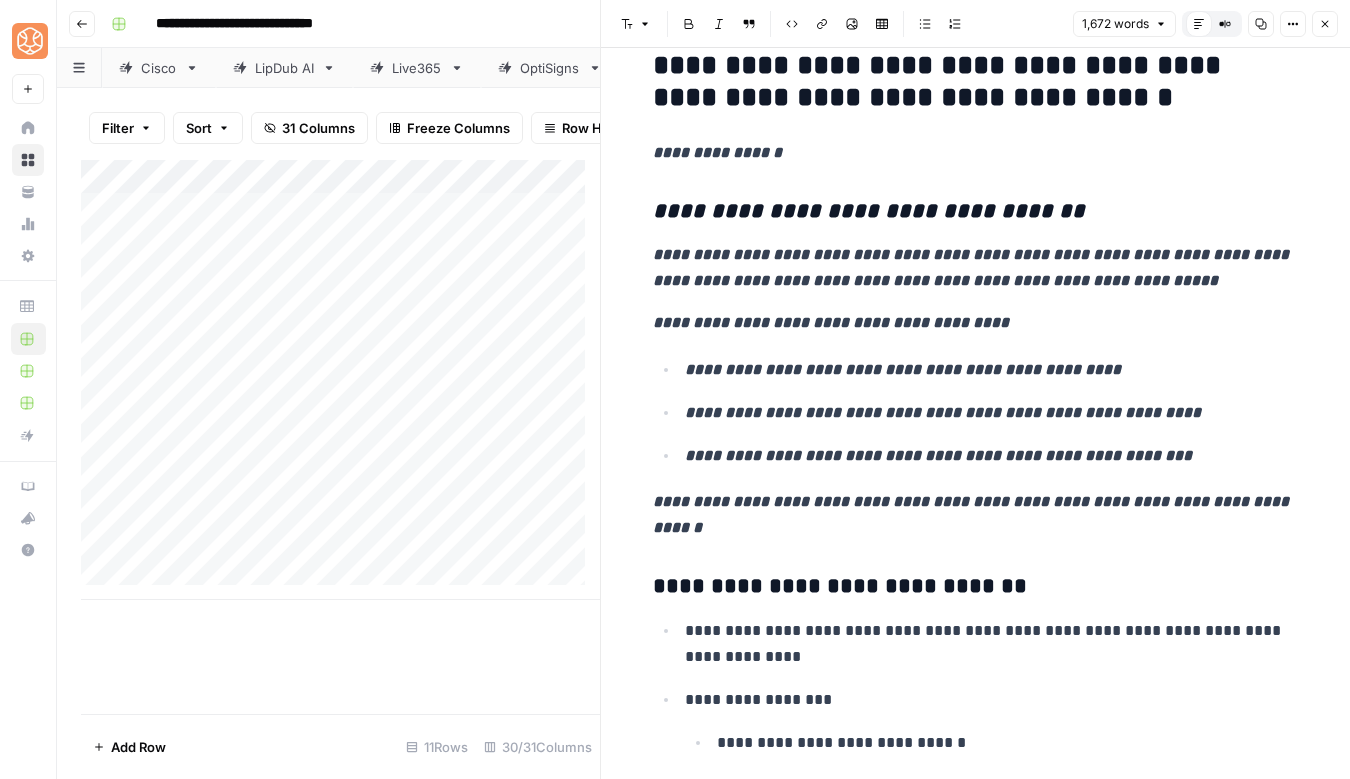 scroll, scrollTop: 2417, scrollLeft: 0, axis: vertical 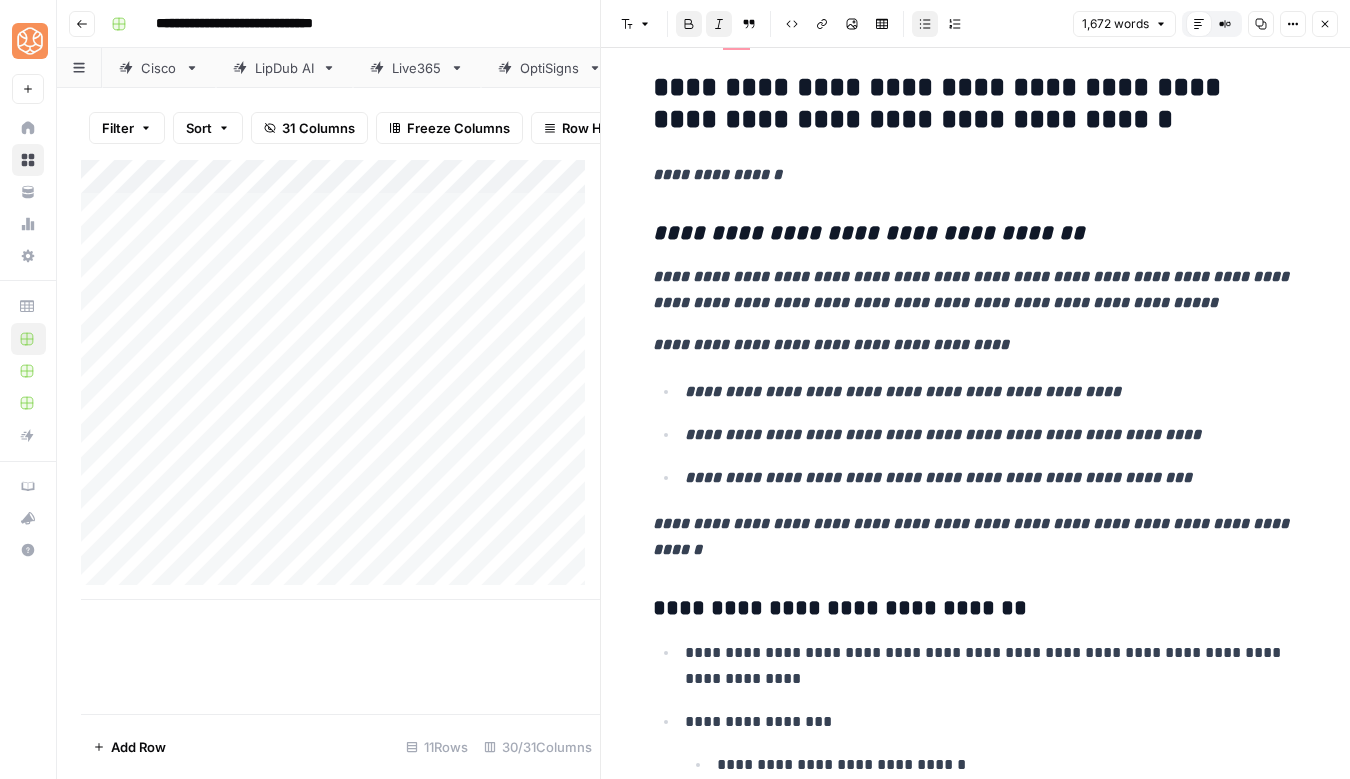click on "**********" at bounding box center (938, 477) 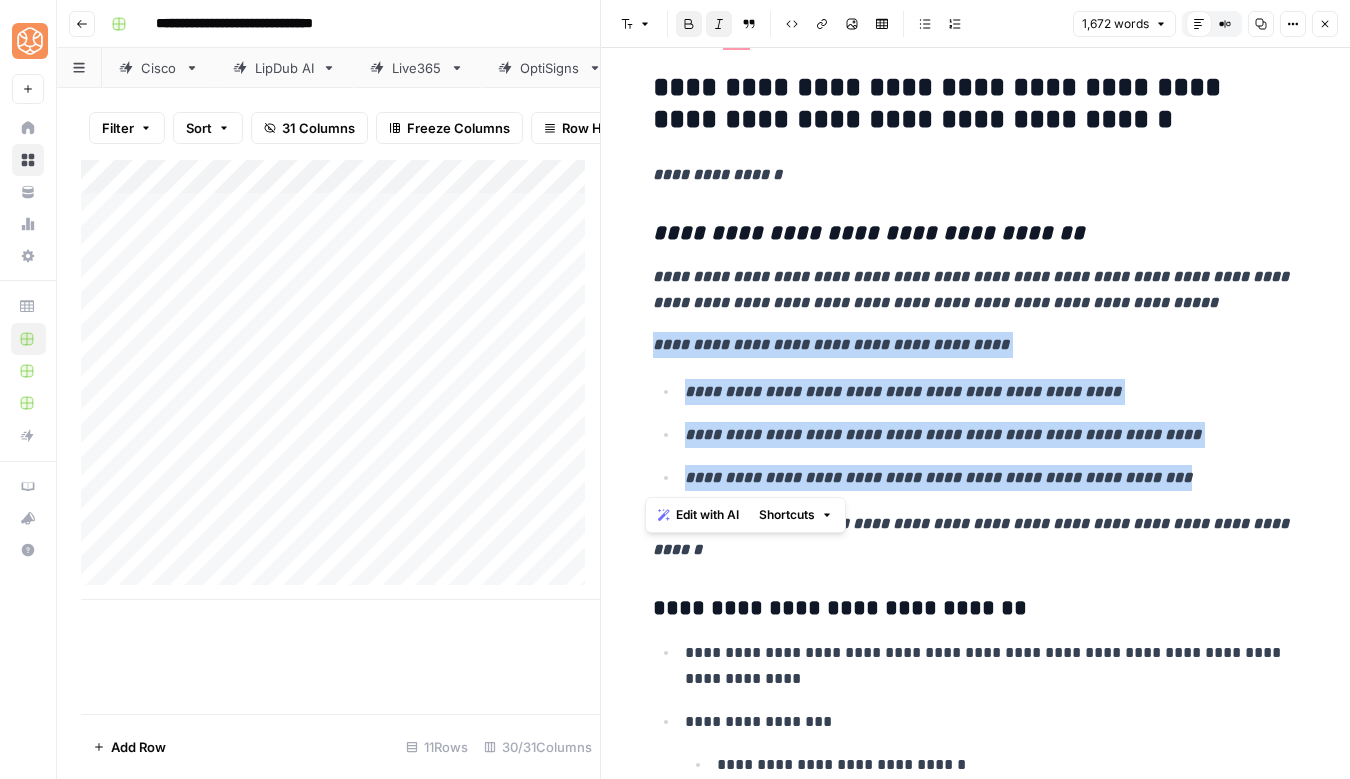 drag, startPoint x: 1159, startPoint y: 480, endPoint x: 644, endPoint y: 344, distance: 532.65466 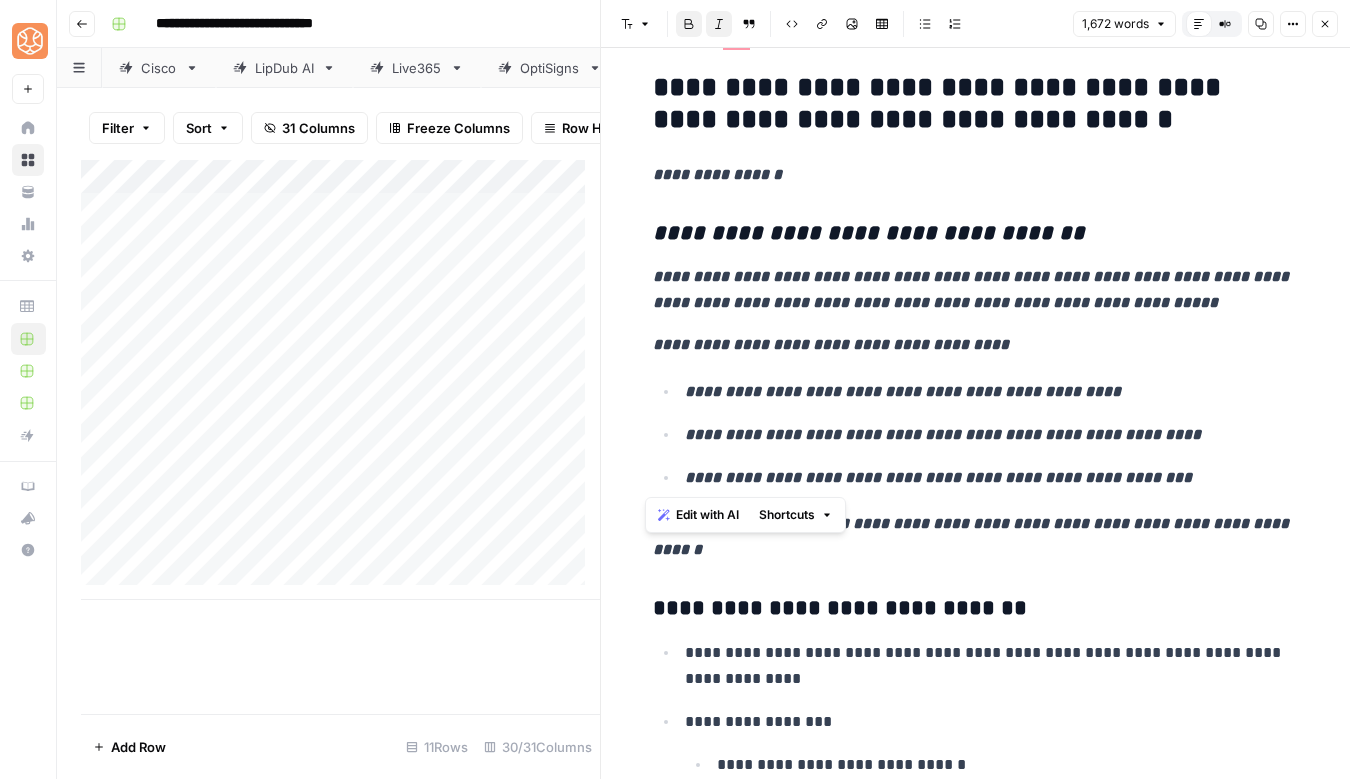 click on "**********" at bounding box center [973, 434] 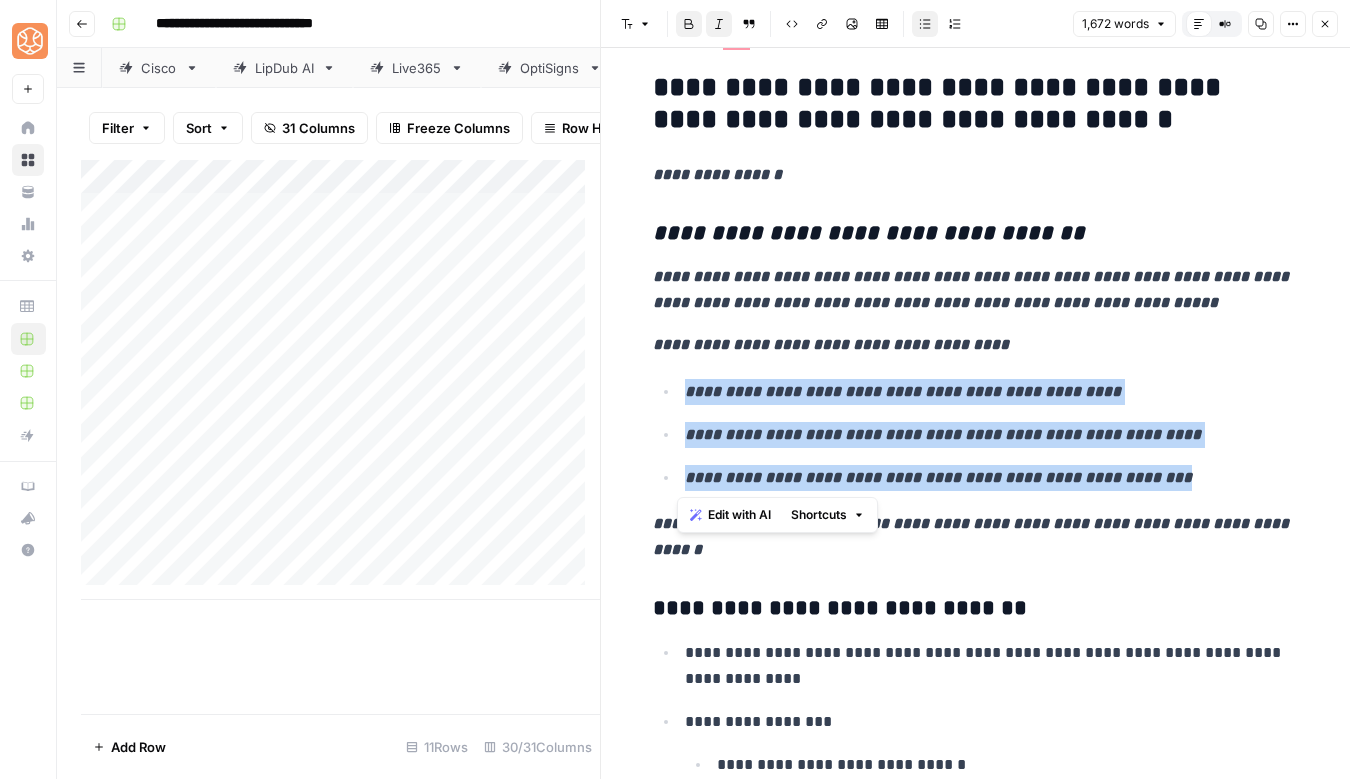 copy on "**********" 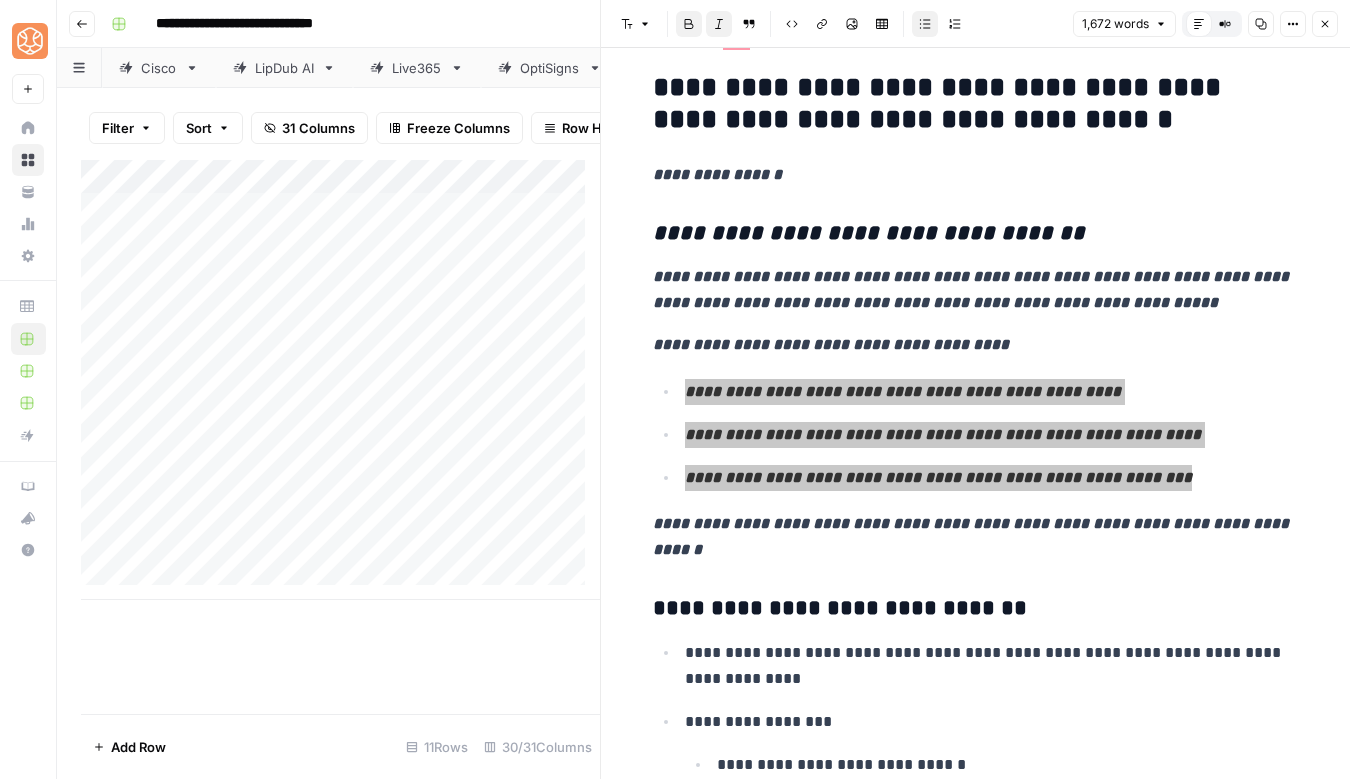 scroll, scrollTop: 2601, scrollLeft: 0, axis: vertical 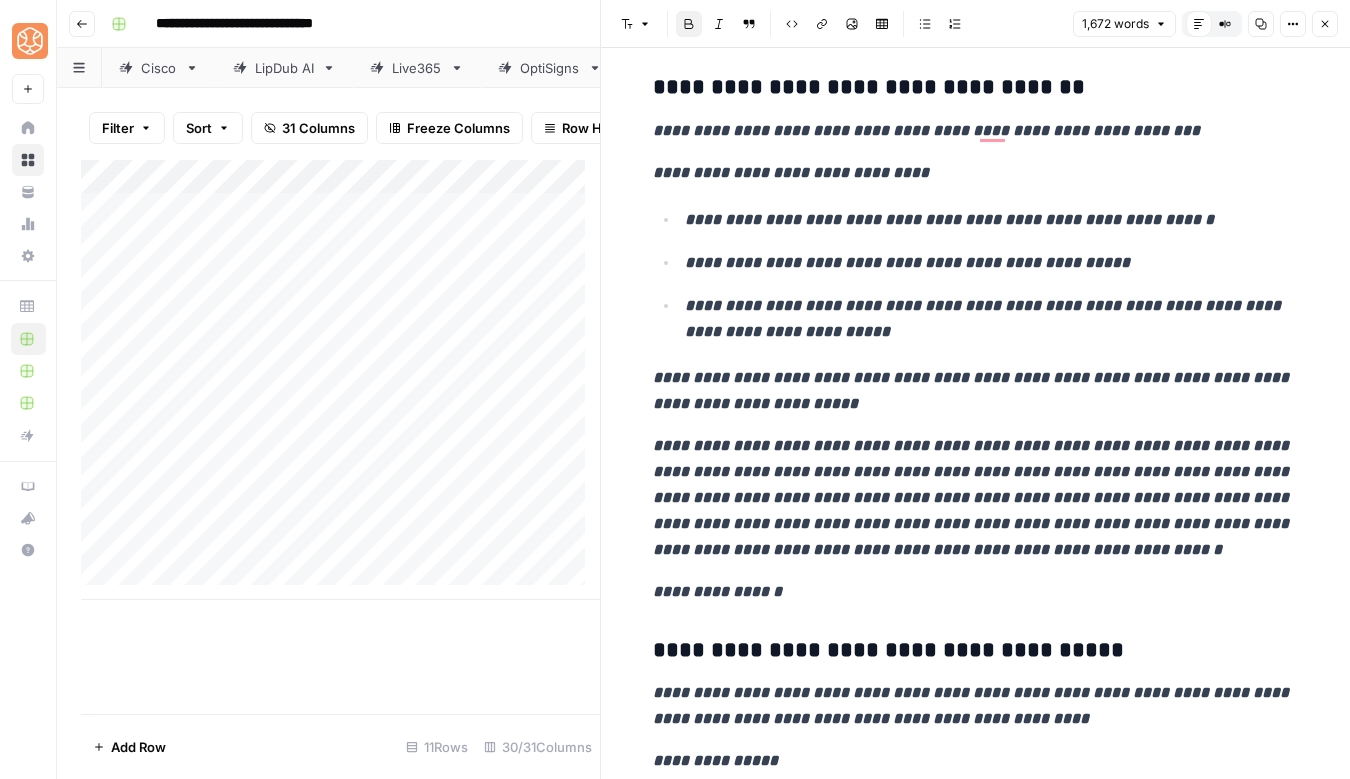 click on "**********" at bounding box center [869, 87] 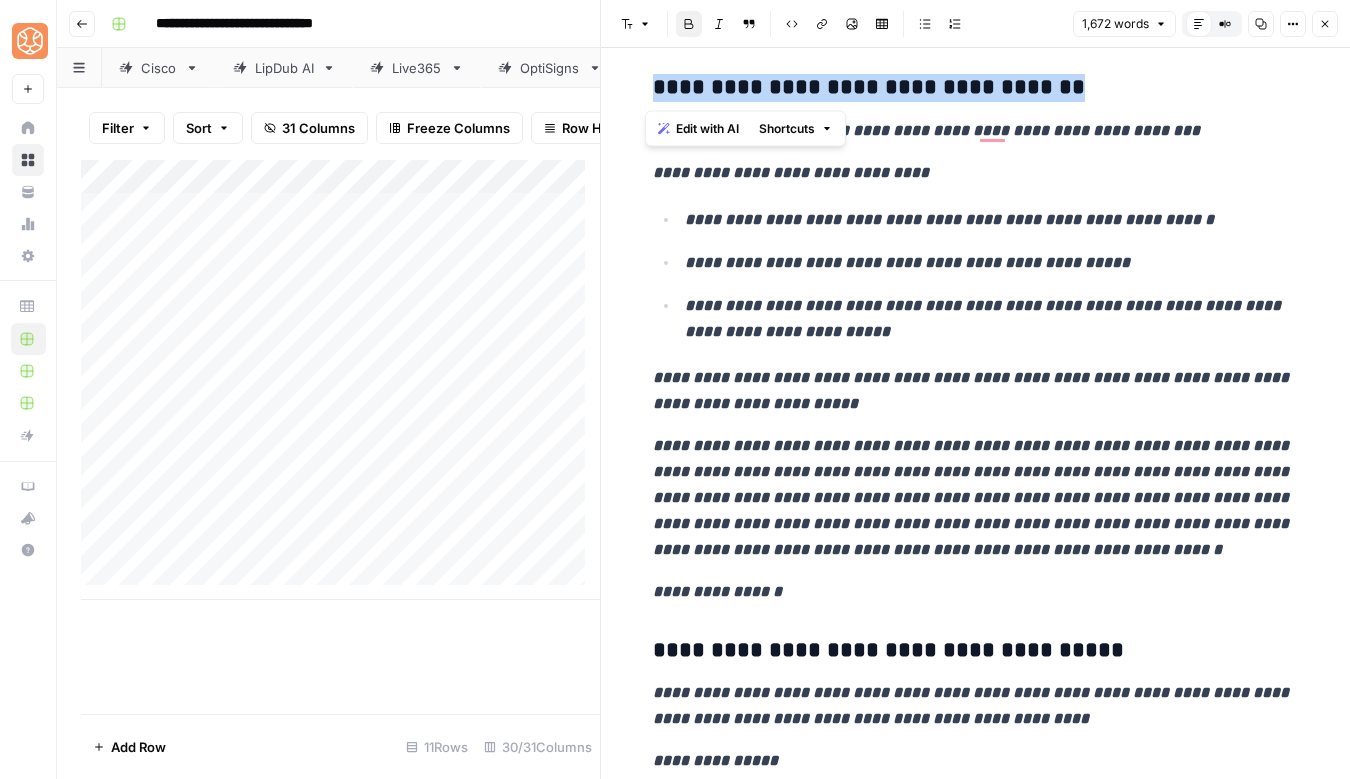 drag, startPoint x: 645, startPoint y: 97, endPoint x: 1047, endPoint y: 97, distance: 402 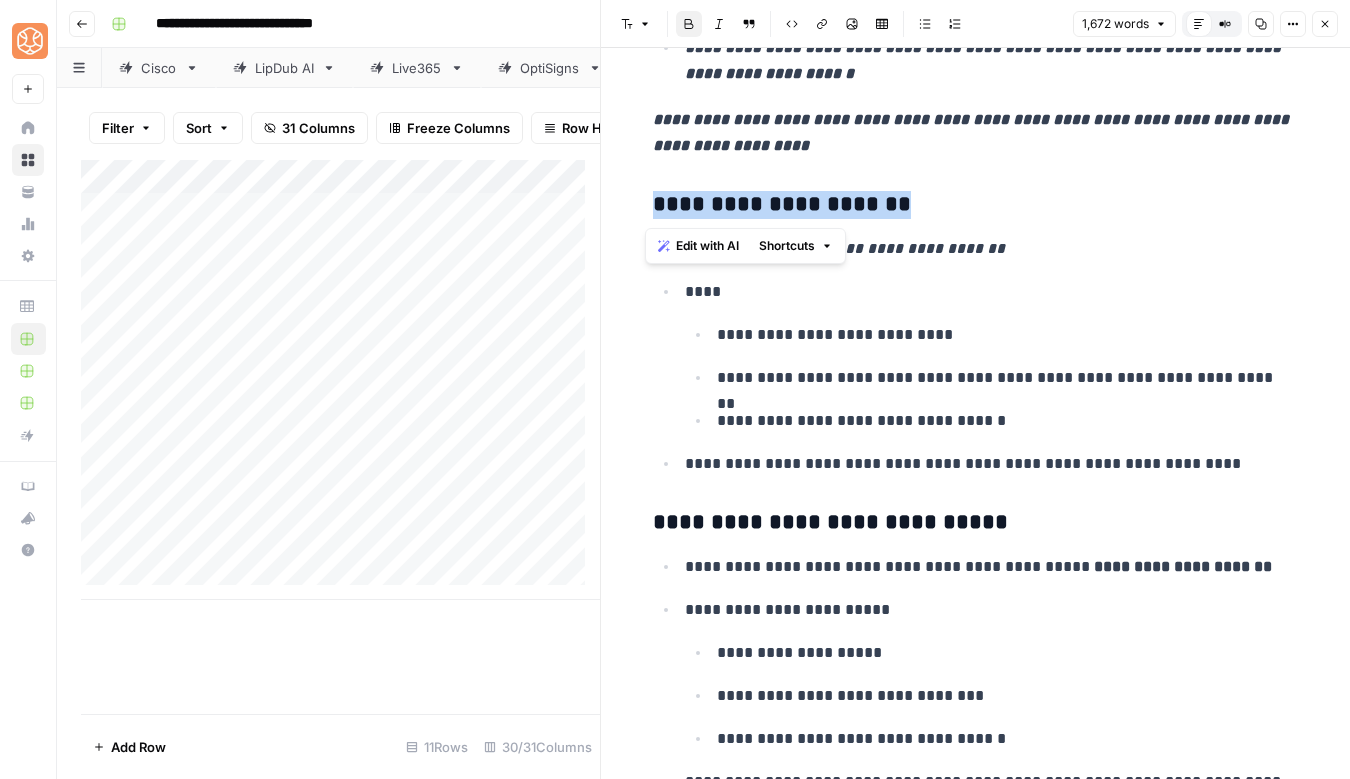 drag, startPoint x: 641, startPoint y: 211, endPoint x: 883, endPoint y: 210, distance: 242.00206 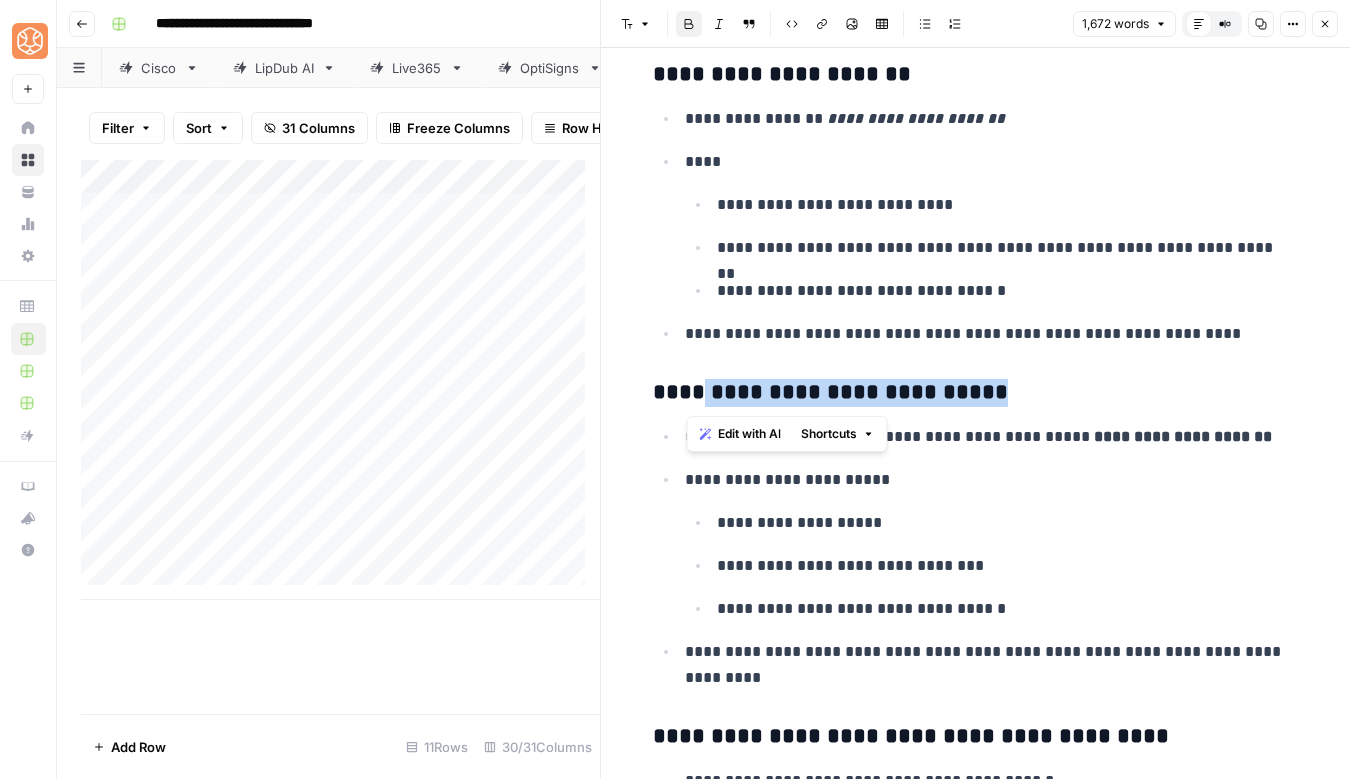 drag, startPoint x: 691, startPoint y: 391, endPoint x: 1009, endPoint y: 391, distance: 318 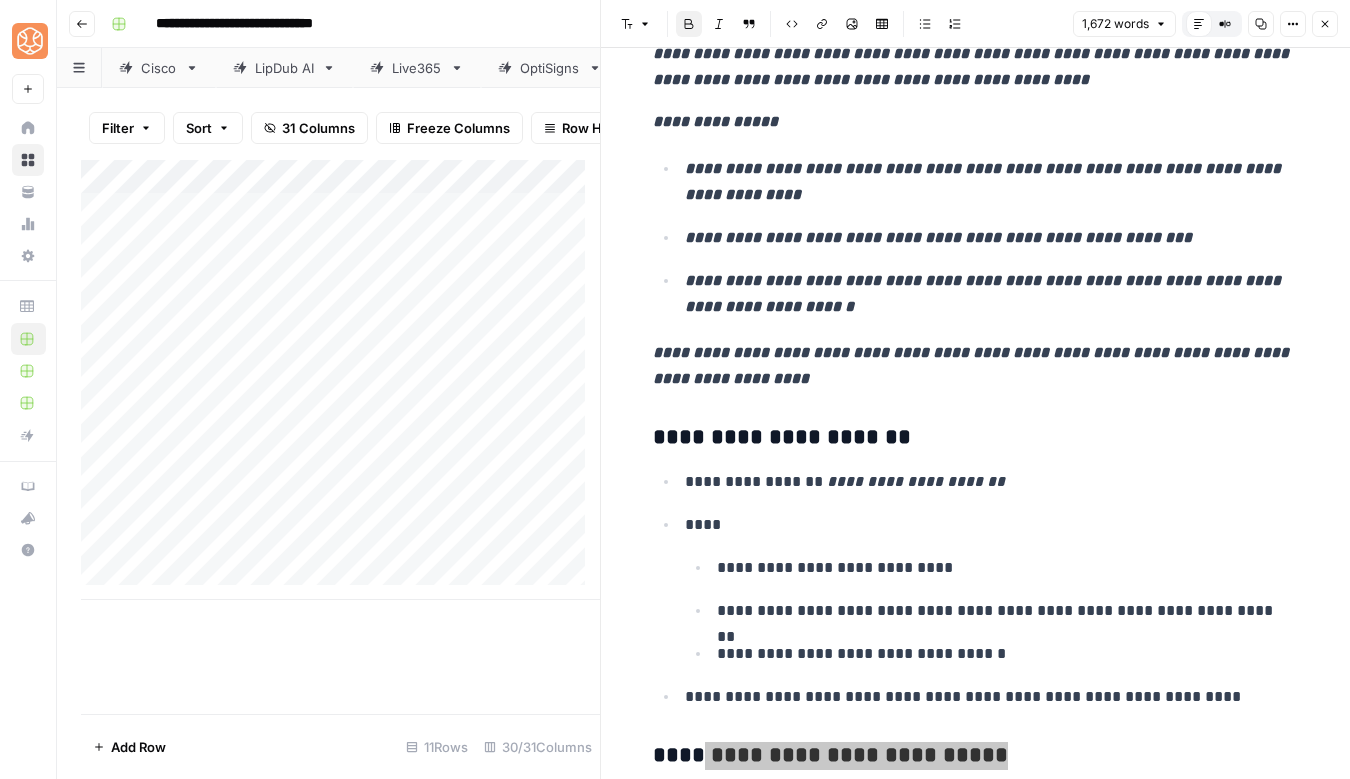 scroll, scrollTop: 3954, scrollLeft: 0, axis: vertical 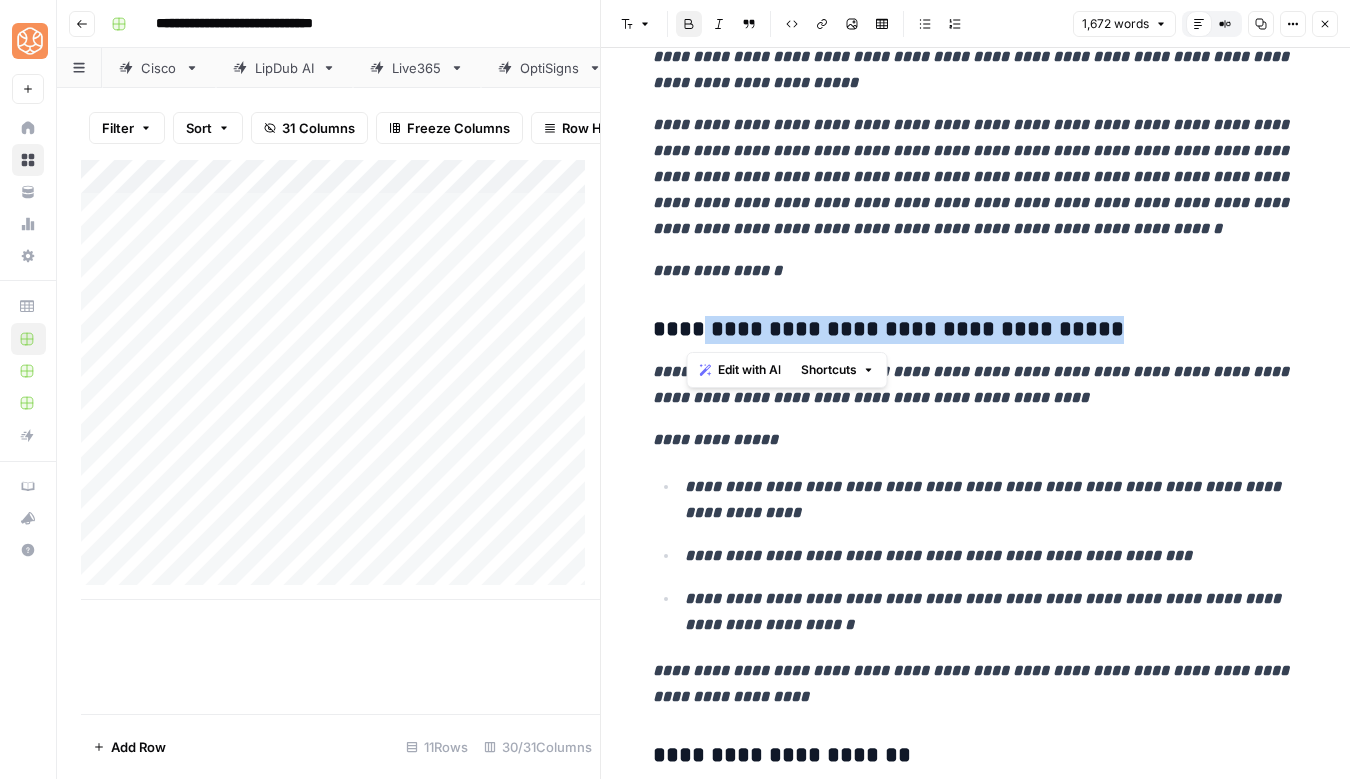 drag, startPoint x: 686, startPoint y: 330, endPoint x: 1166, endPoint y: 330, distance: 480 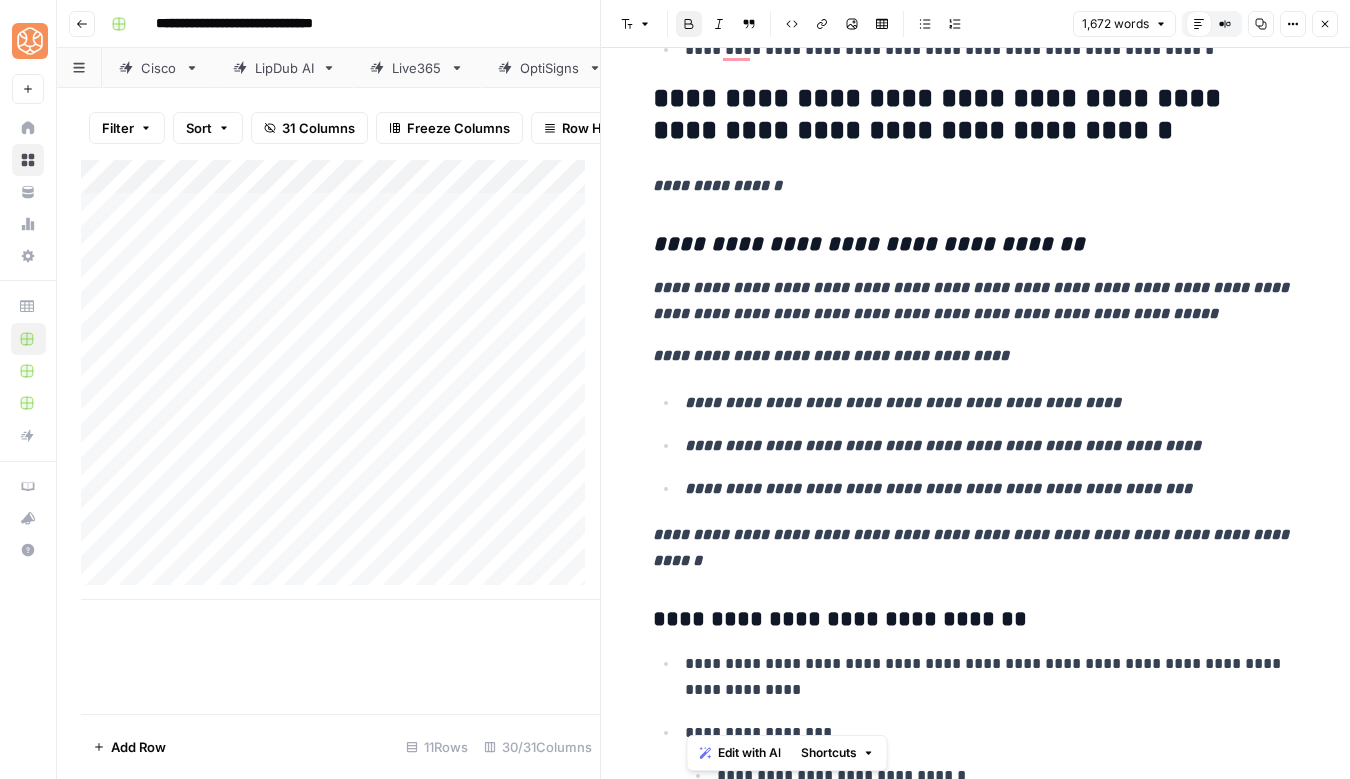click on "**********" at bounding box center (973, 245) 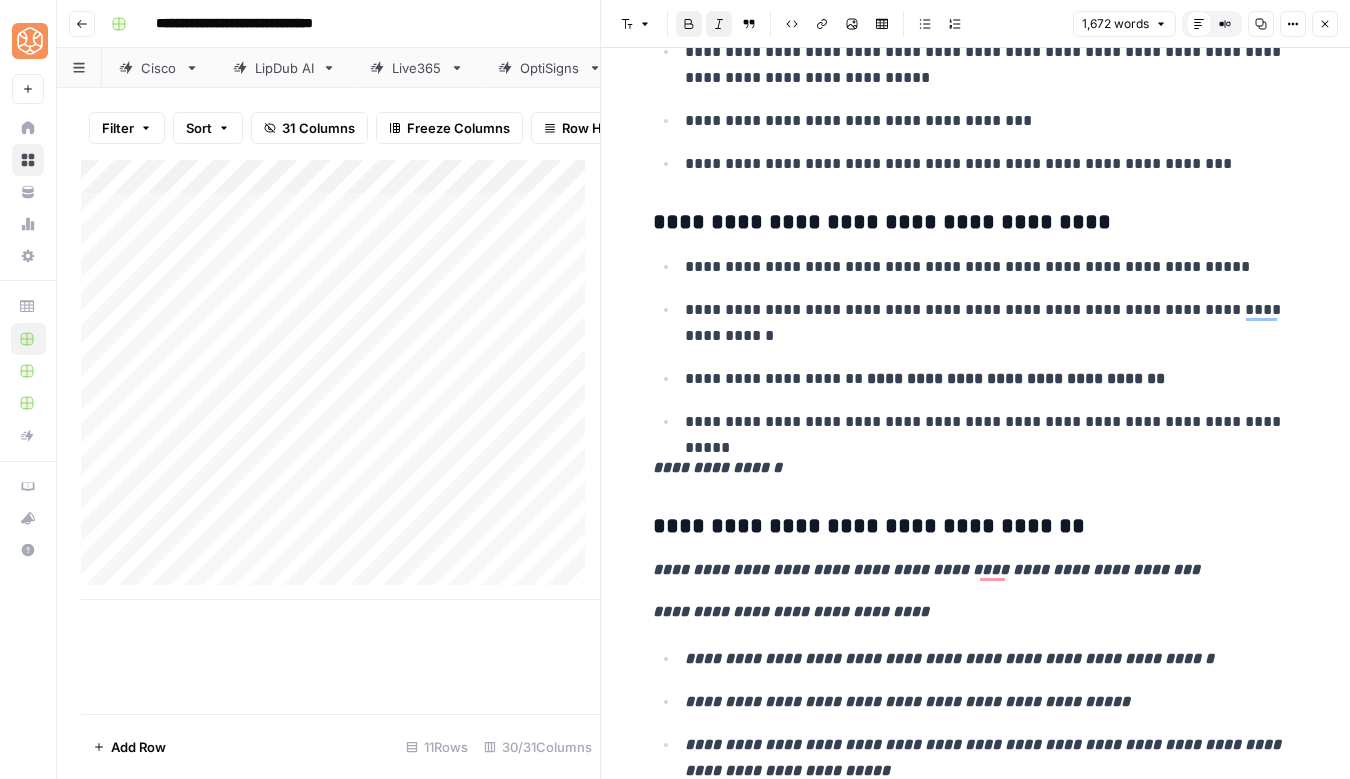 scroll, scrollTop: 3687, scrollLeft: 0, axis: vertical 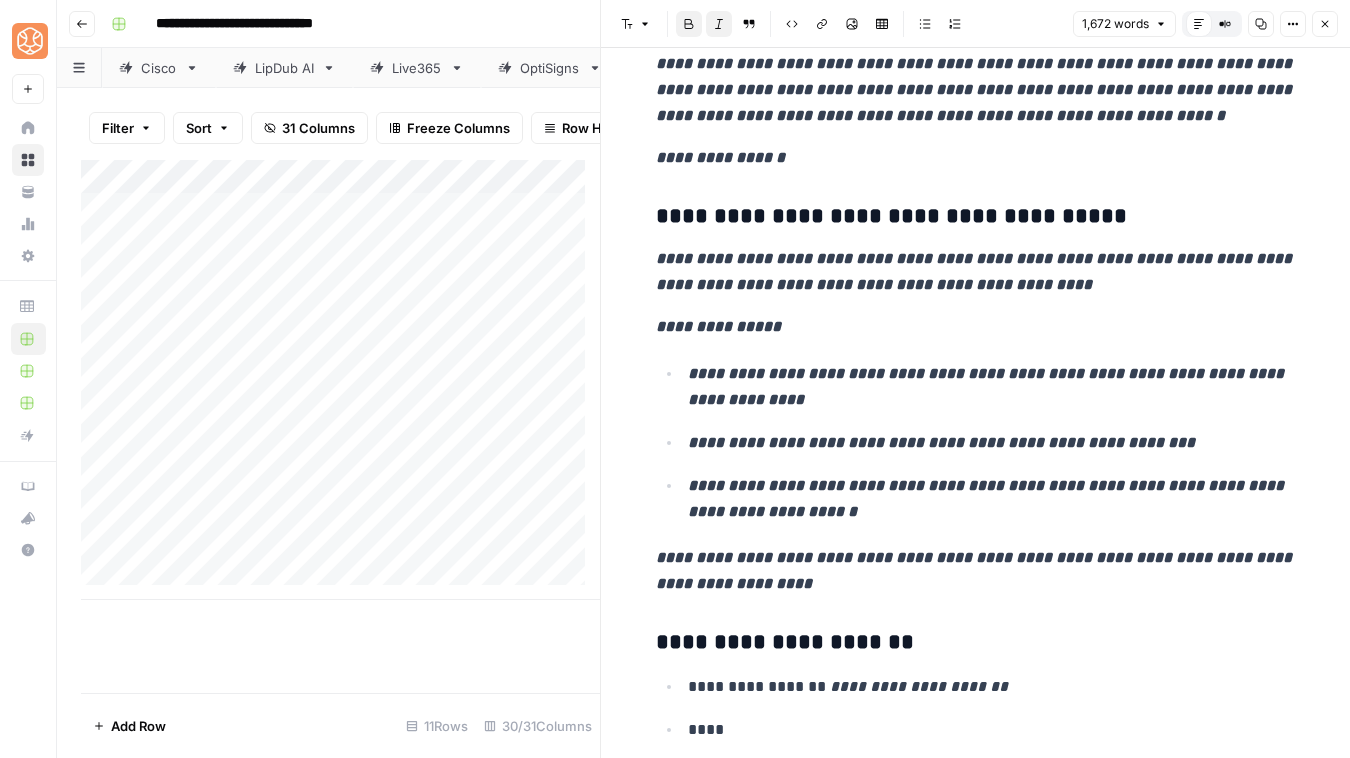 click on "Close" at bounding box center [1325, 24] 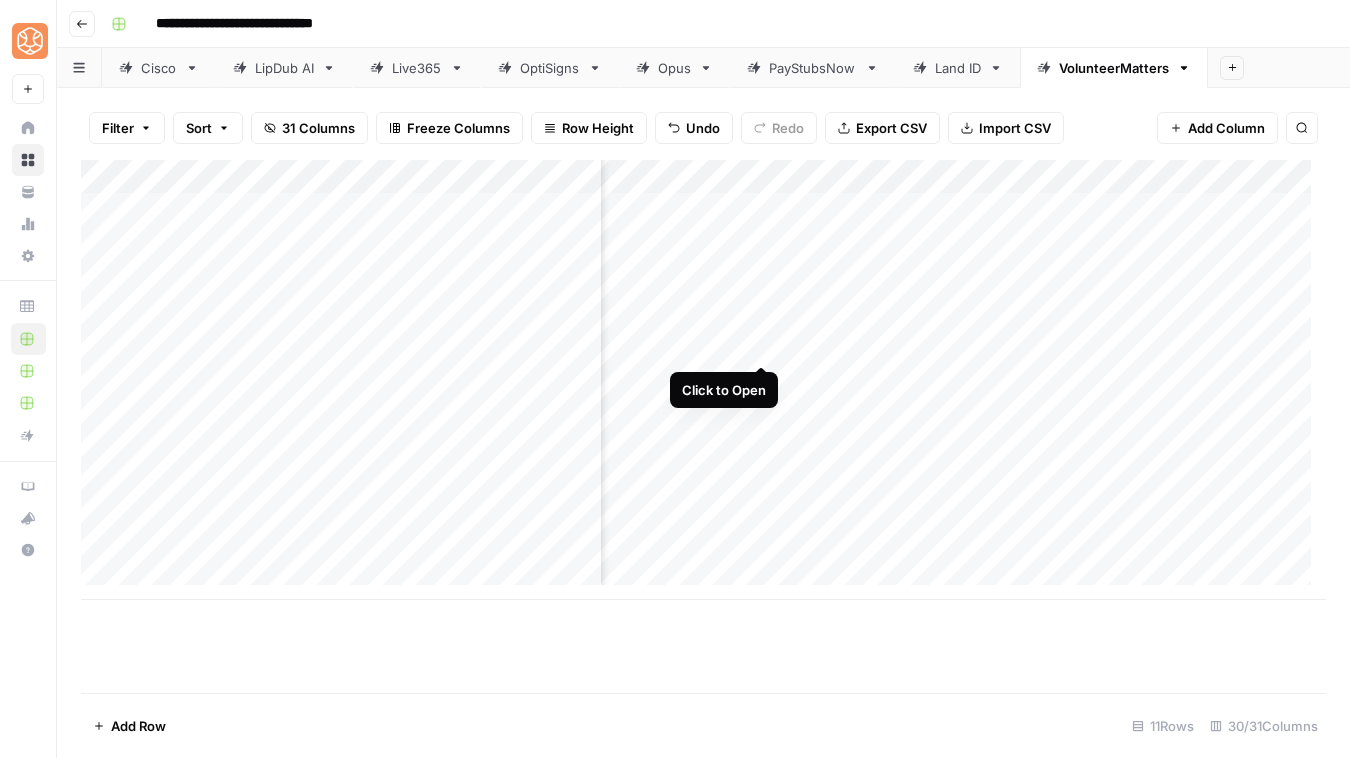 click on "Add Column" at bounding box center (703, 380) 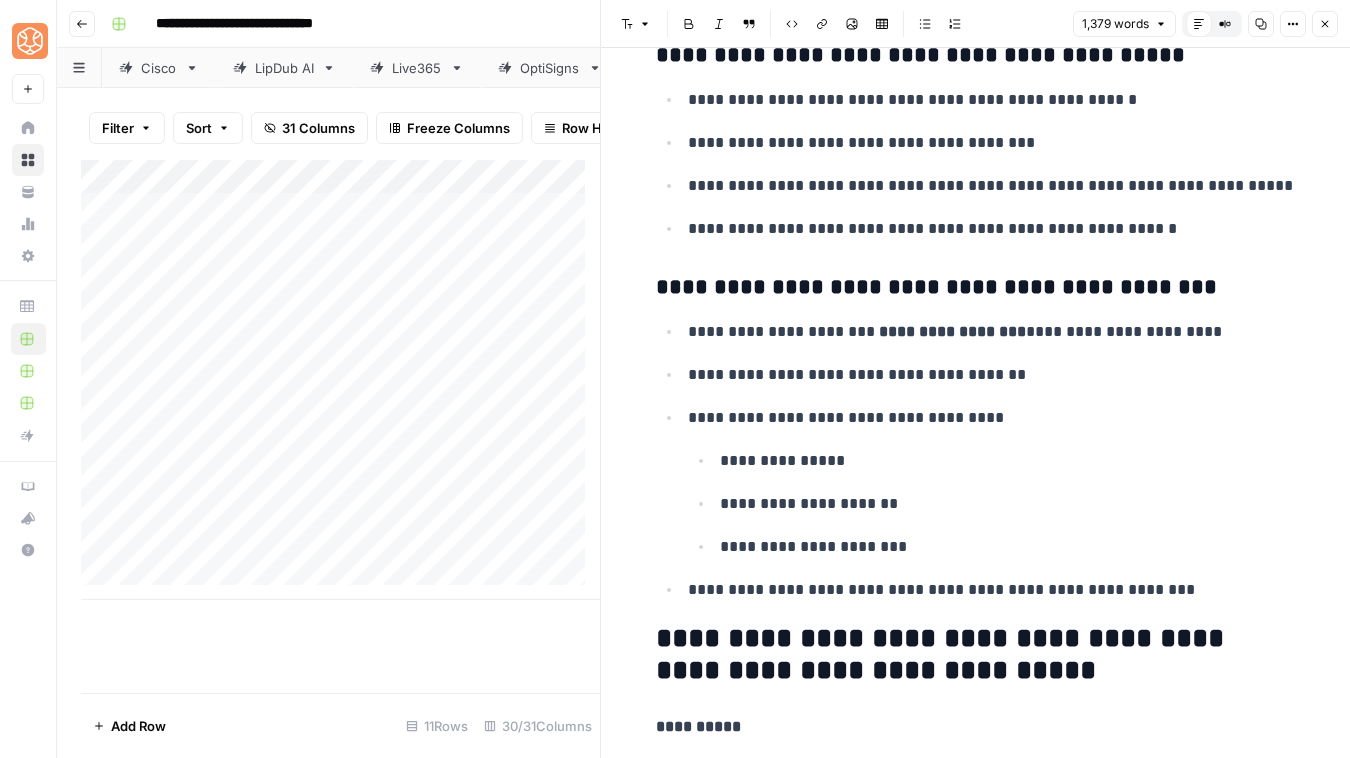 scroll, scrollTop: 7773, scrollLeft: 0, axis: vertical 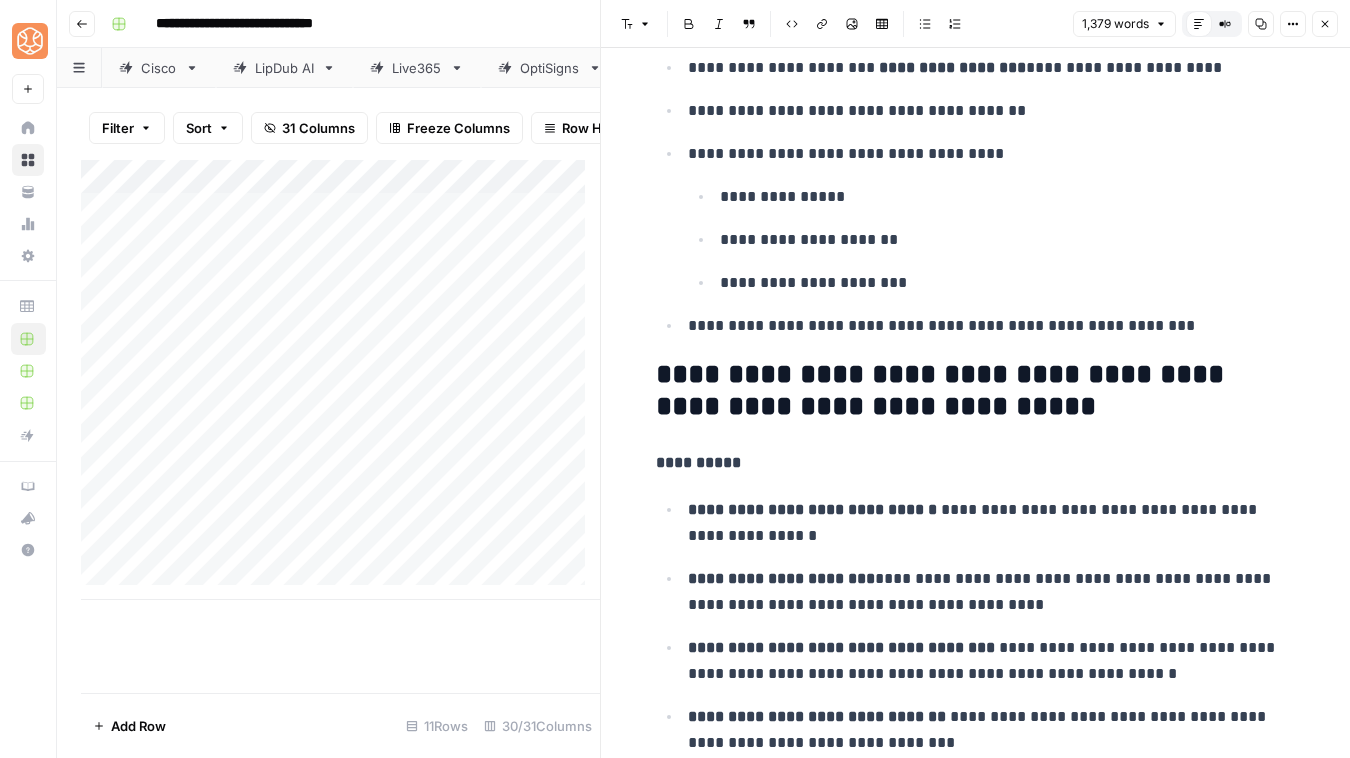 click on "**********" at bounding box center (1008, 240) 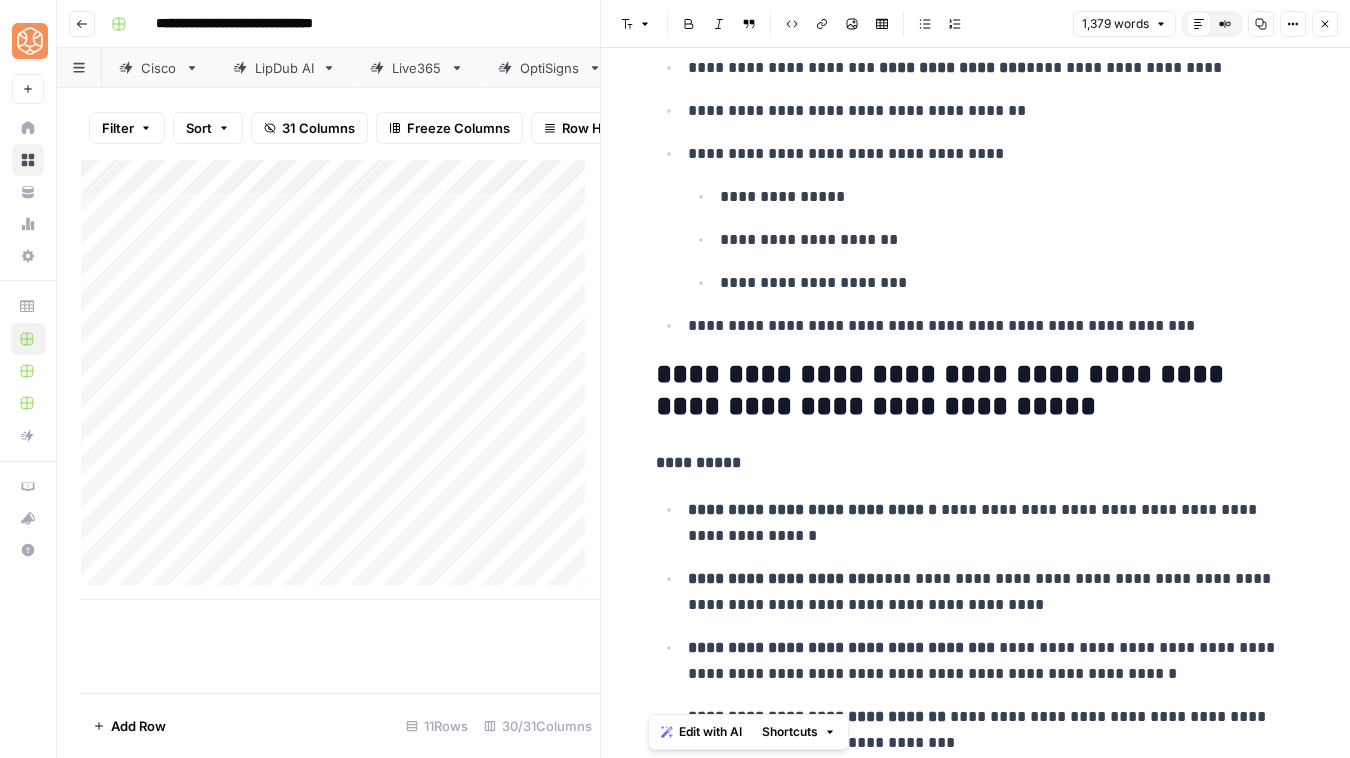 copy on "**********" 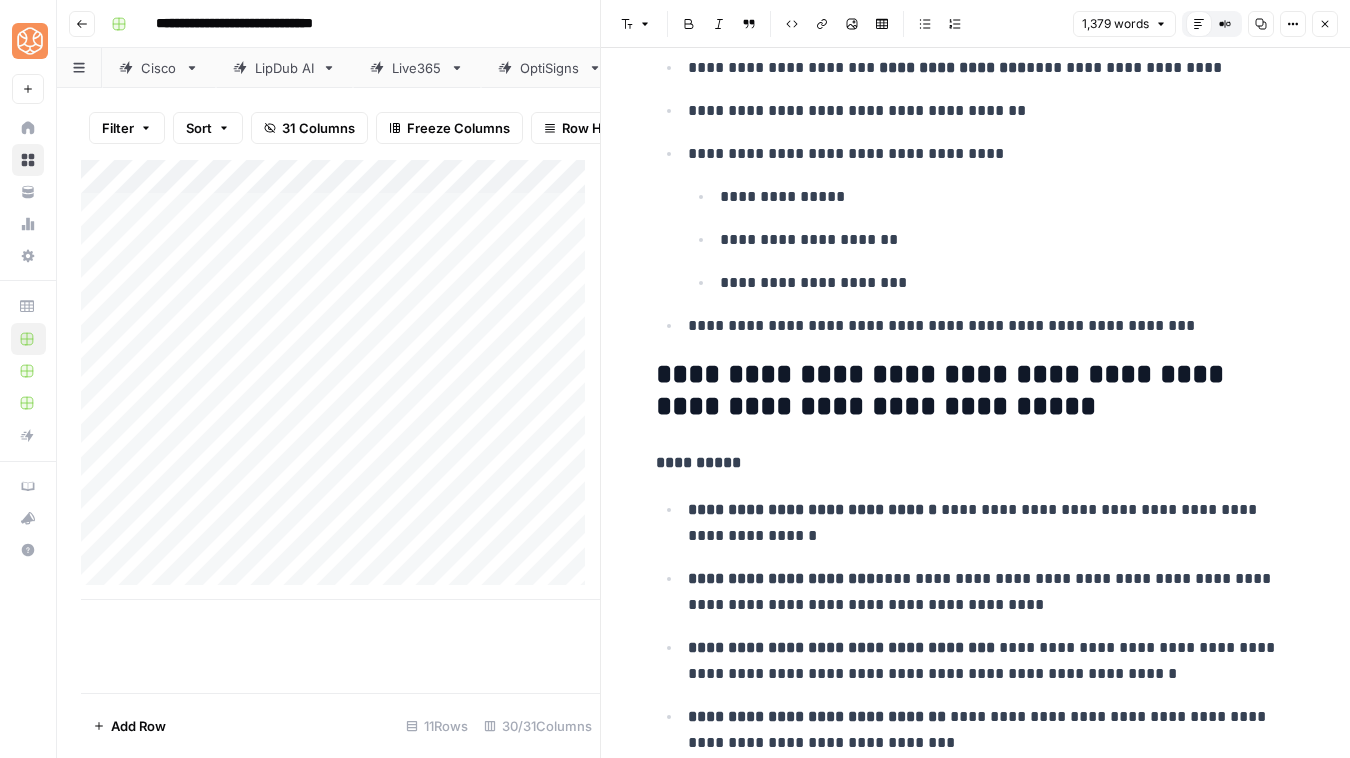 scroll, scrollTop: 7773, scrollLeft: 0, axis: vertical 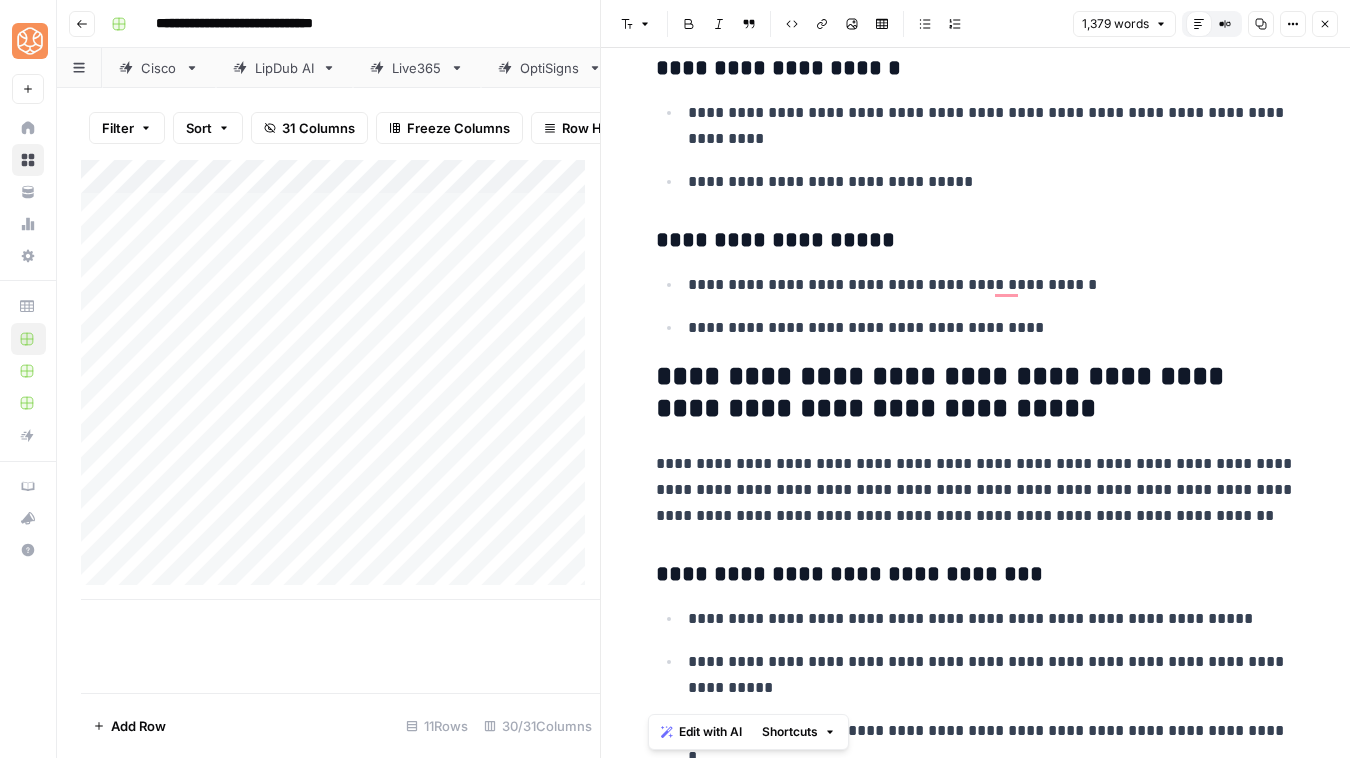 click on "**********" at bounding box center (976, 393) 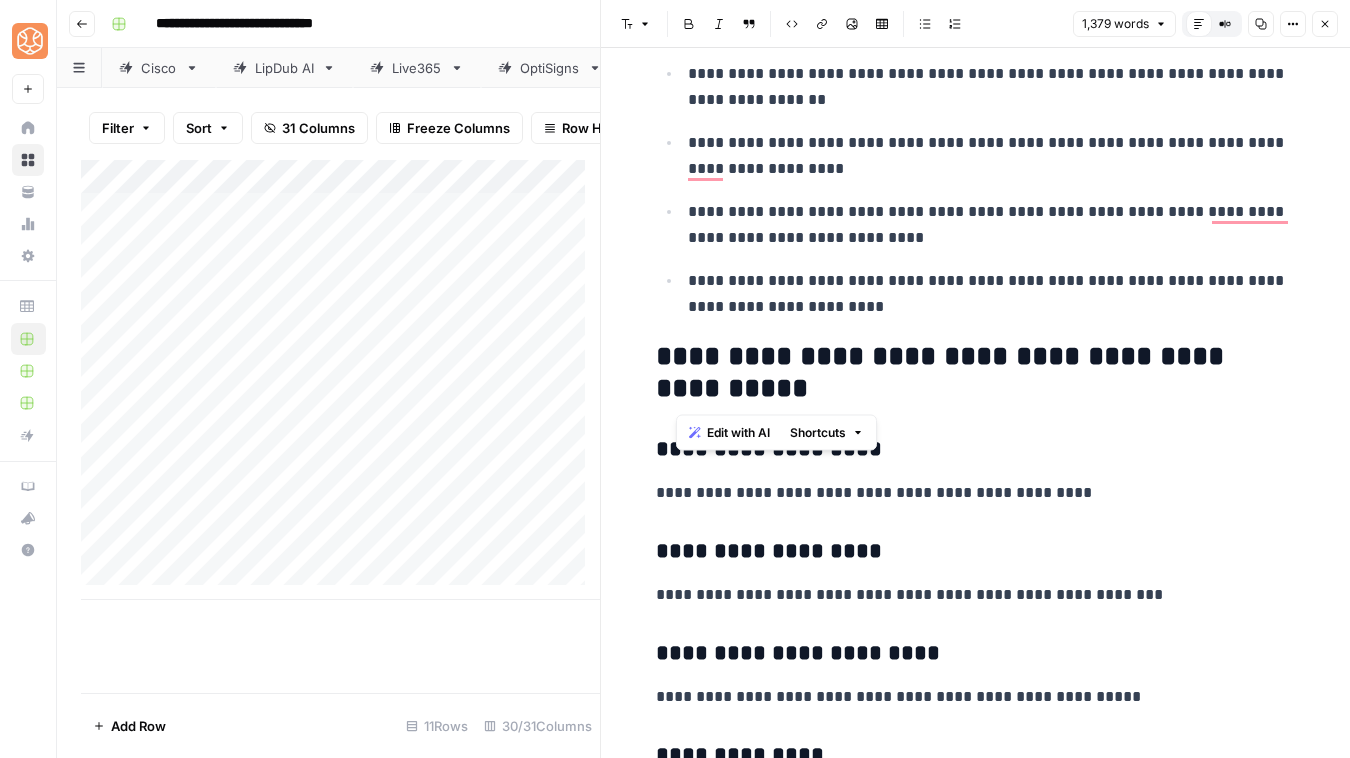 drag, startPoint x: 828, startPoint y: 396, endPoint x: 656, endPoint y: 347, distance: 178.8435 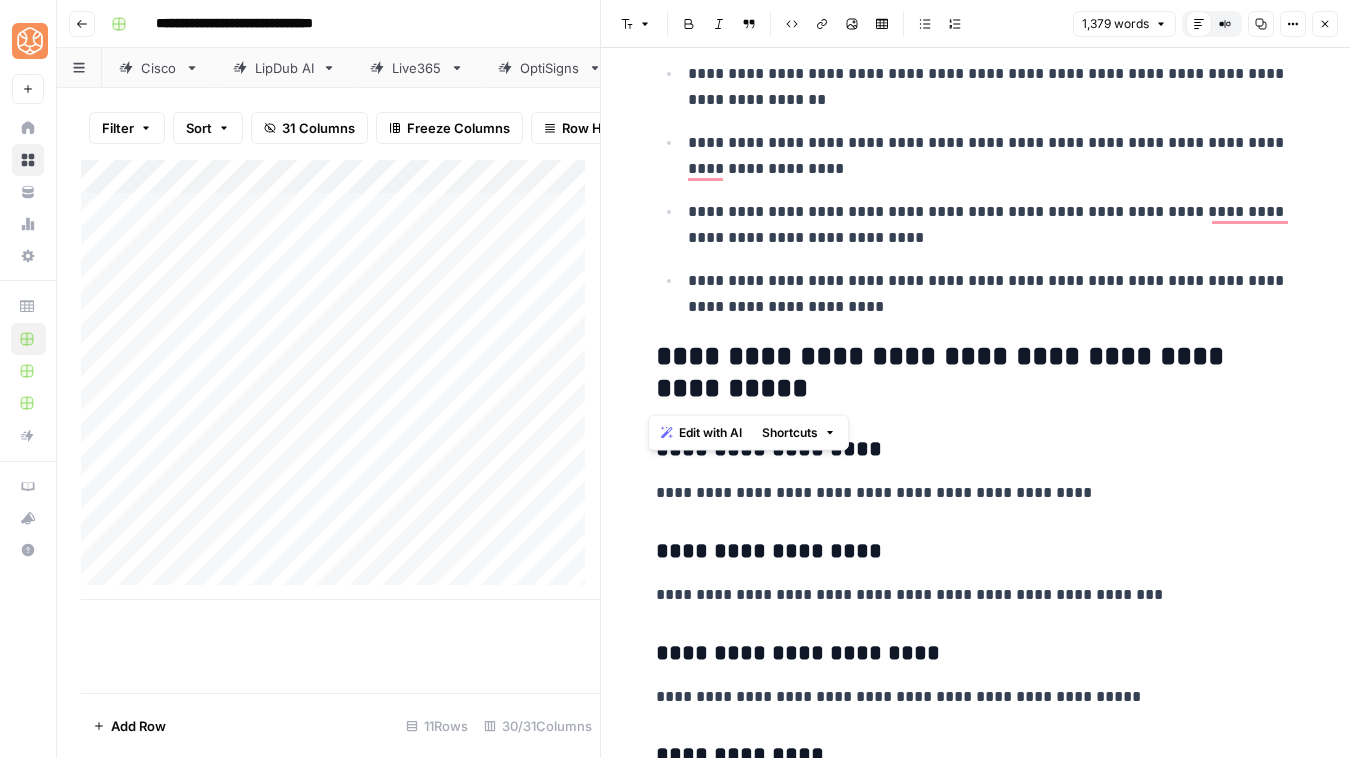 copy on "**********" 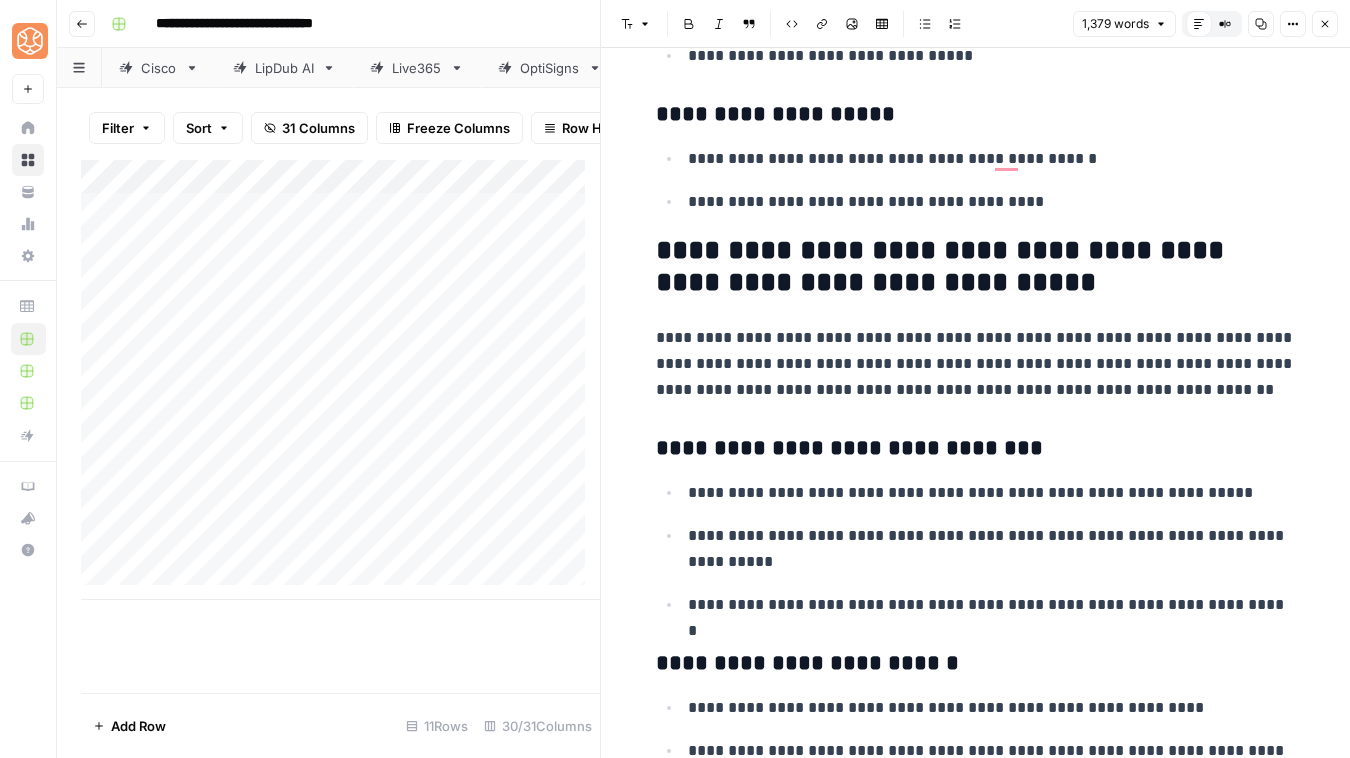 drag, startPoint x: 1085, startPoint y: 328, endPoint x: 1072, endPoint y: 323, distance: 13.928389 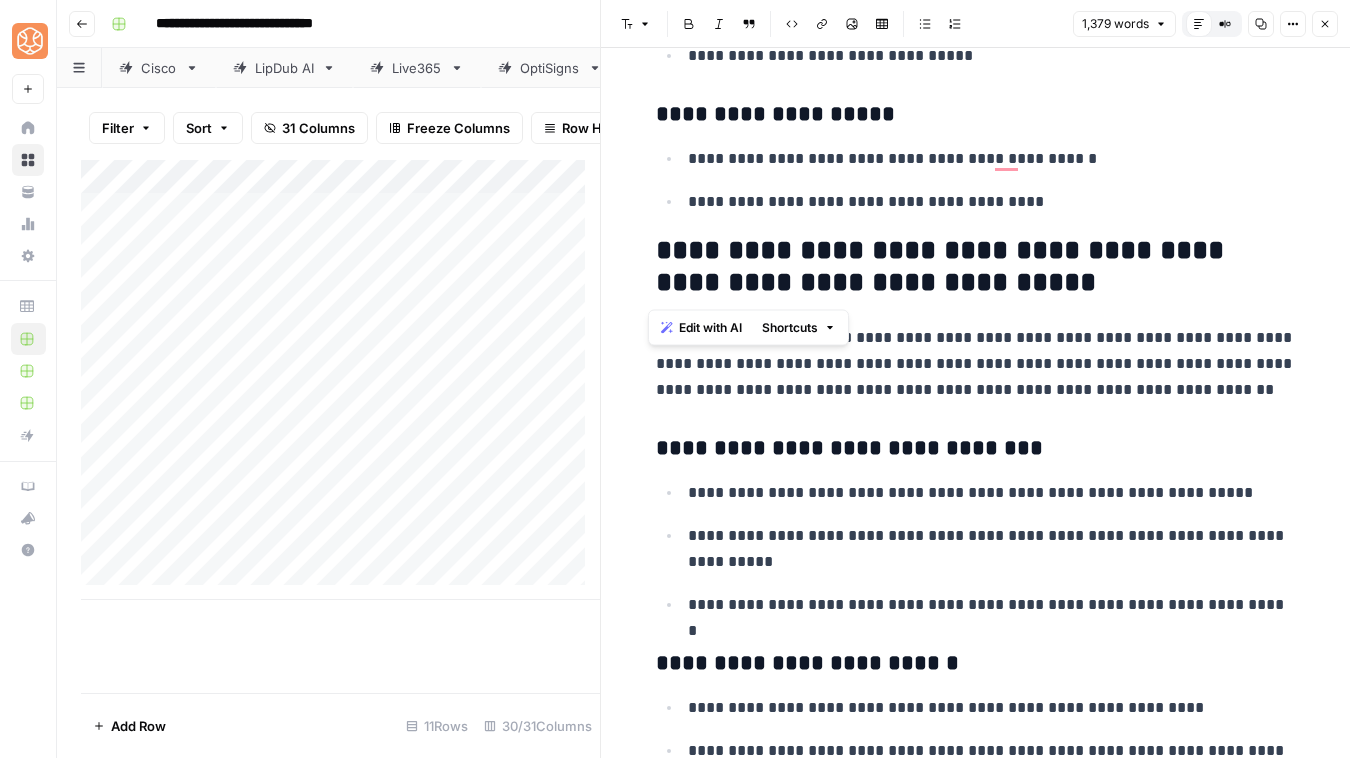 drag, startPoint x: 1035, startPoint y: 293, endPoint x: 614, endPoint y: 233, distance: 425.25403 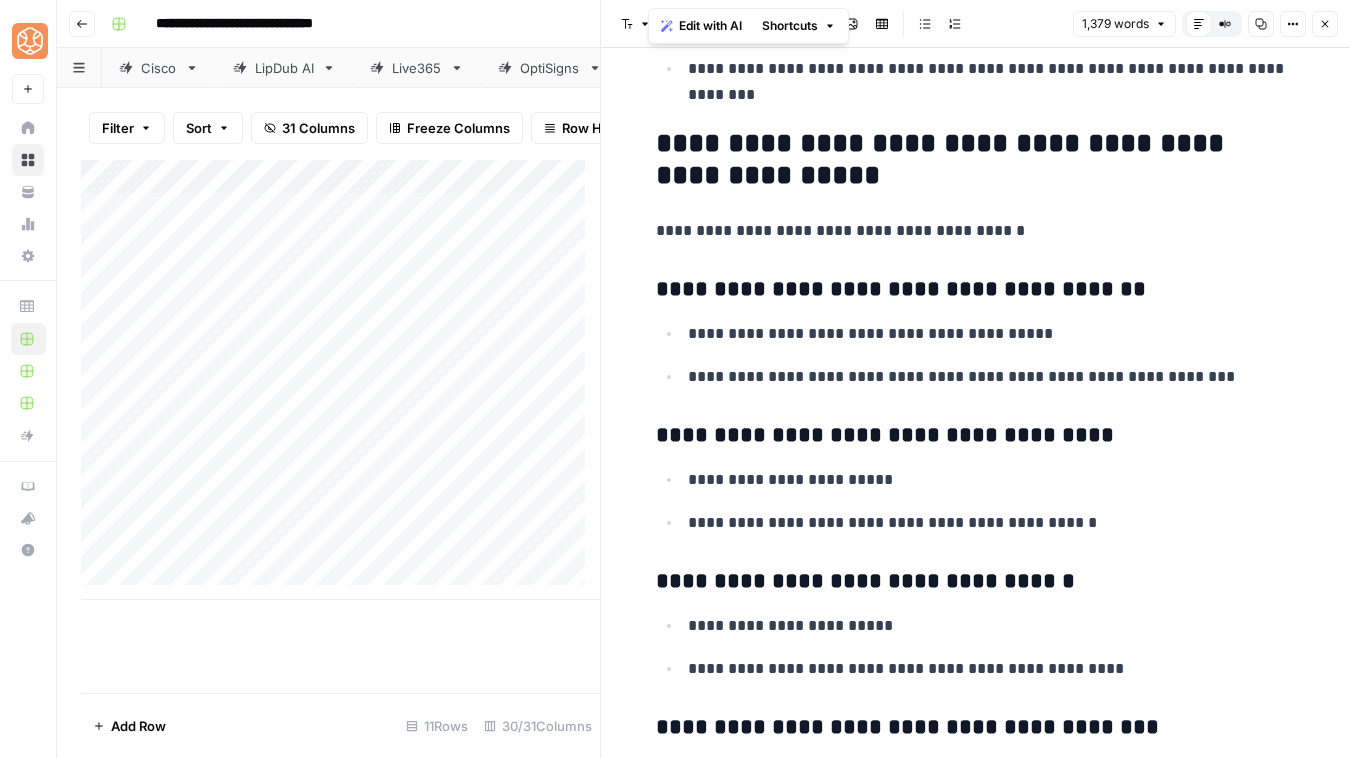 click on "**********" at bounding box center [976, 160] 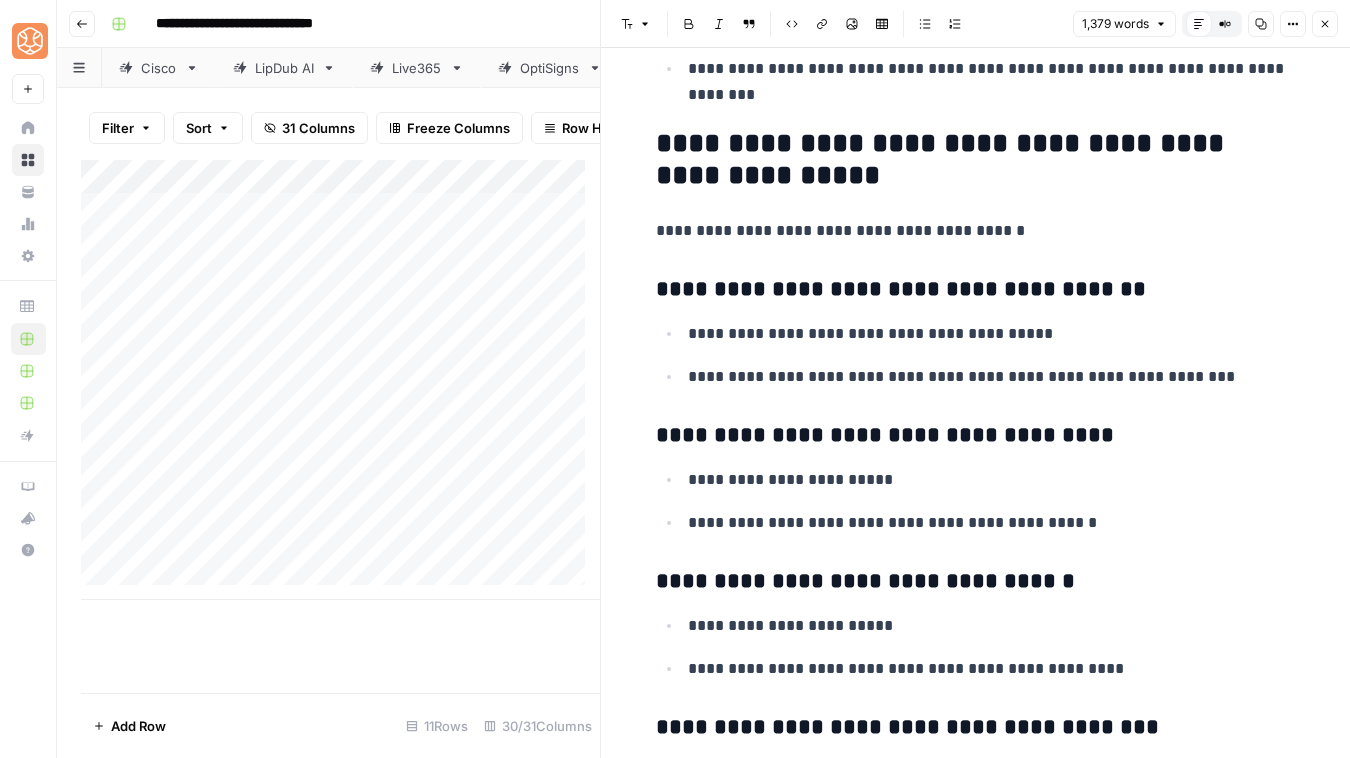 click on "**********" at bounding box center (976, 160) 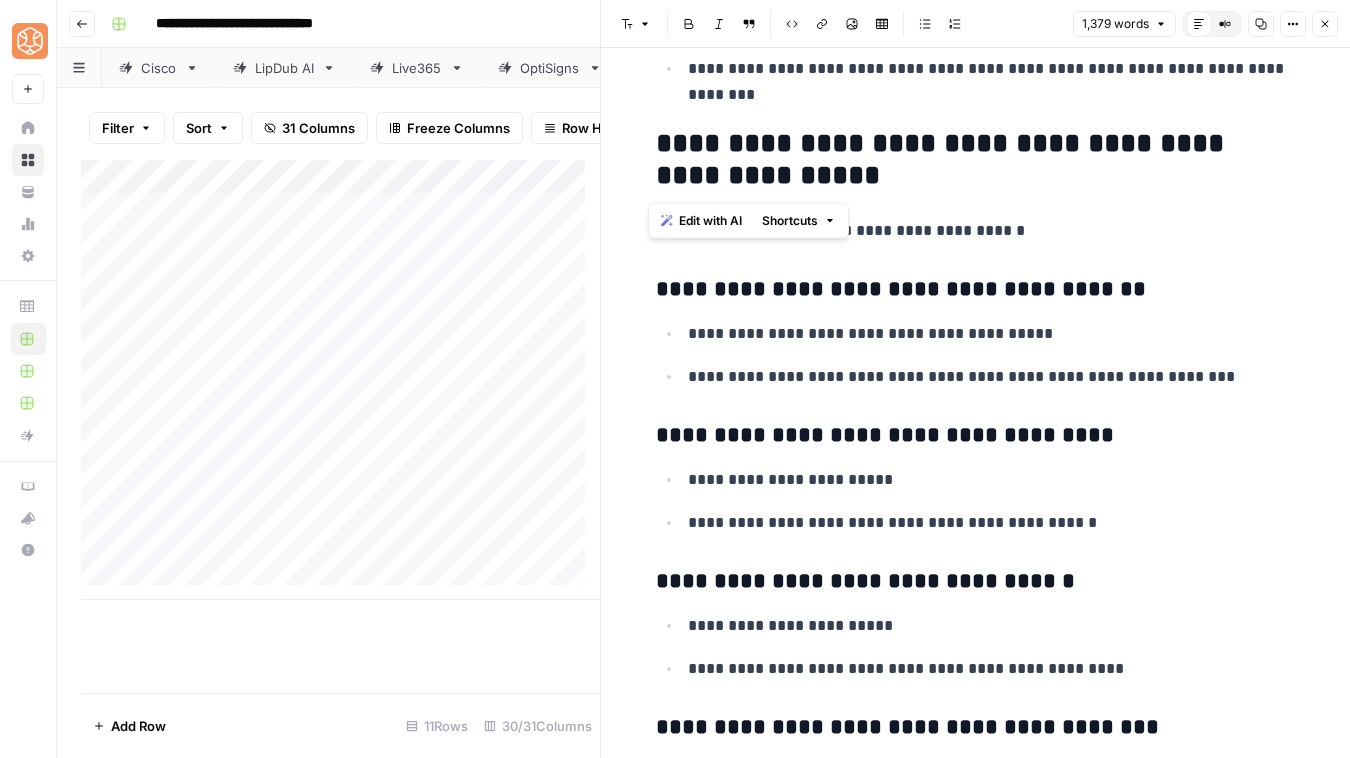 click on "**********" at bounding box center (976, 160) 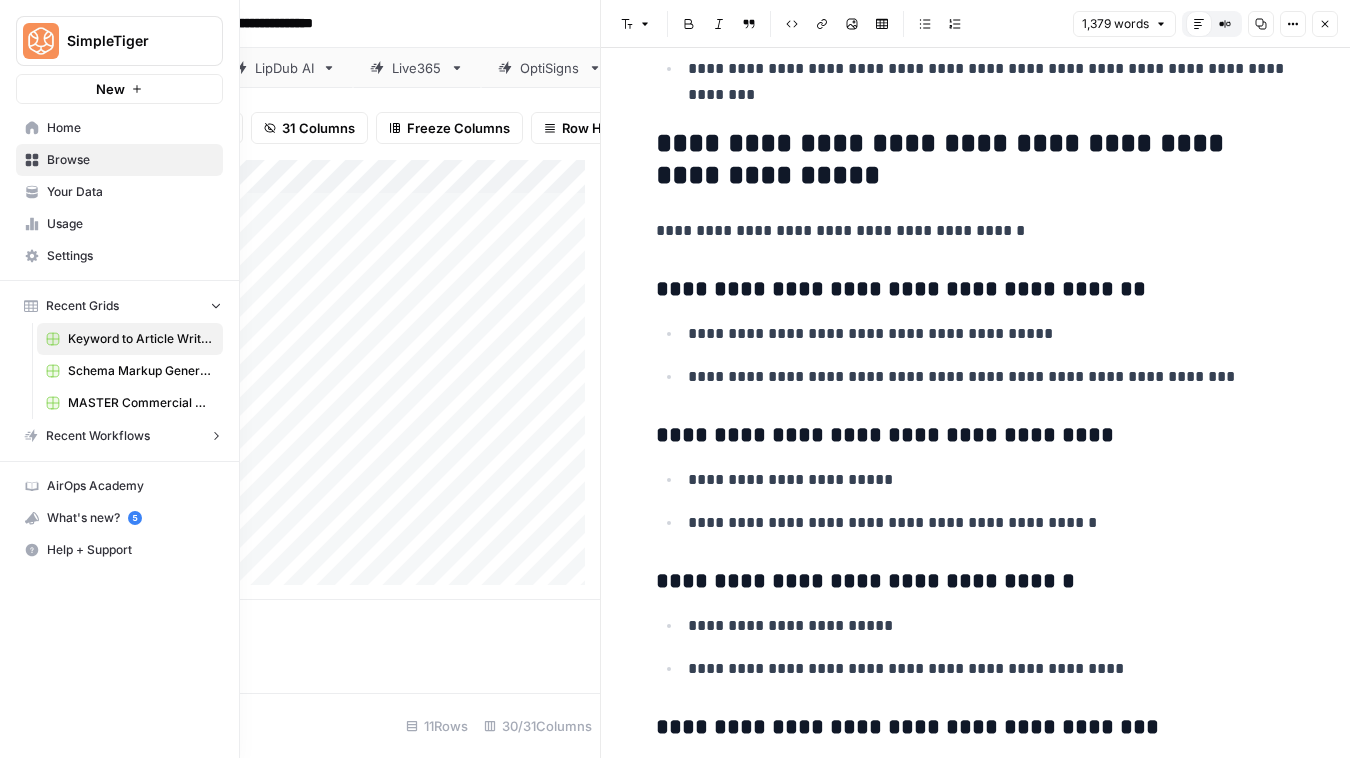 click on "SimpleTiger New Home Browse Your Data Usage Settings Recent Grids Keyword to Article Writer (I-Q) Schema Markup Generator Grid MASTER Commercial Update Grid Recent Workflows Schema Markup Generator Keyword to Outline (Current) Outline to Article AirOps Academy What's new?
5
Help + Support" at bounding box center [119, 379] 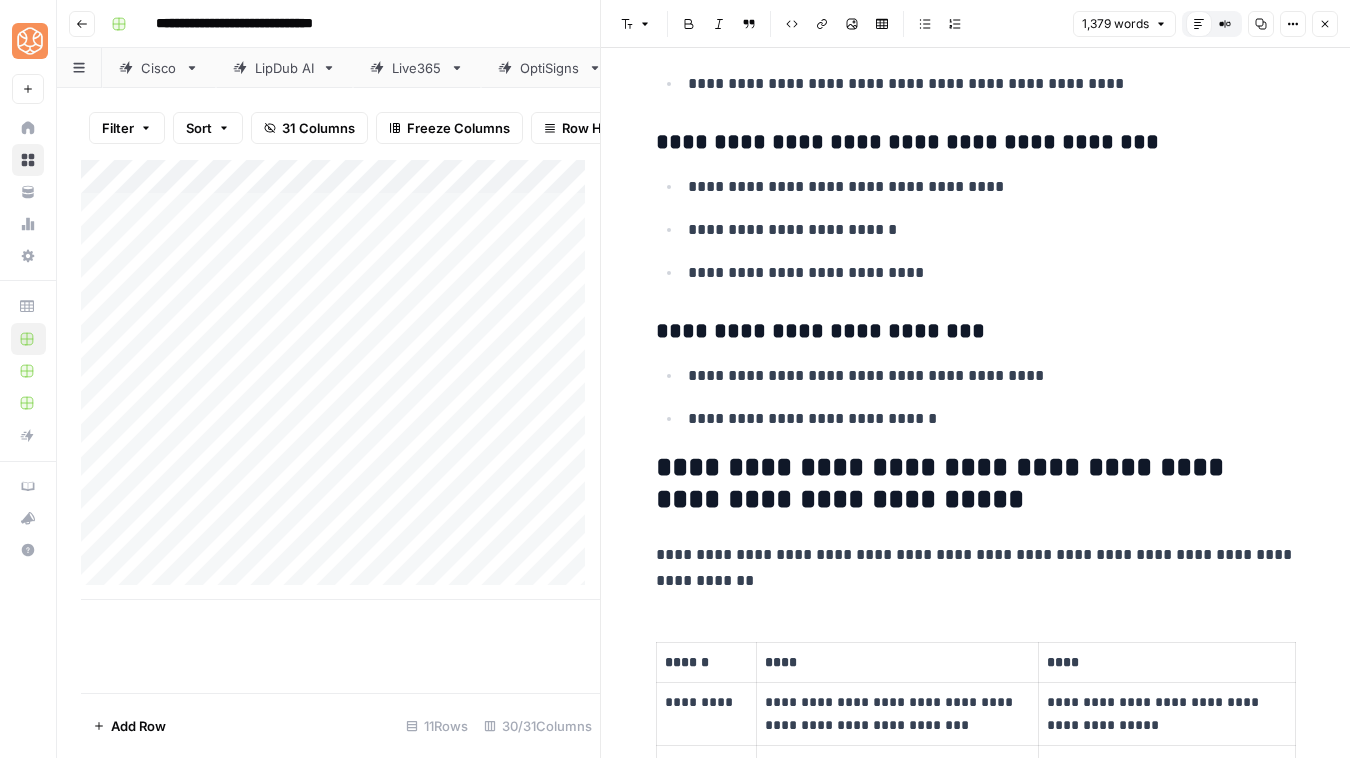 click on "**********" at bounding box center (976, 484) 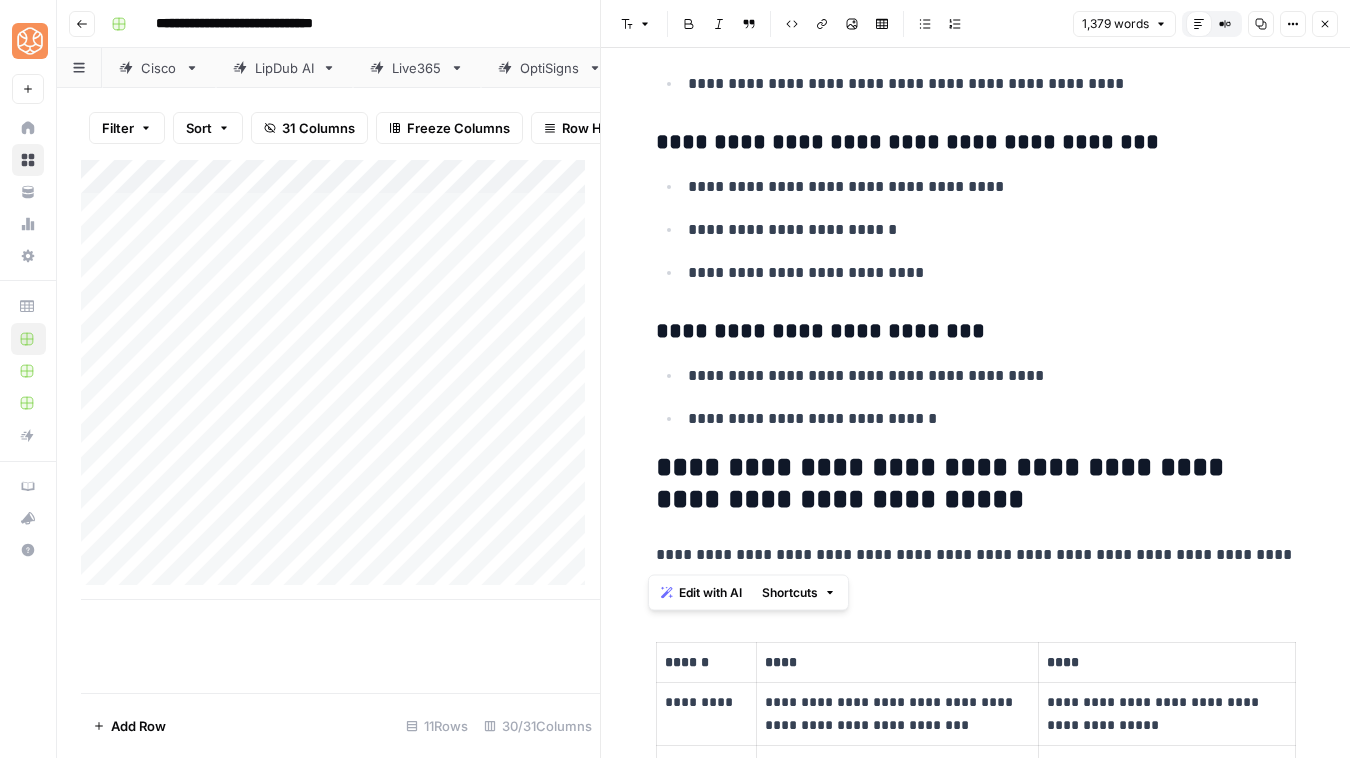 drag, startPoint x: 900, startPoint y: 531, endPoint x: 704, endPoint y: 470, distance: 205.273 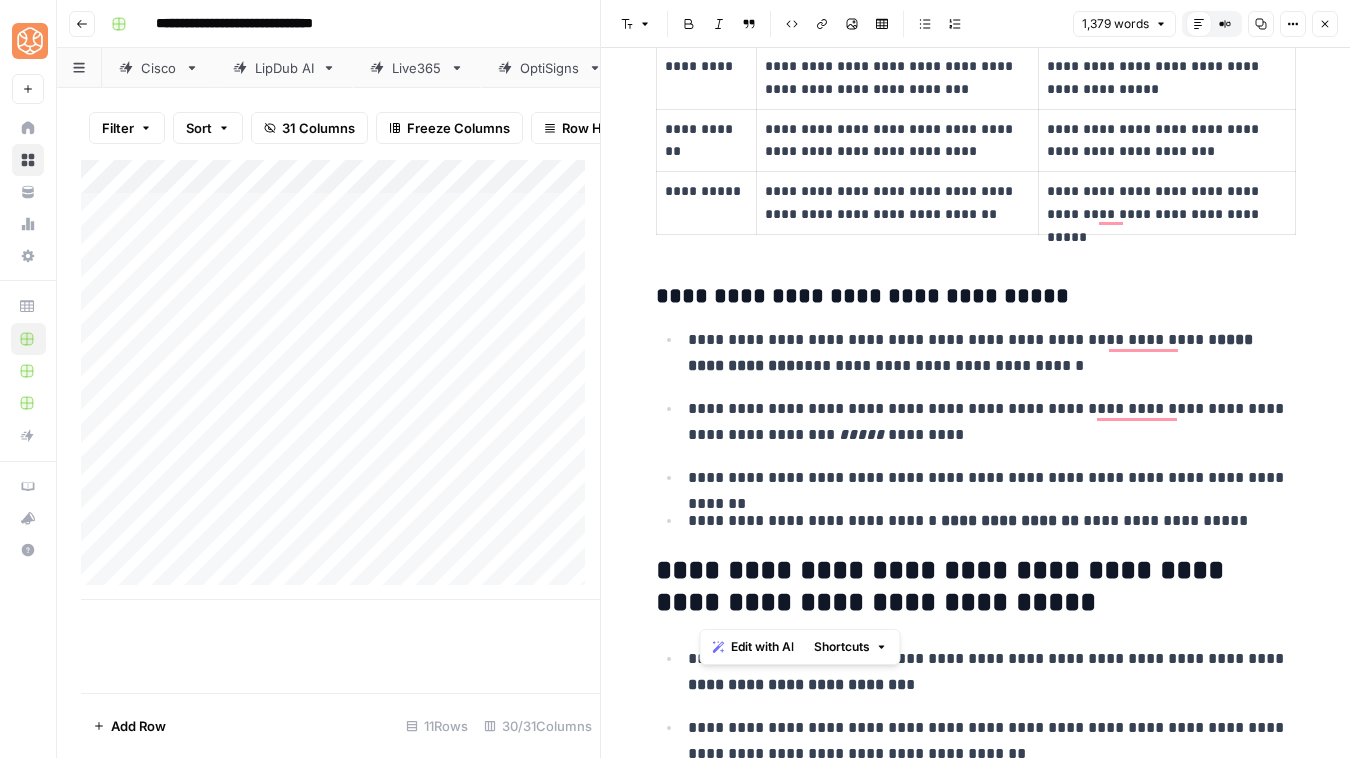 drag, startPoint x: 1017, startPoint y: 614, endPoint x: 703, endPoint y: 564, distance: 317.95596 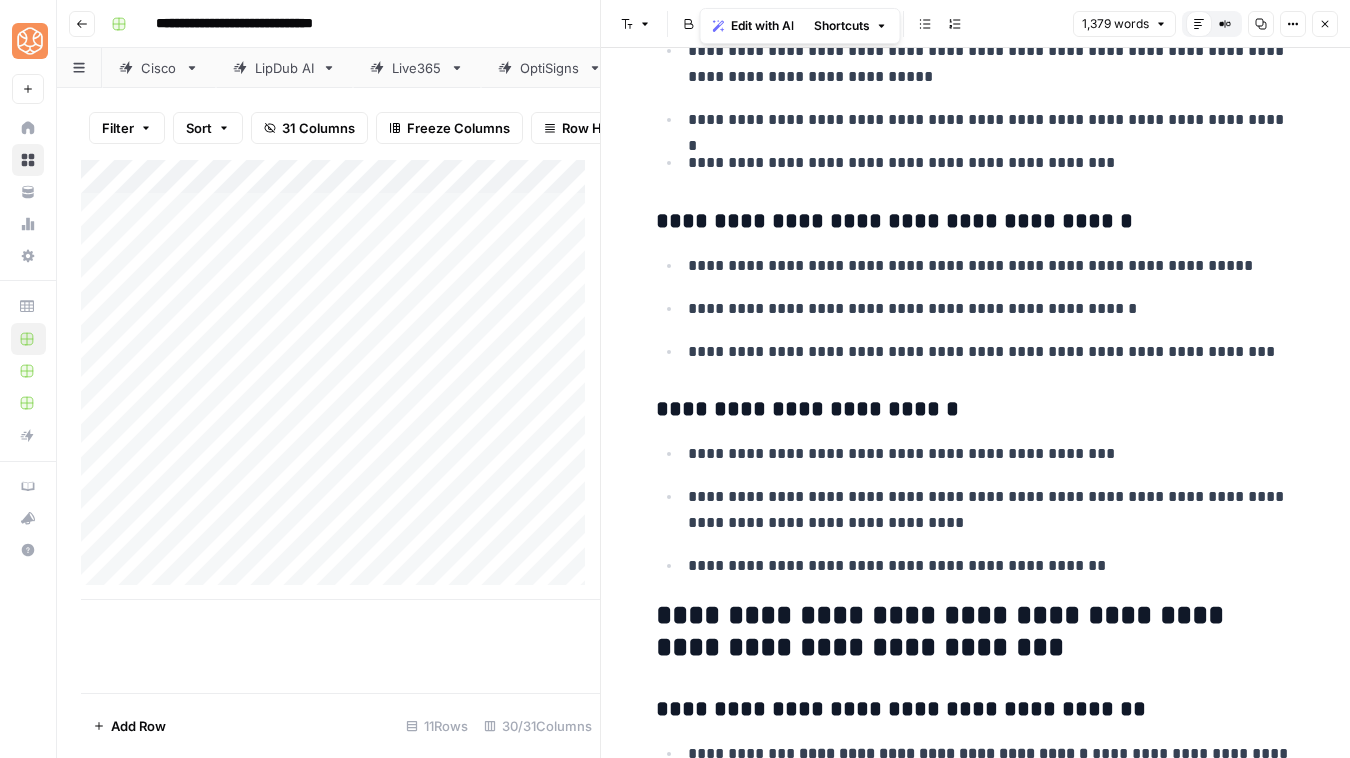 click on "**********" at bounding box center [976, 632] 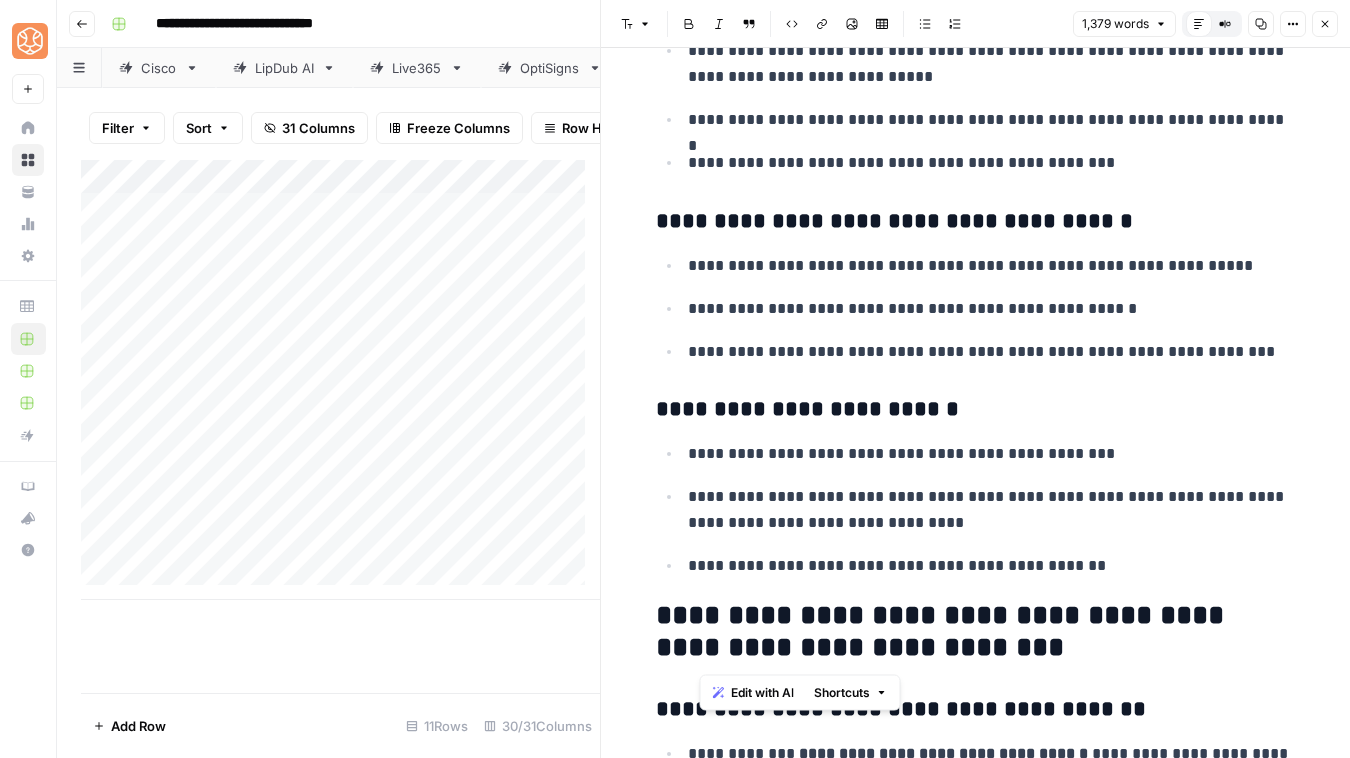 drag, startPoint x: 987, startPoint y: 644, endPoint x: 706, endPoint y: 600, distance: 284.42398 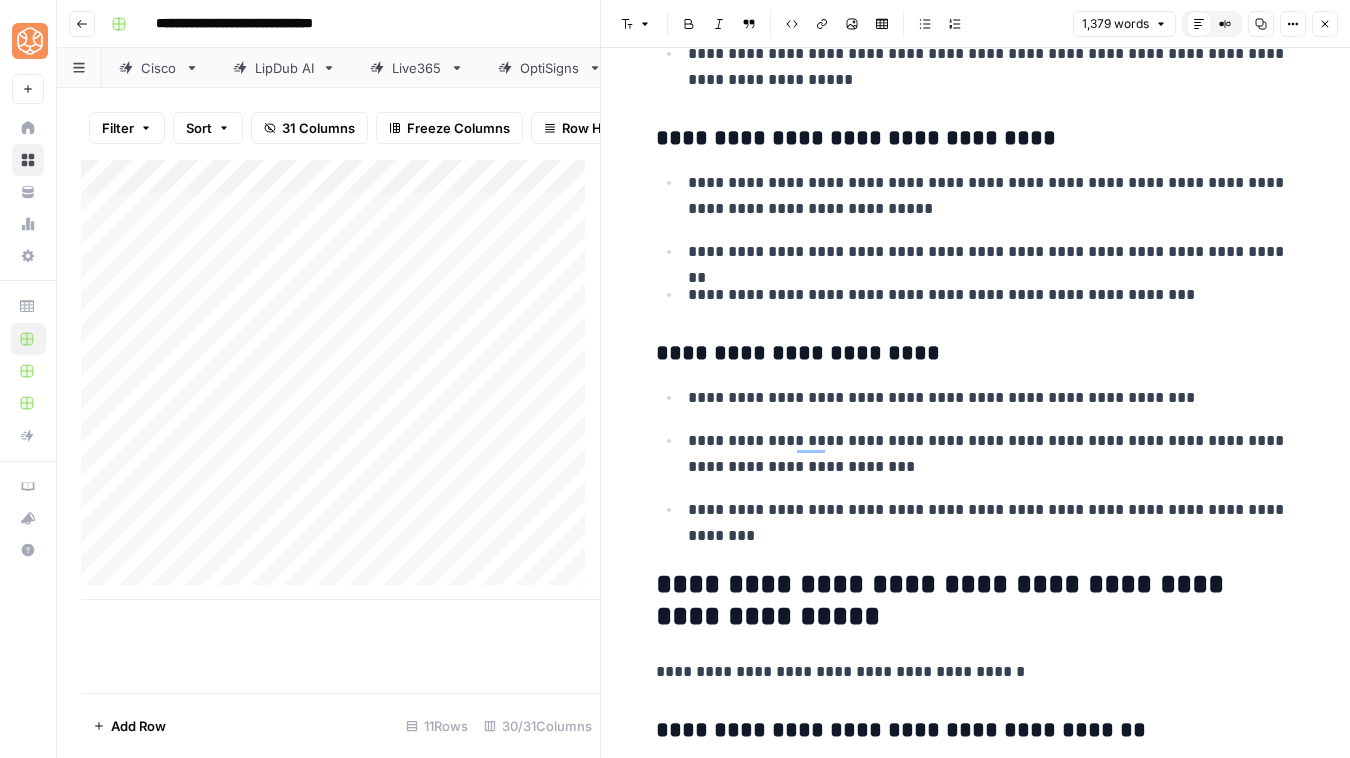 click on "**********" at bounding box center (976, 1487) 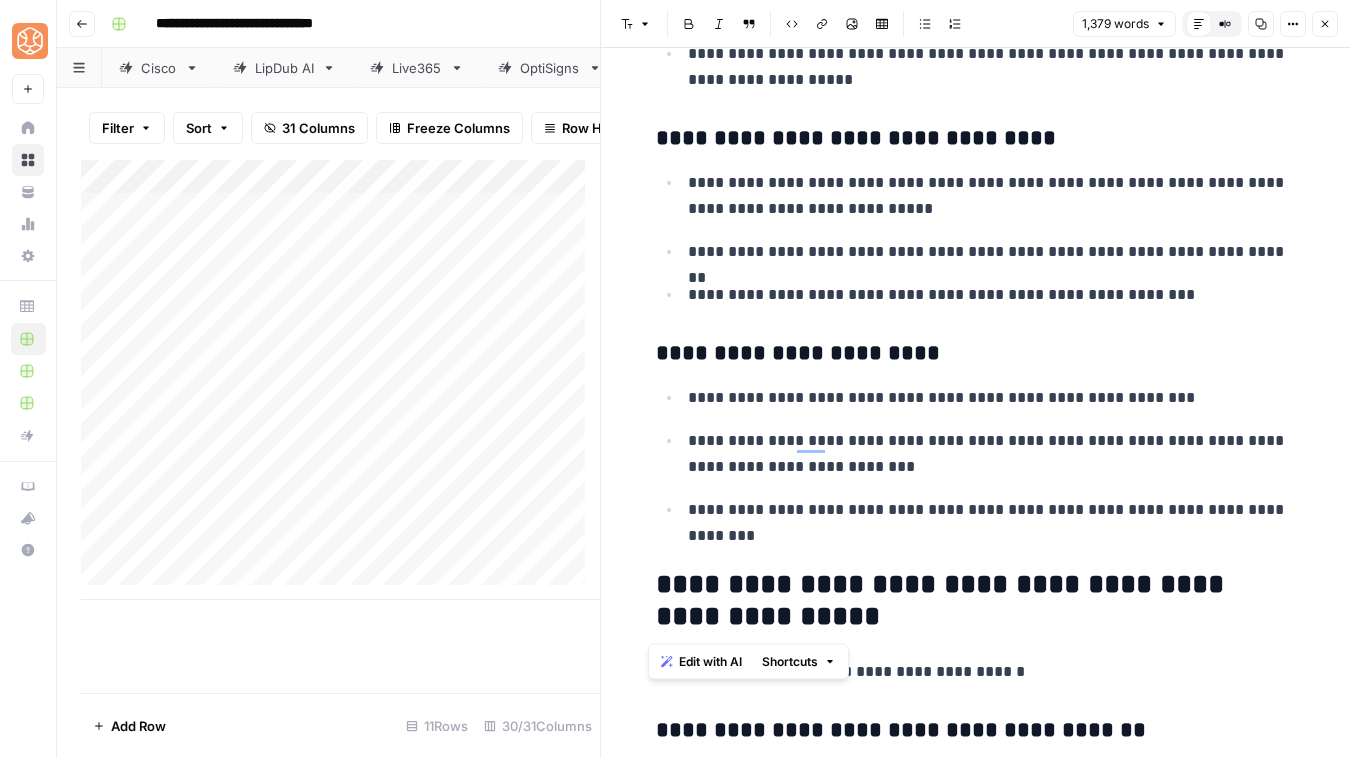 drag, startPoint x: 645, startPoint y: 595, endPoint x: 762, endPoint y: 612, distance: 118.22859 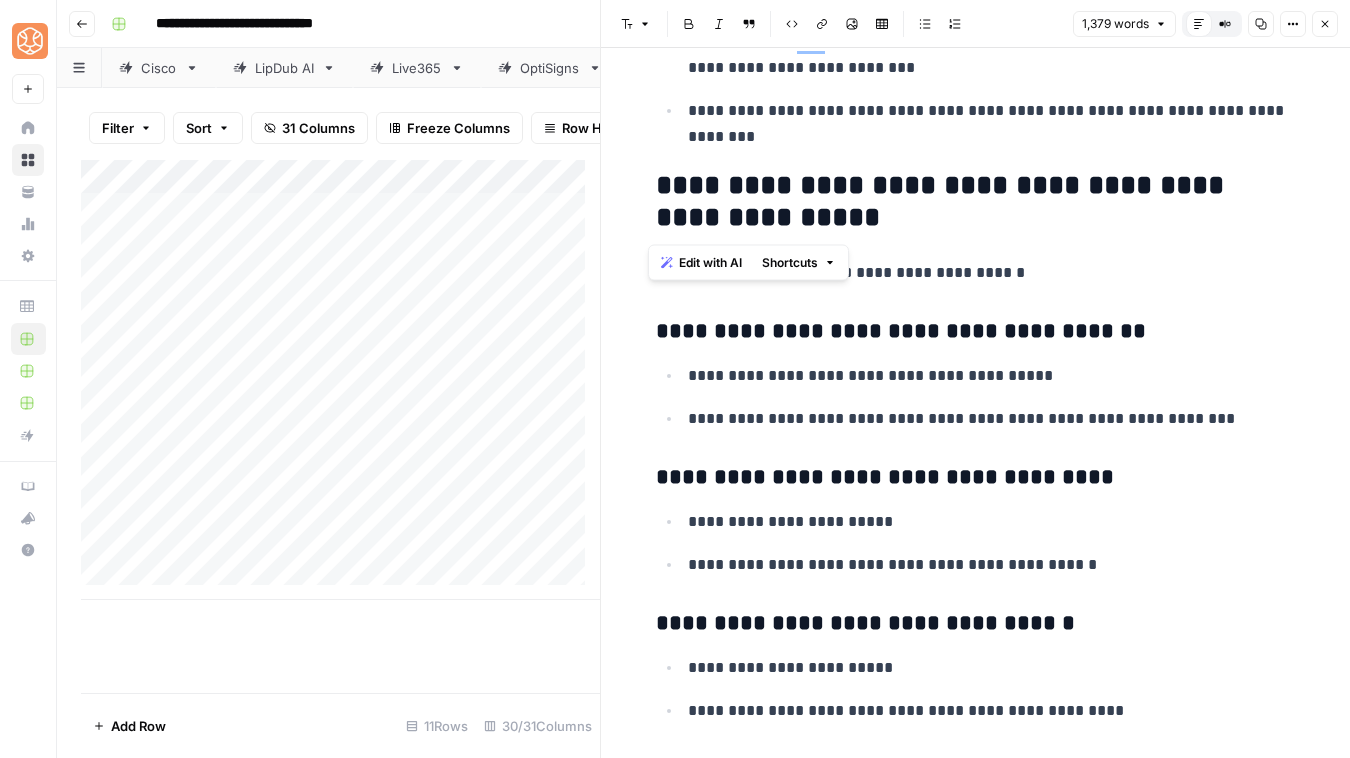 click on "**********" at bounding box center (976, 202) 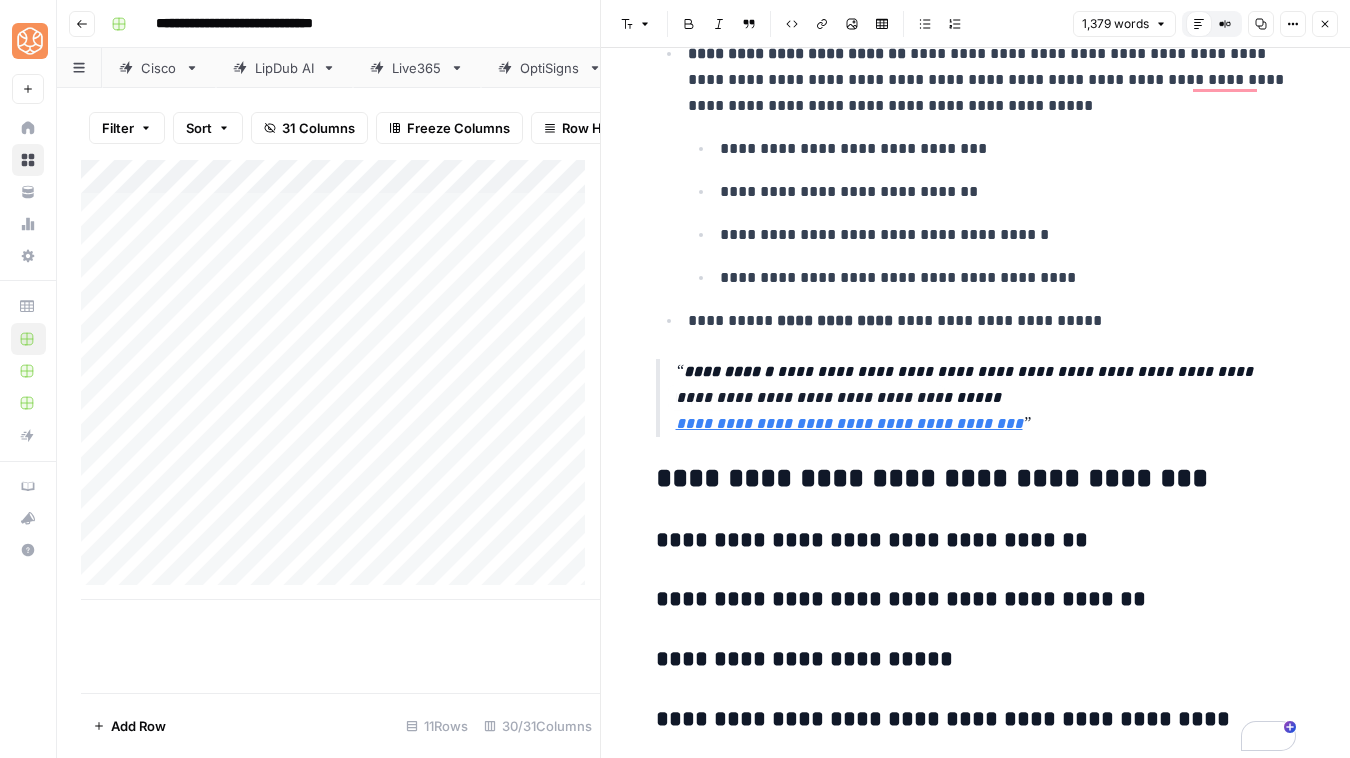scroll, scrollTop: 7527, scrollLeft: 0, axis: vertical 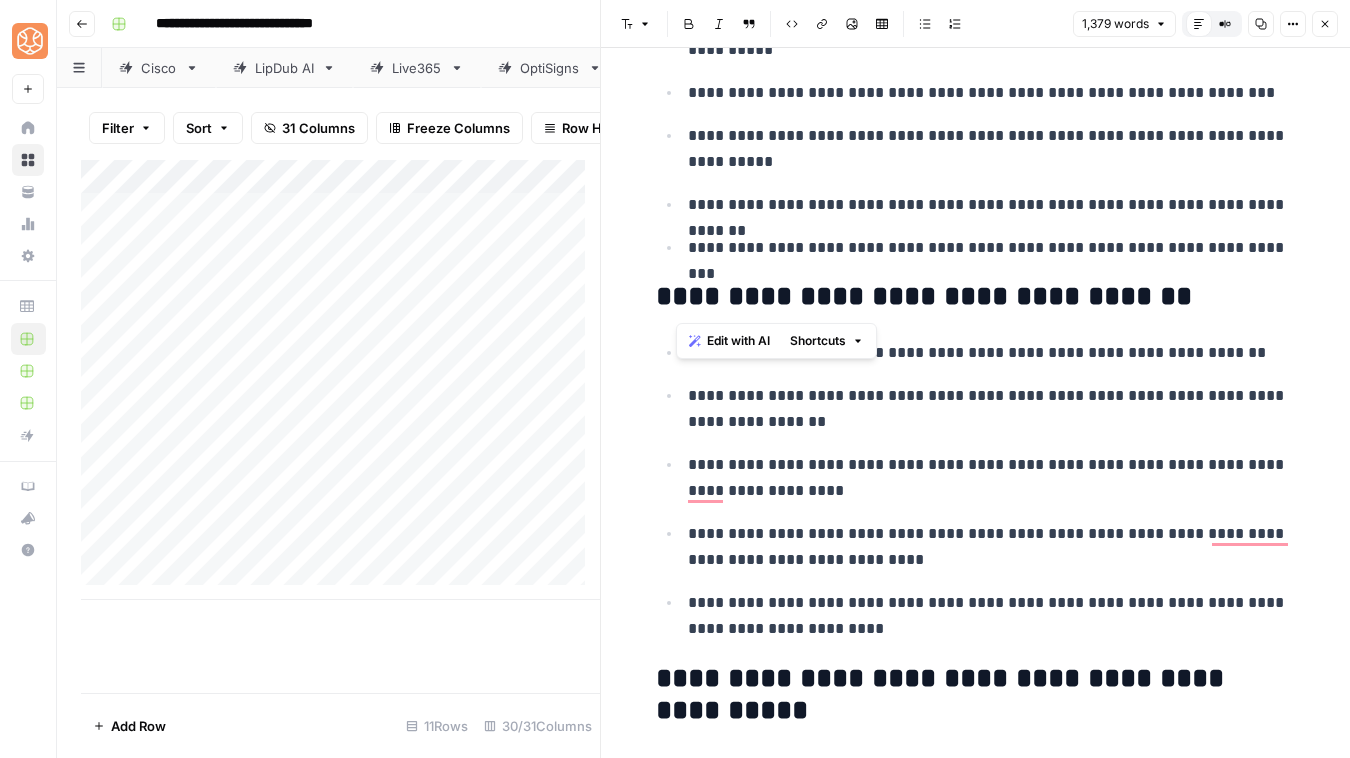 drag, startPoint x: 665, startPoint y: 299, endPoint x: 1189, endPoint y: 301, distance: 524.00385 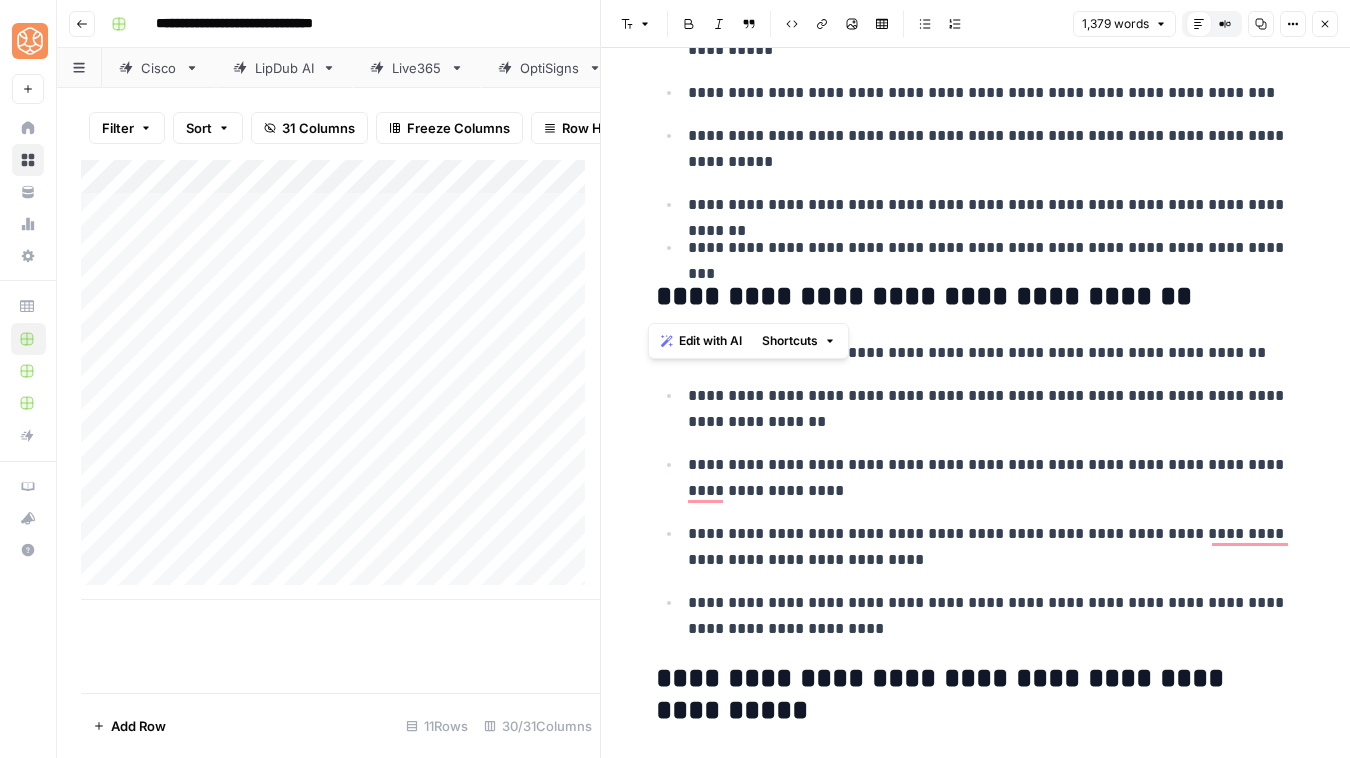 drag, startPoint x: 1186, startPoint y: 301, endPoint x: 640, endPoint y: 303, distance: 546.00366 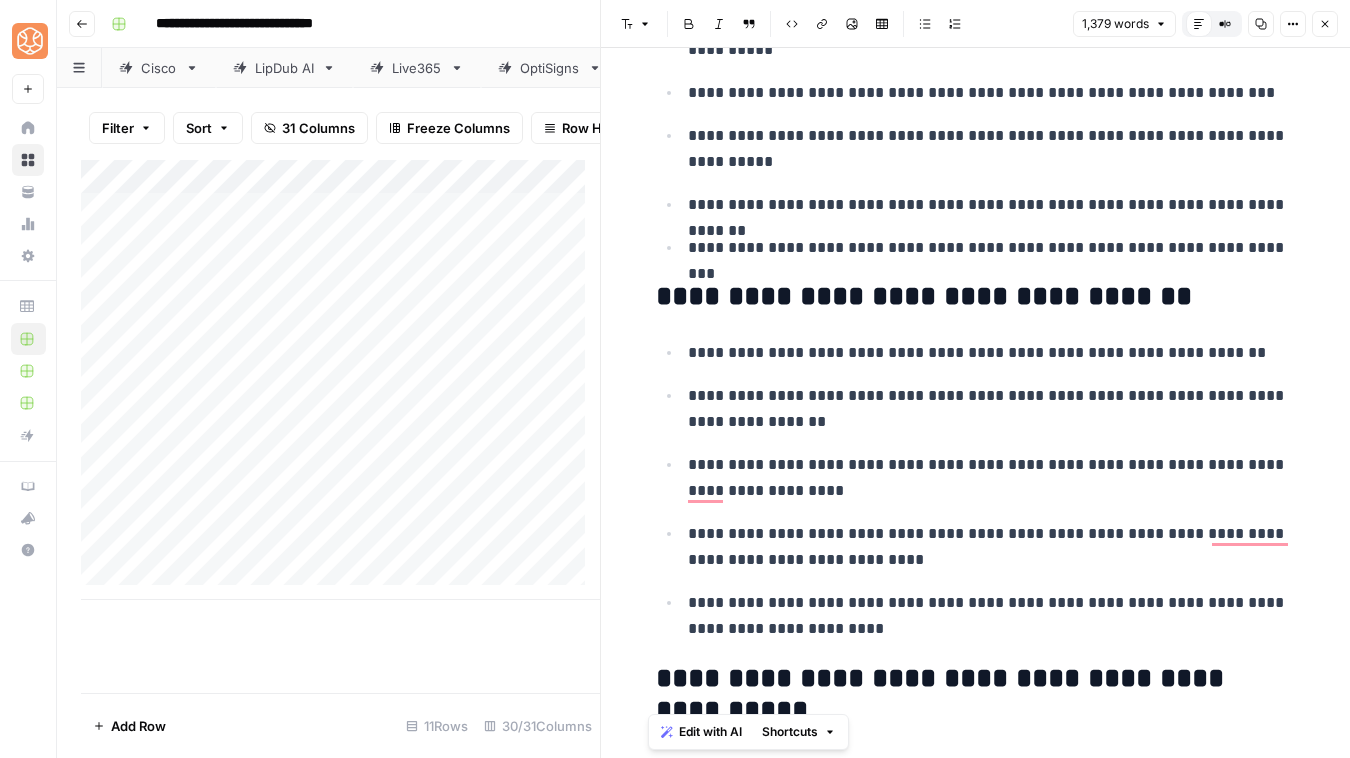 scroll, scrollTop: 0, scrollLeft: 0, axis: both 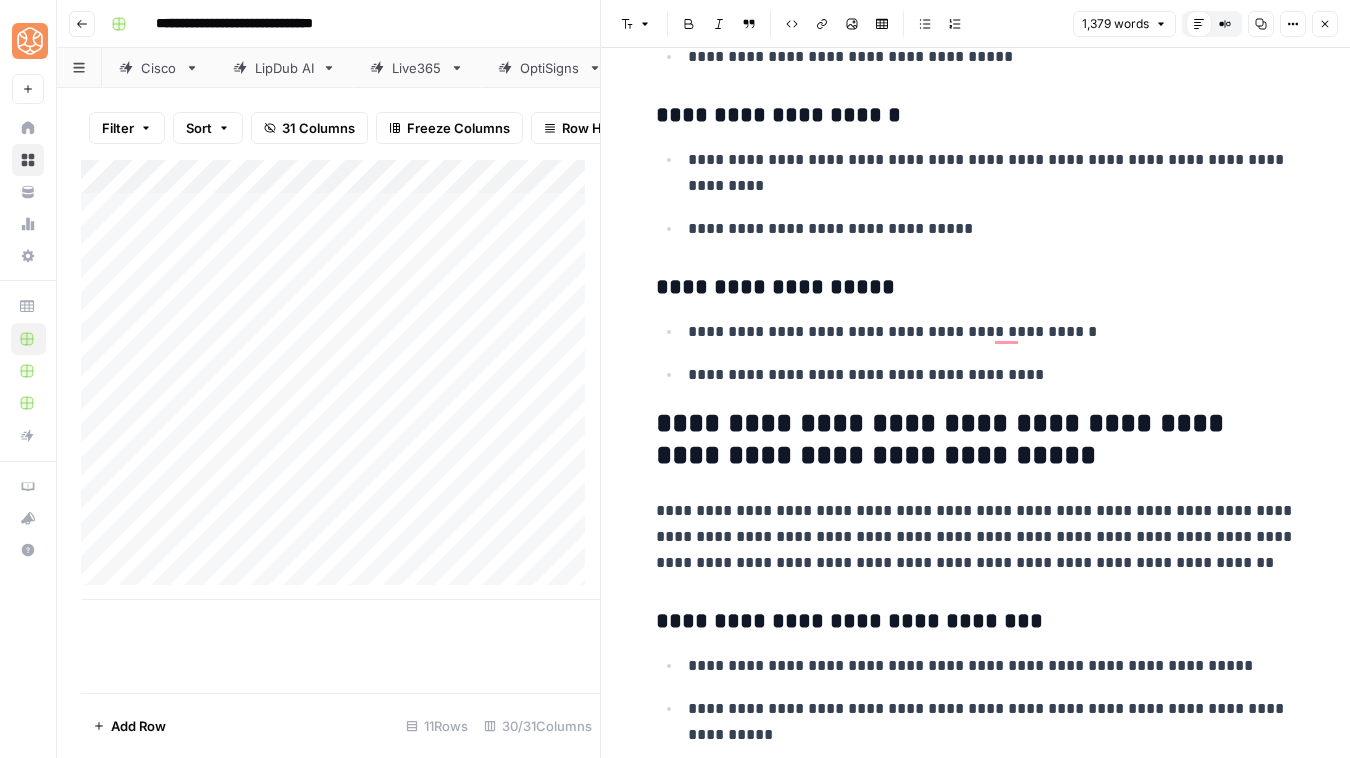 click on "Close" at bounding box center (1325, 24) 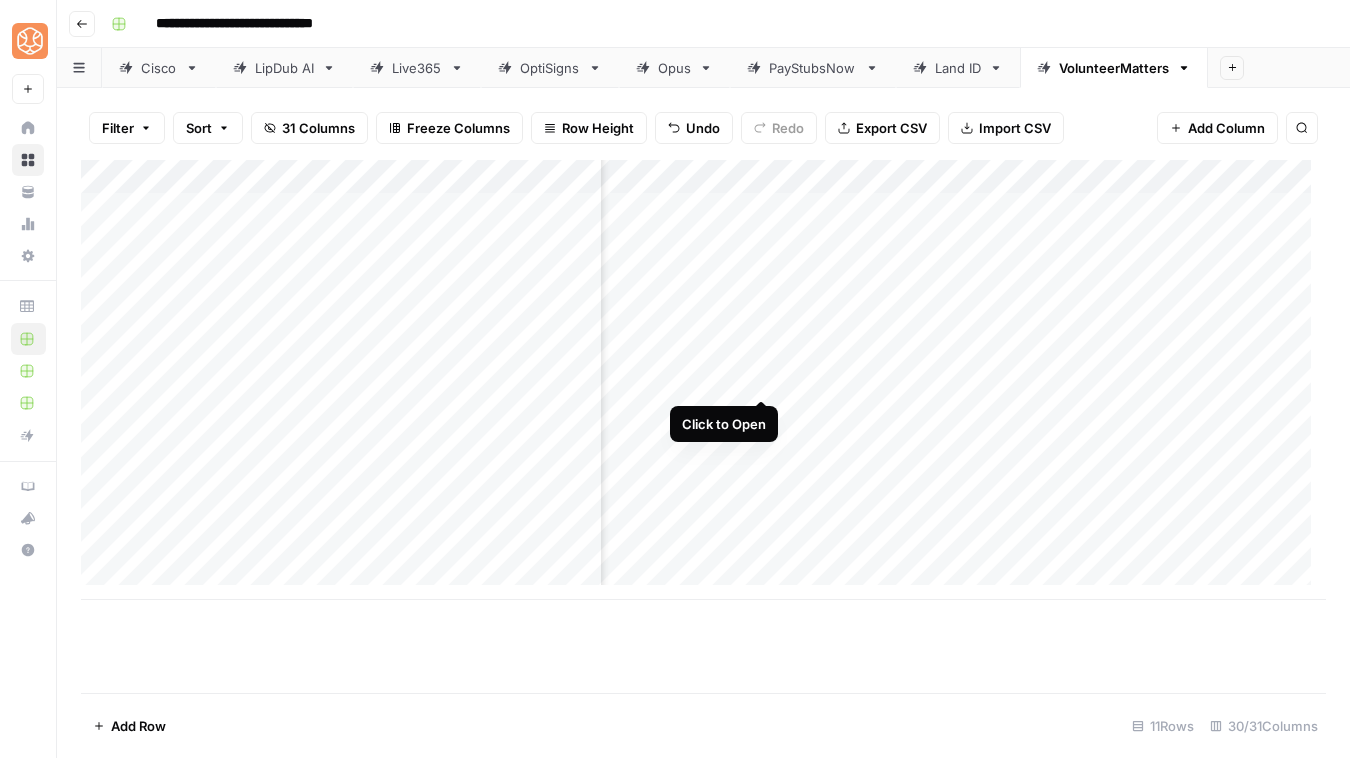 click on "Add Column" at bounding box center [703, 380] 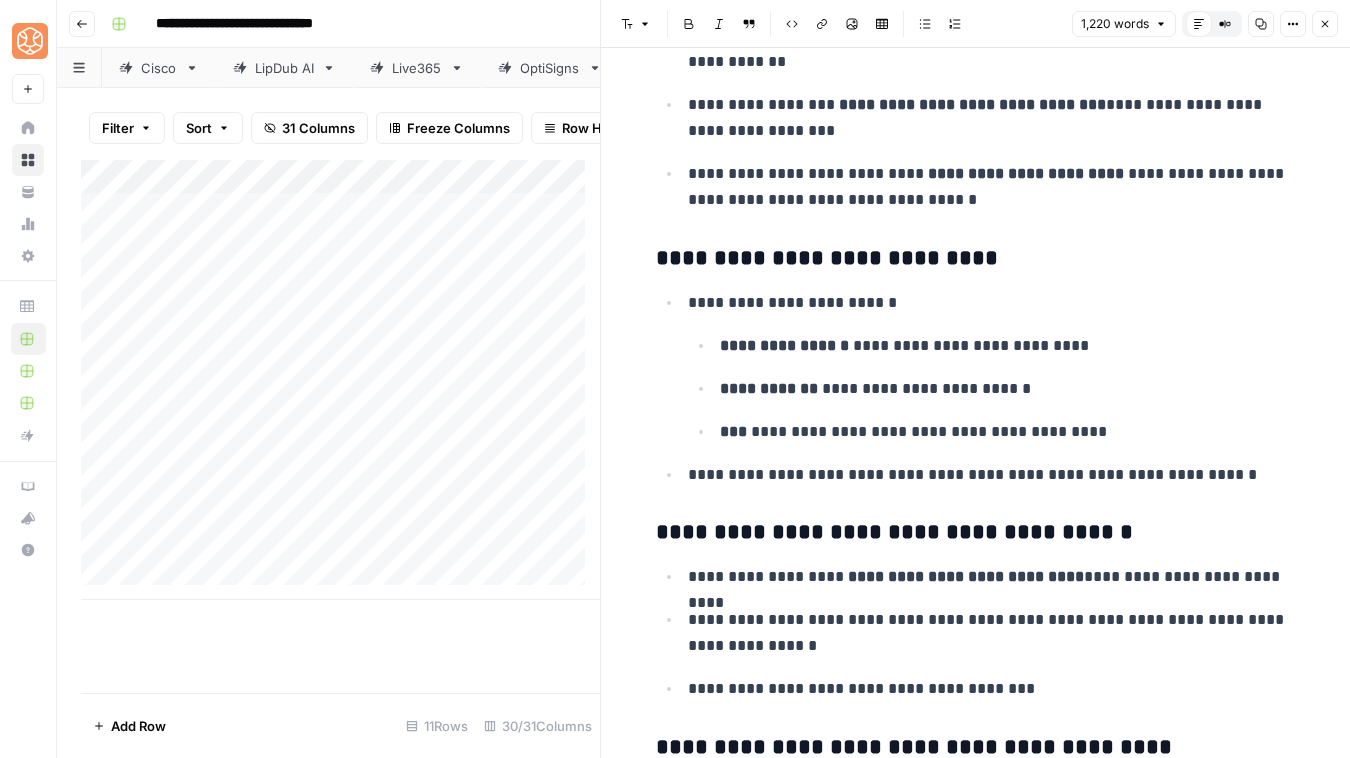 scroll, scrollTop: 2278, scrollLeft: 0, axis: vertical 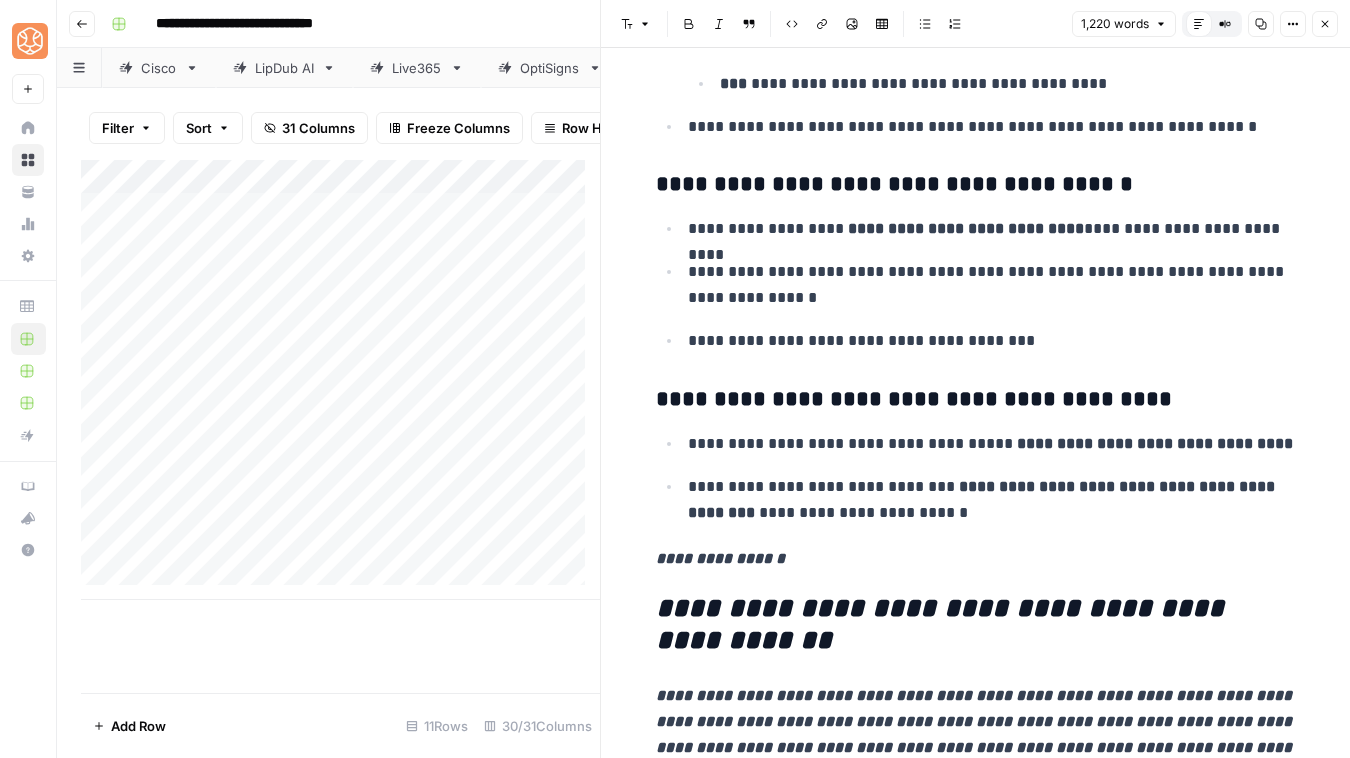 click on "**********" at bounding box center [992, 444] 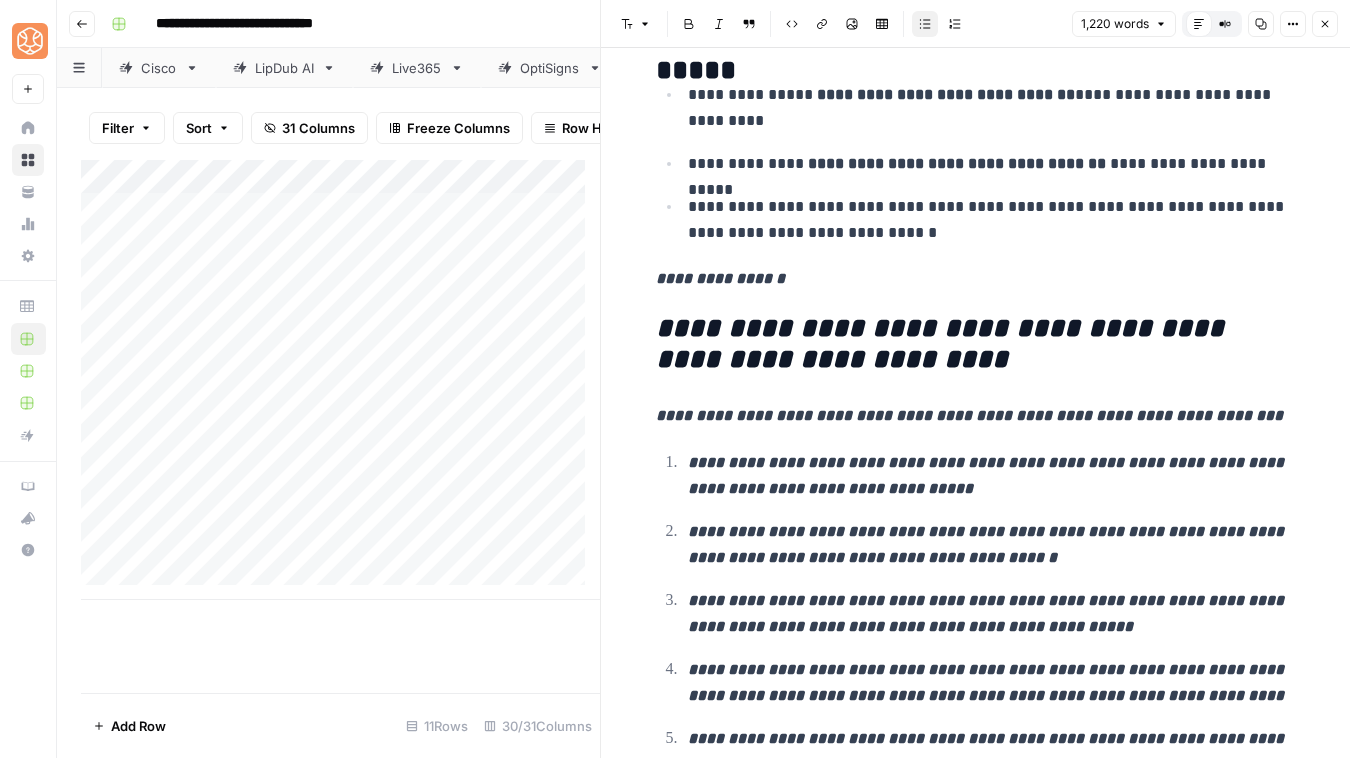 scroll, scrollTop: 631, scrollLeft: 0, axis: vertical 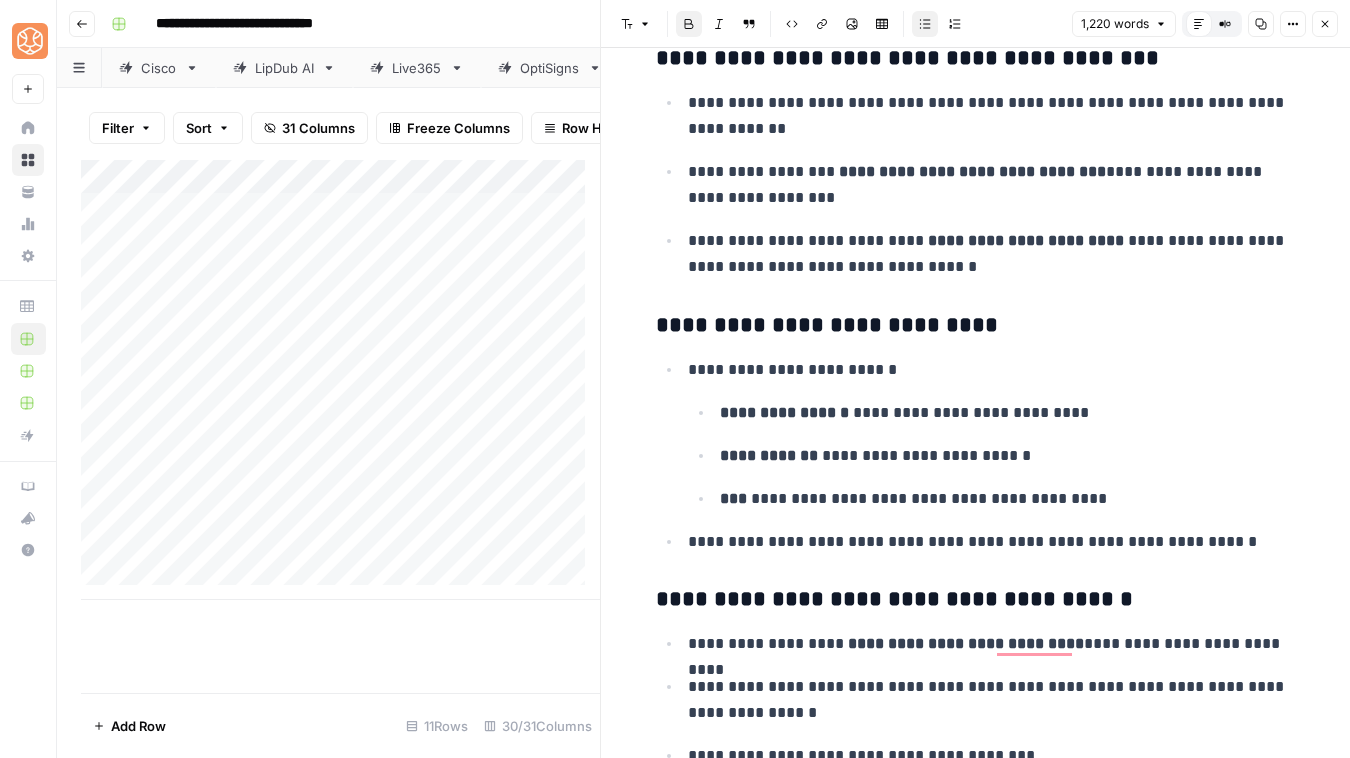 click on "**********" at bounding box center [1005, 498] 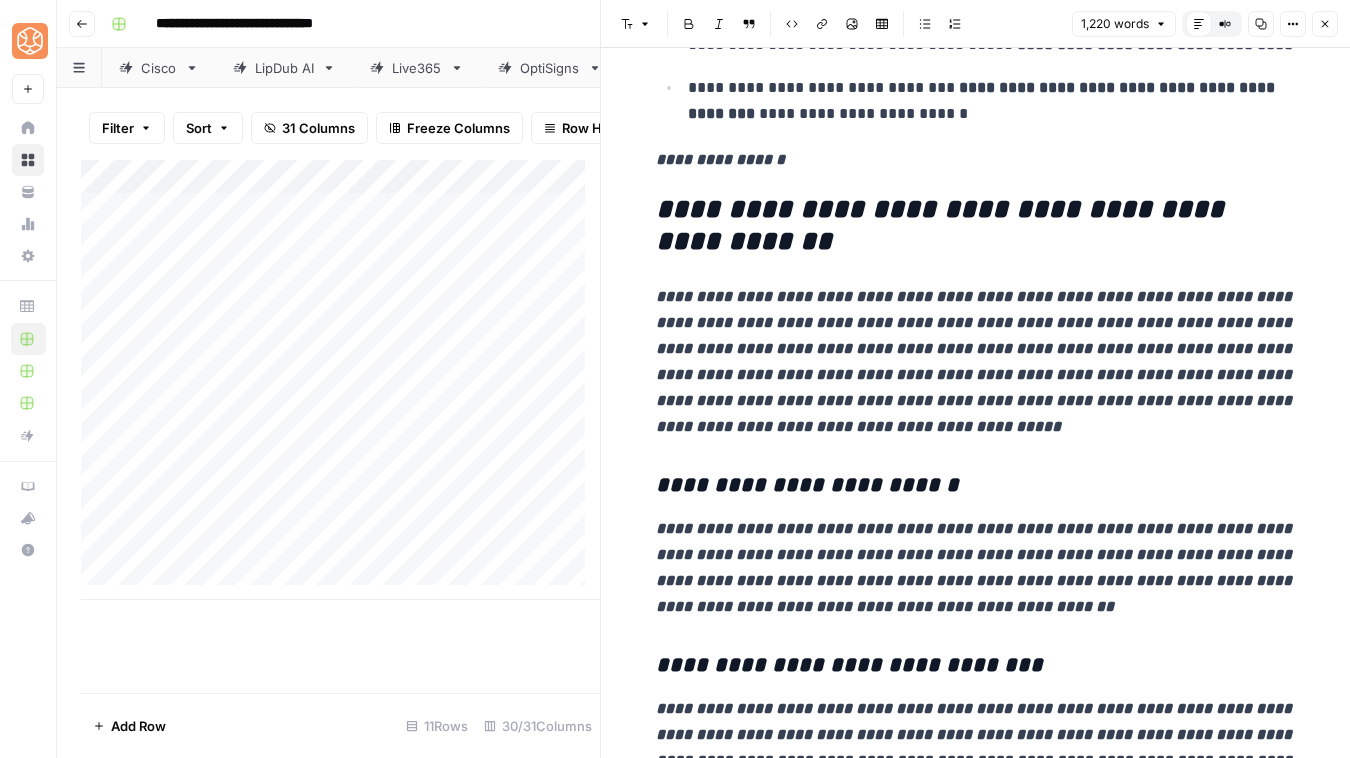 scroll, scrollTop: 2680, scrollLeft: 0, axis: vertical 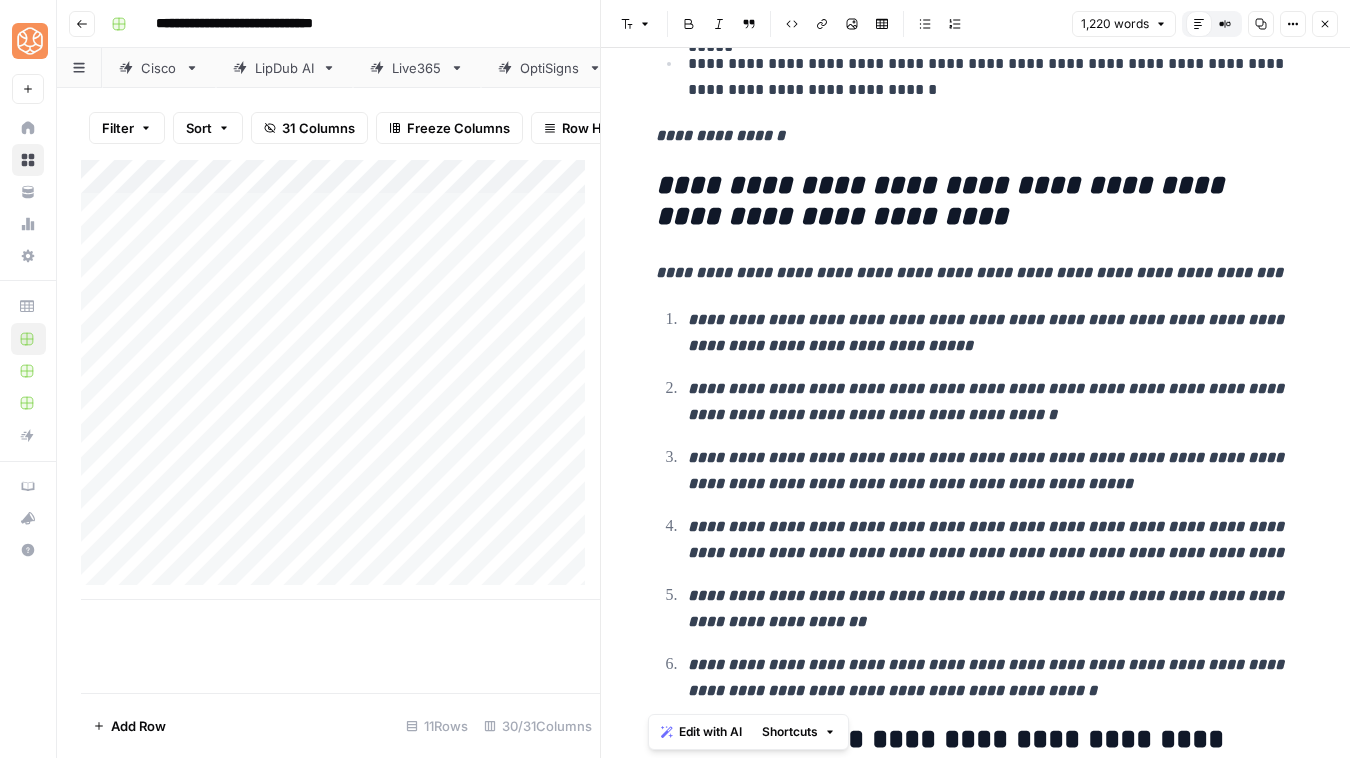 click on "Close" at bounding box center [1325, 24] 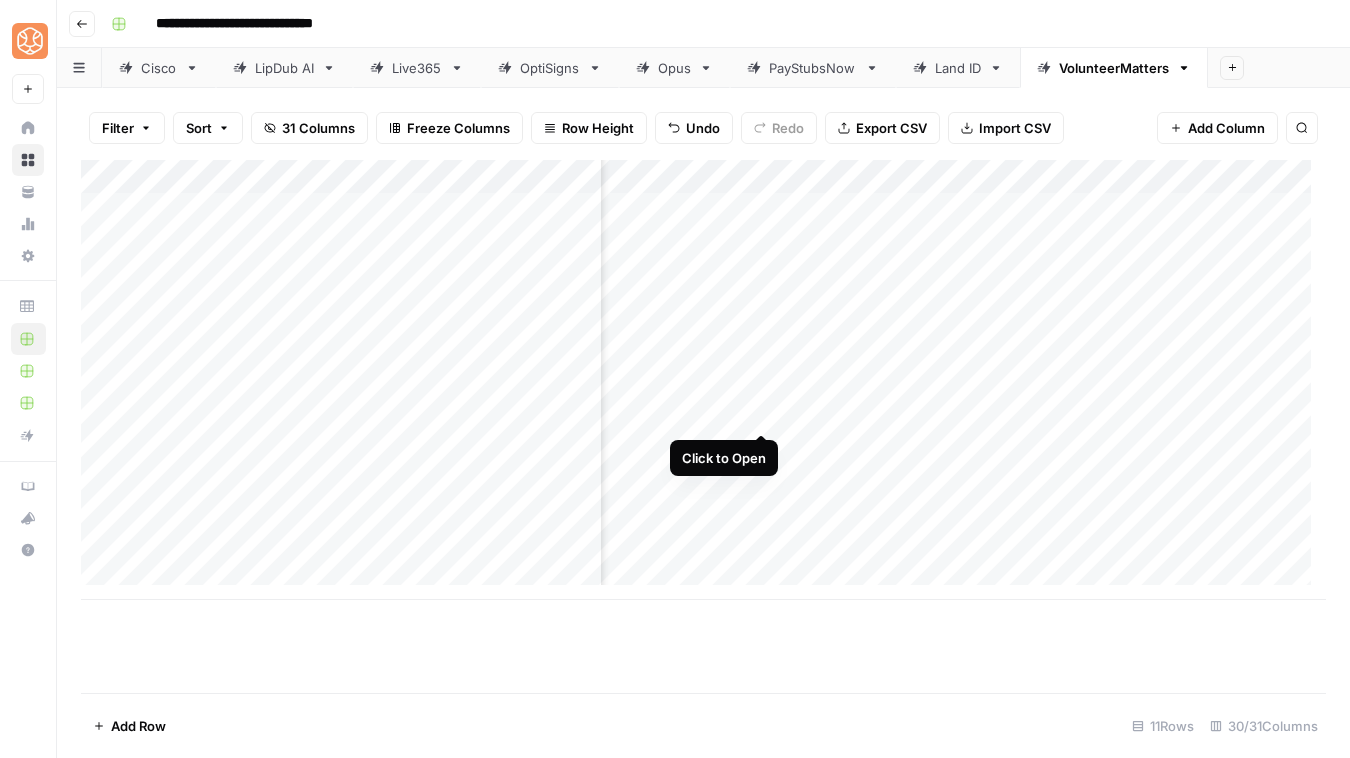 click on "Add Column" at bounding box center [703, 380] 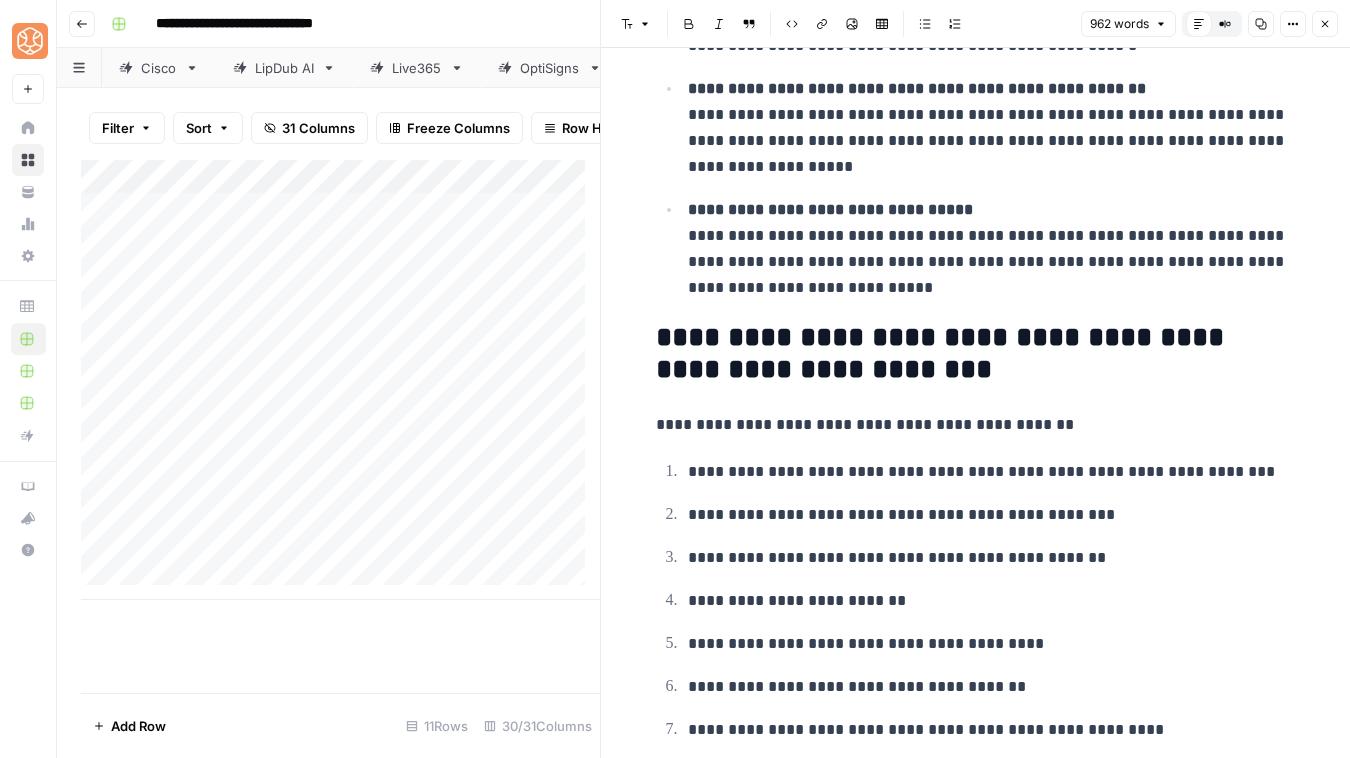 scroll, scrollTop: 3363, scrollLeft: 0, axis: vertical 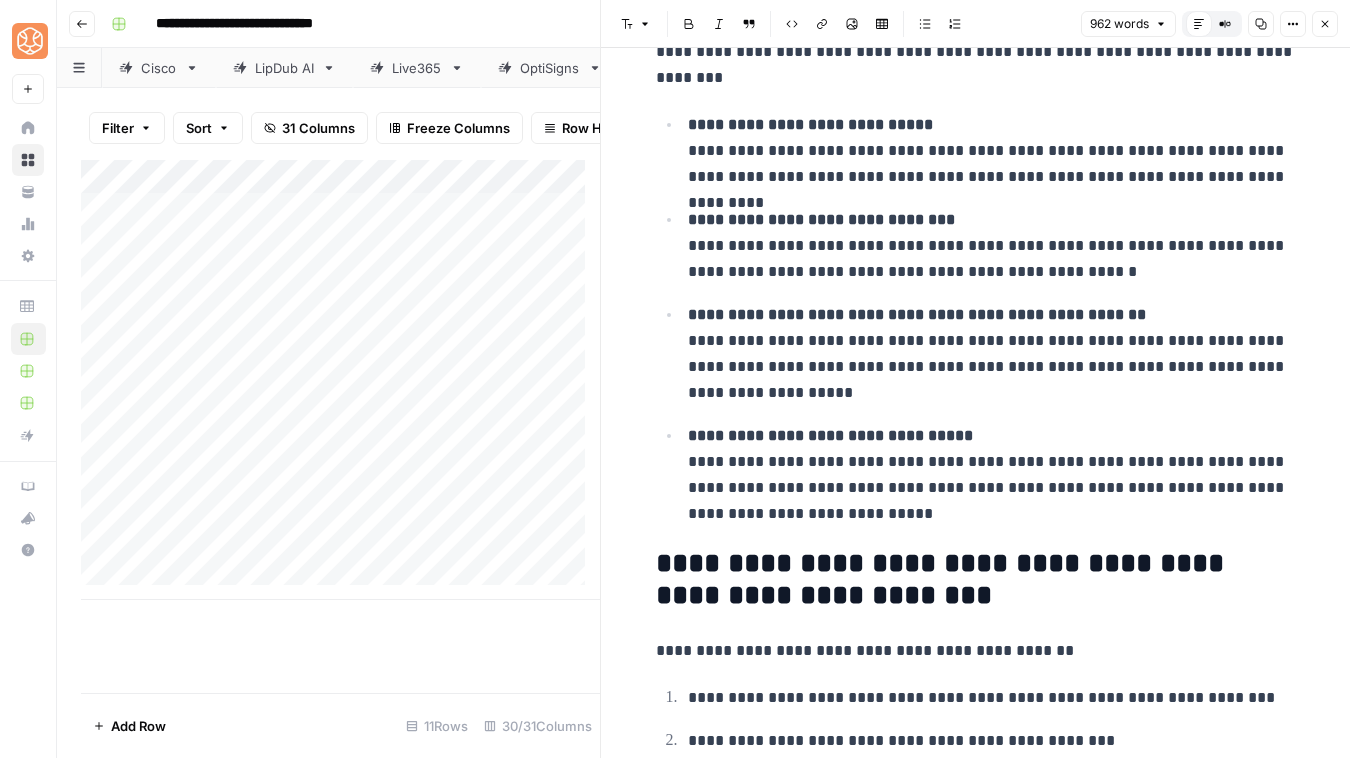 click on "**********" at bounding box center [976, 319] 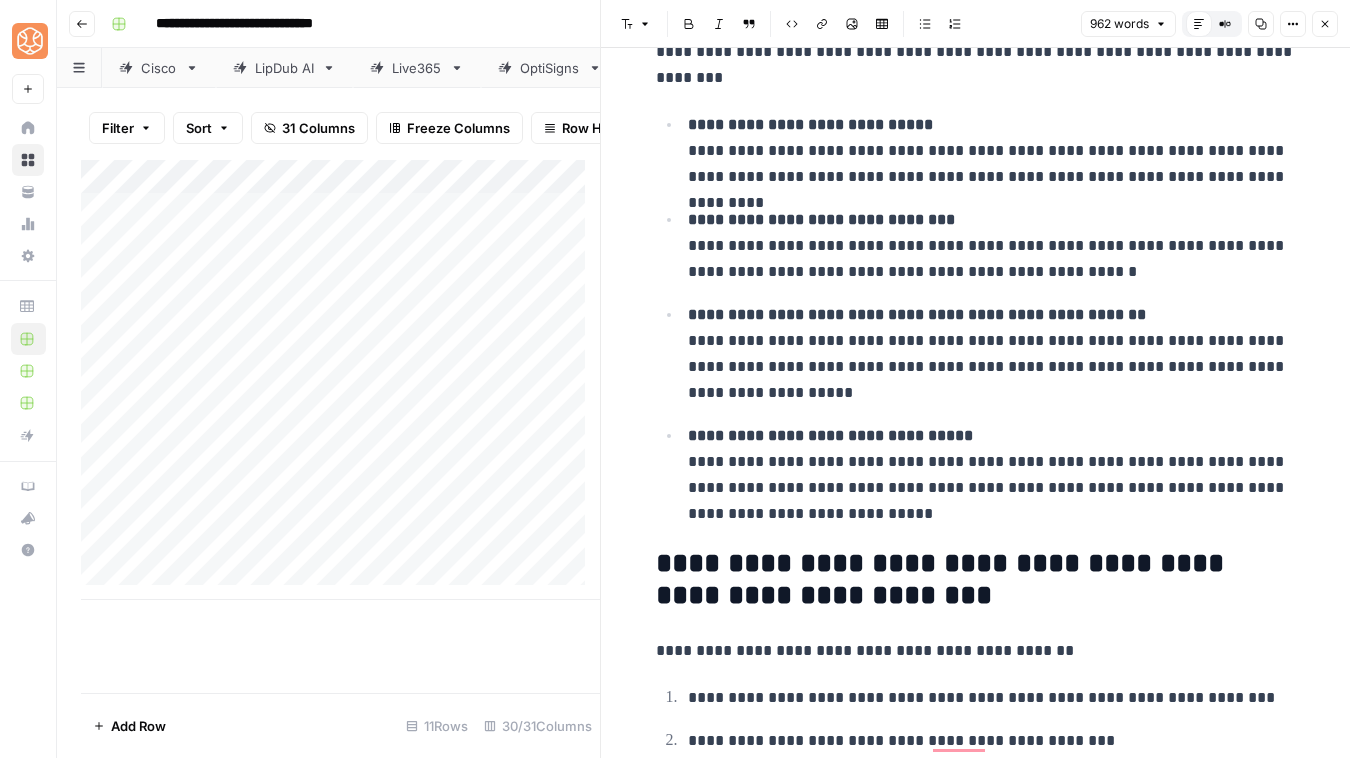 scroll, scrollTop: 3363, scrollLeft: 0, axis: vertical 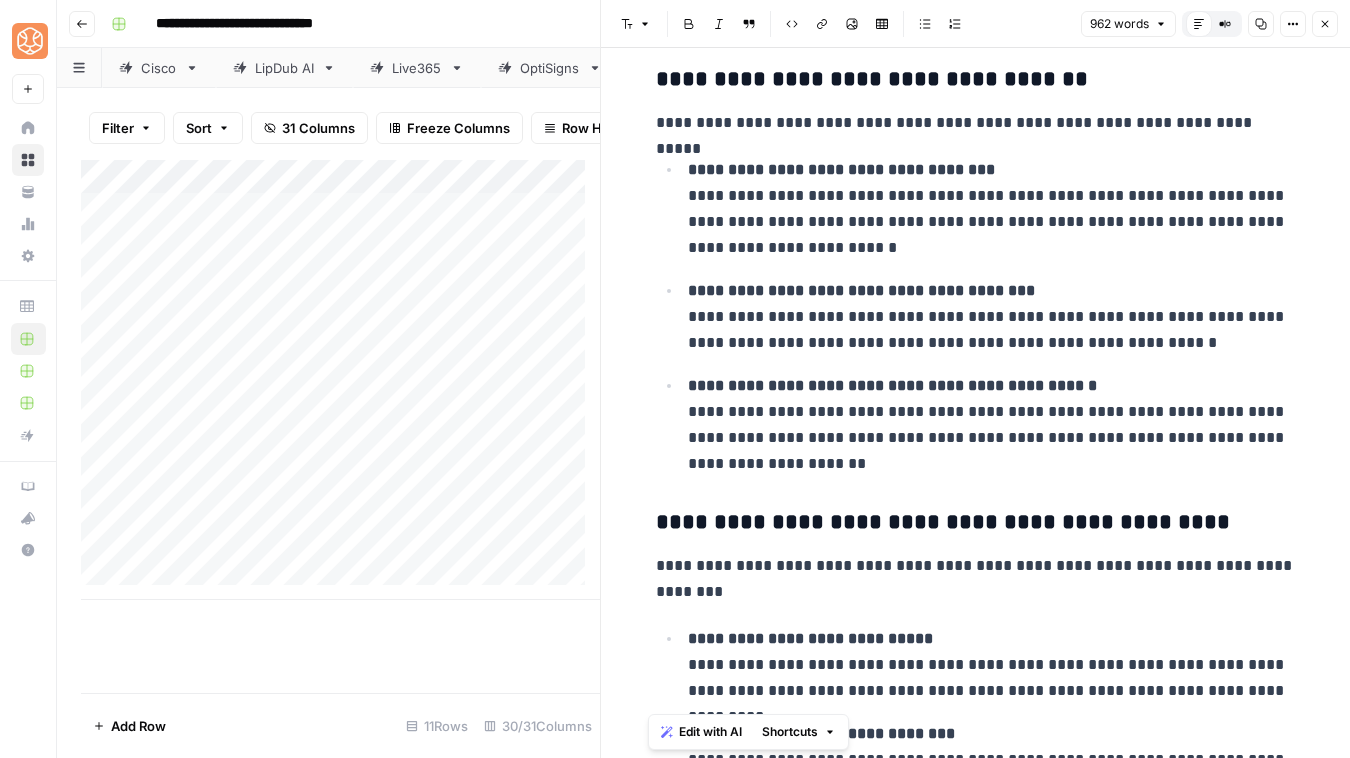 click on "Add Column" at bounding box center [340, 426] 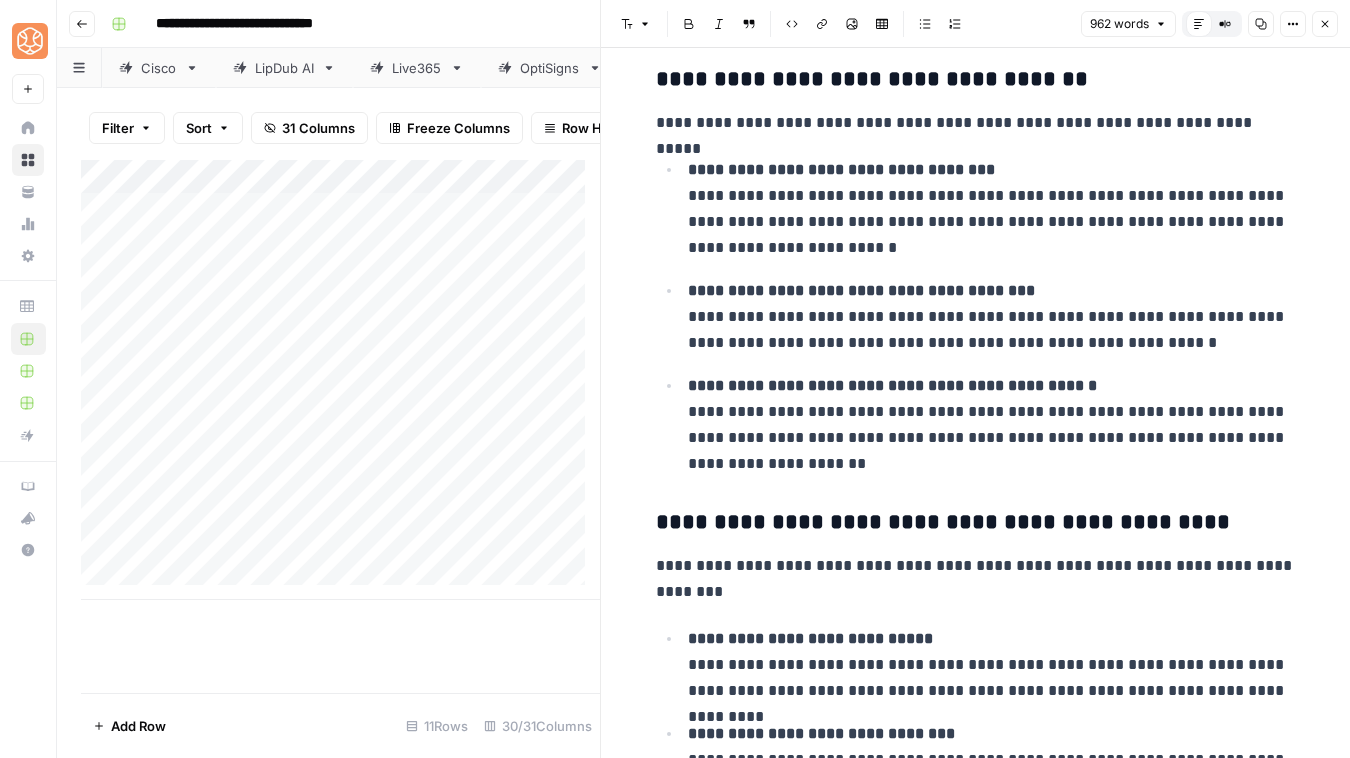scroll, scrollTop: 2576, scrollLeft: 0, axis: vertical 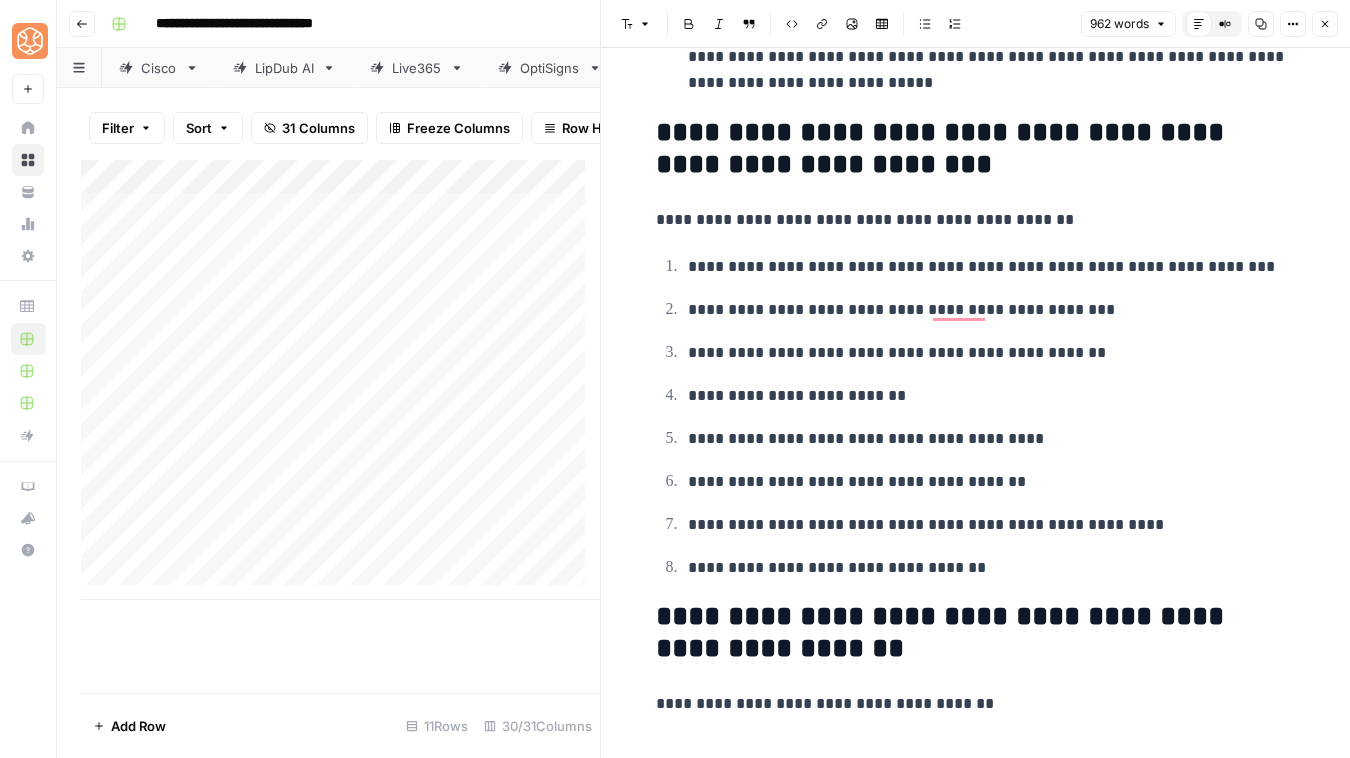 click on "Add Column" at bounding box center [340, 426] 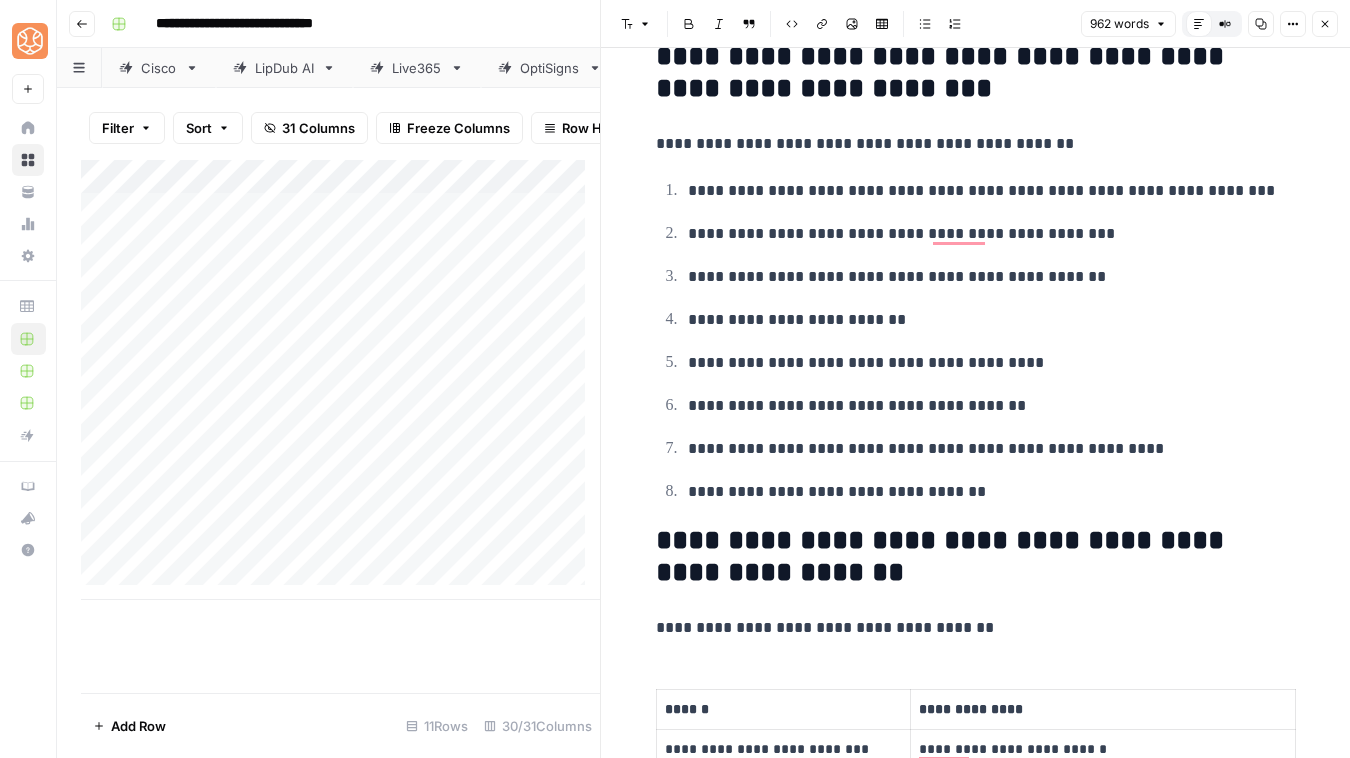 click on "**********" at bounding box center [976, 557] 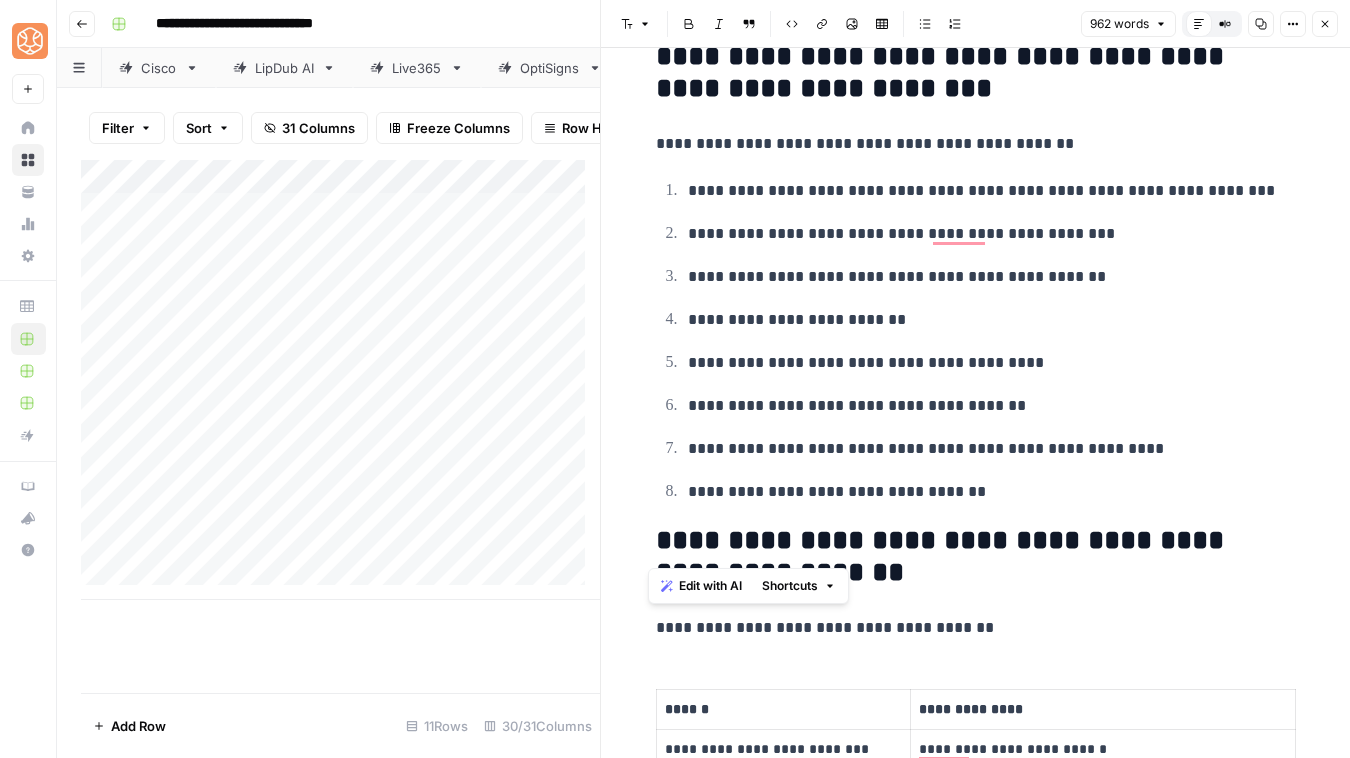 drag, startPoint x: 846, startPoint y: 554, endPoint x: 619, endPoint y: 543, distance: 227.26636 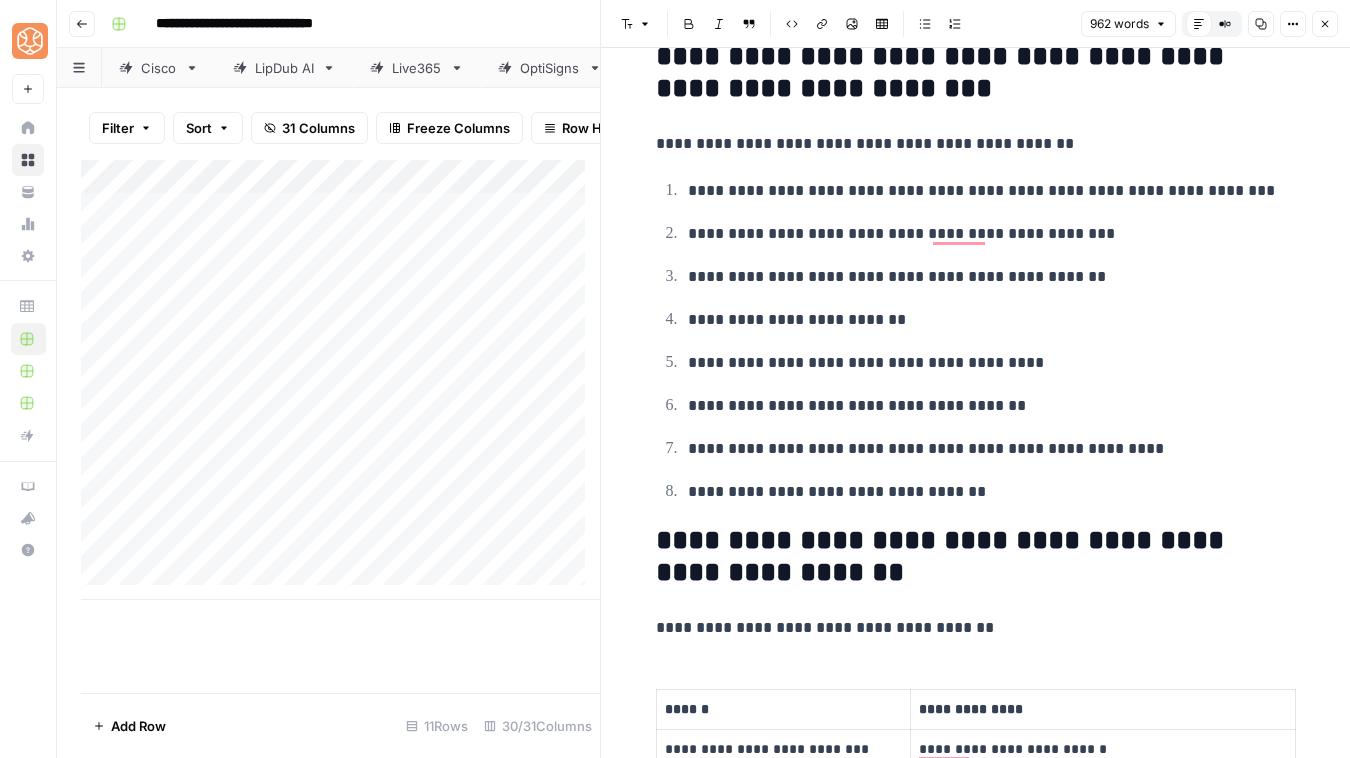 click on "**********" at bounding box center [976, 557] 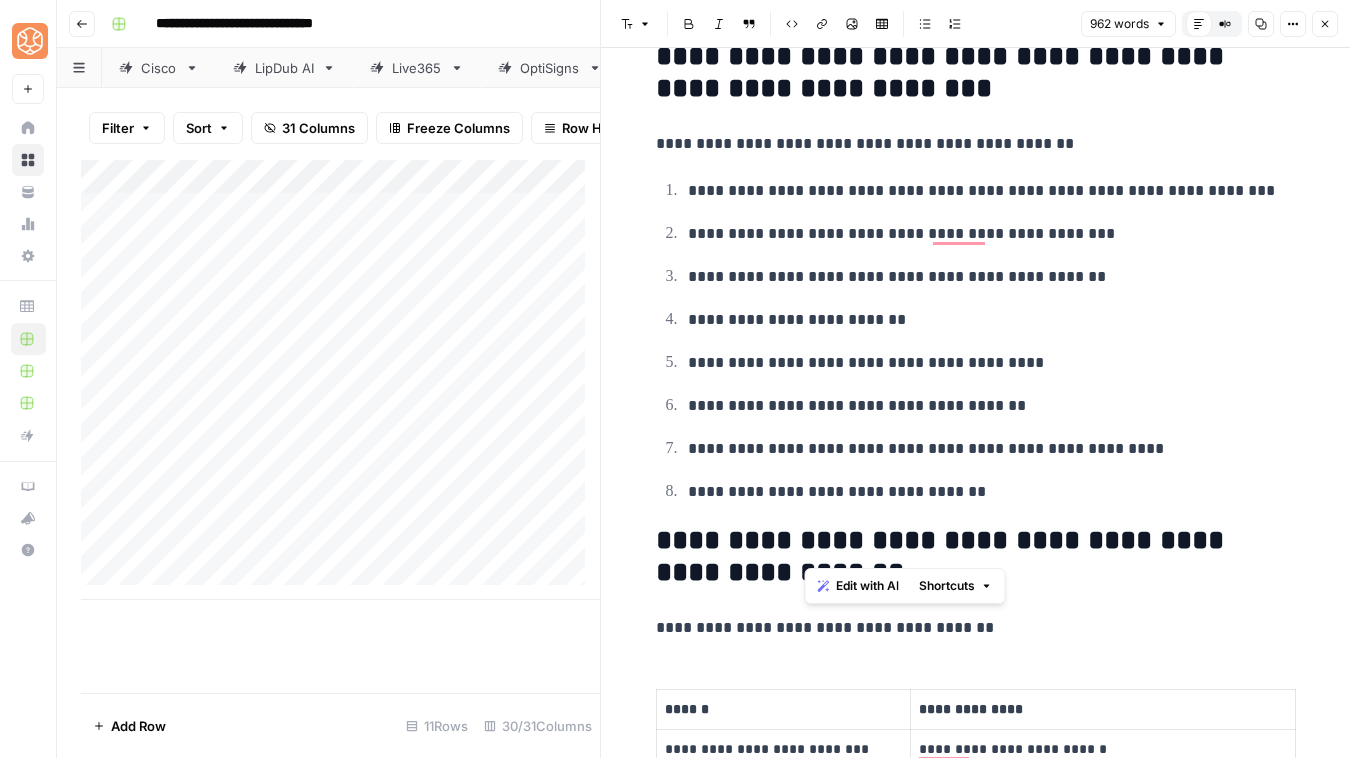 drag, startPoint x: 884, startPoint y: 553, endPoint x: 799, endPoint y: 551, distance: 85.02353 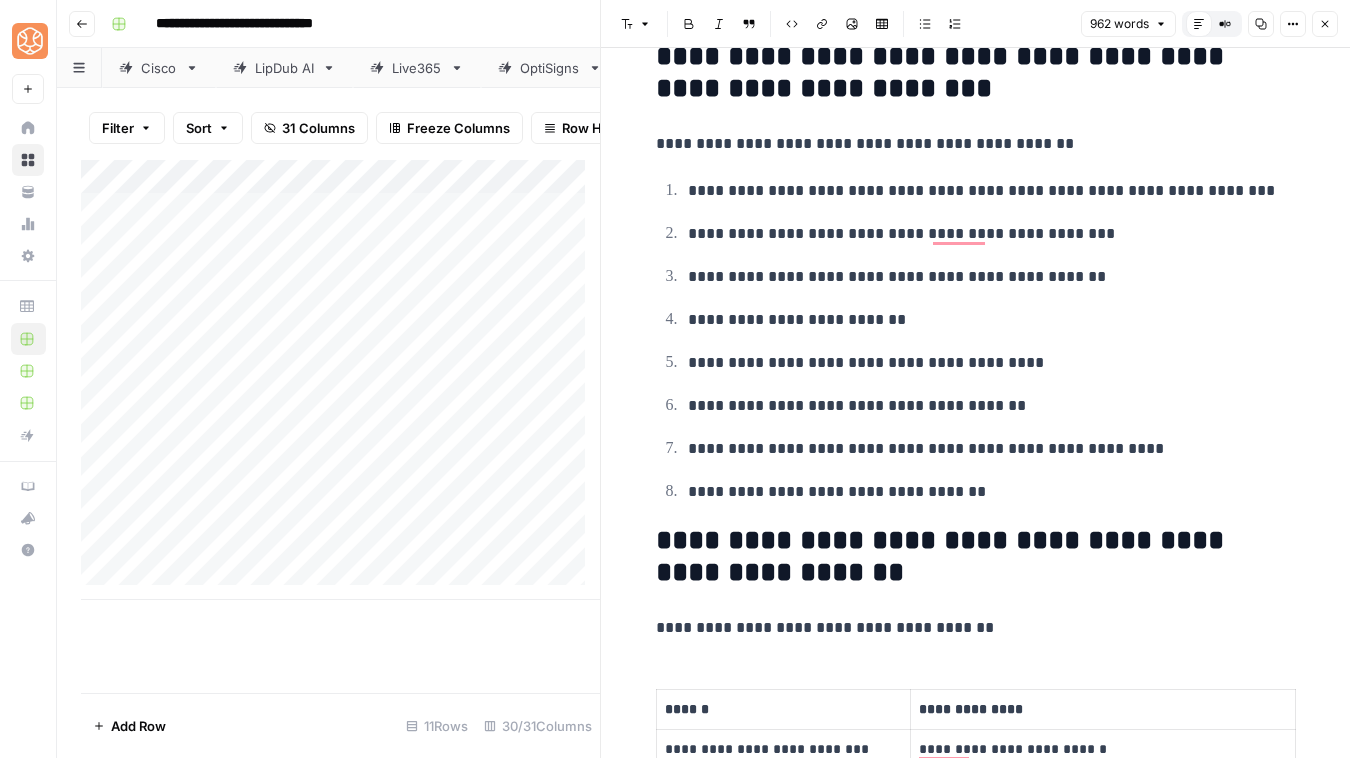 click on "**********" at bounding box center [976, 557] 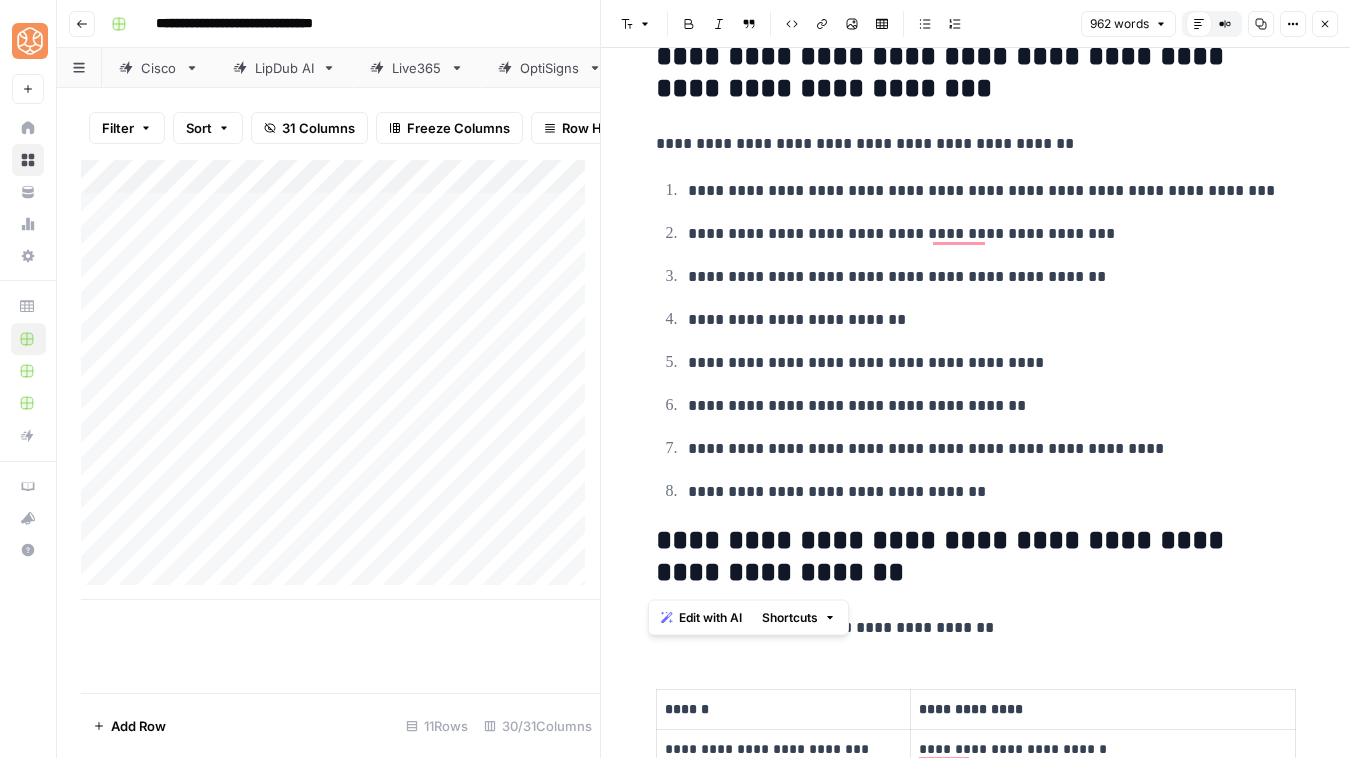 drag, startPoint x: 853, startPoint y: 567, endPoint x: 643, endPoint y: 529, distance: 213.4104 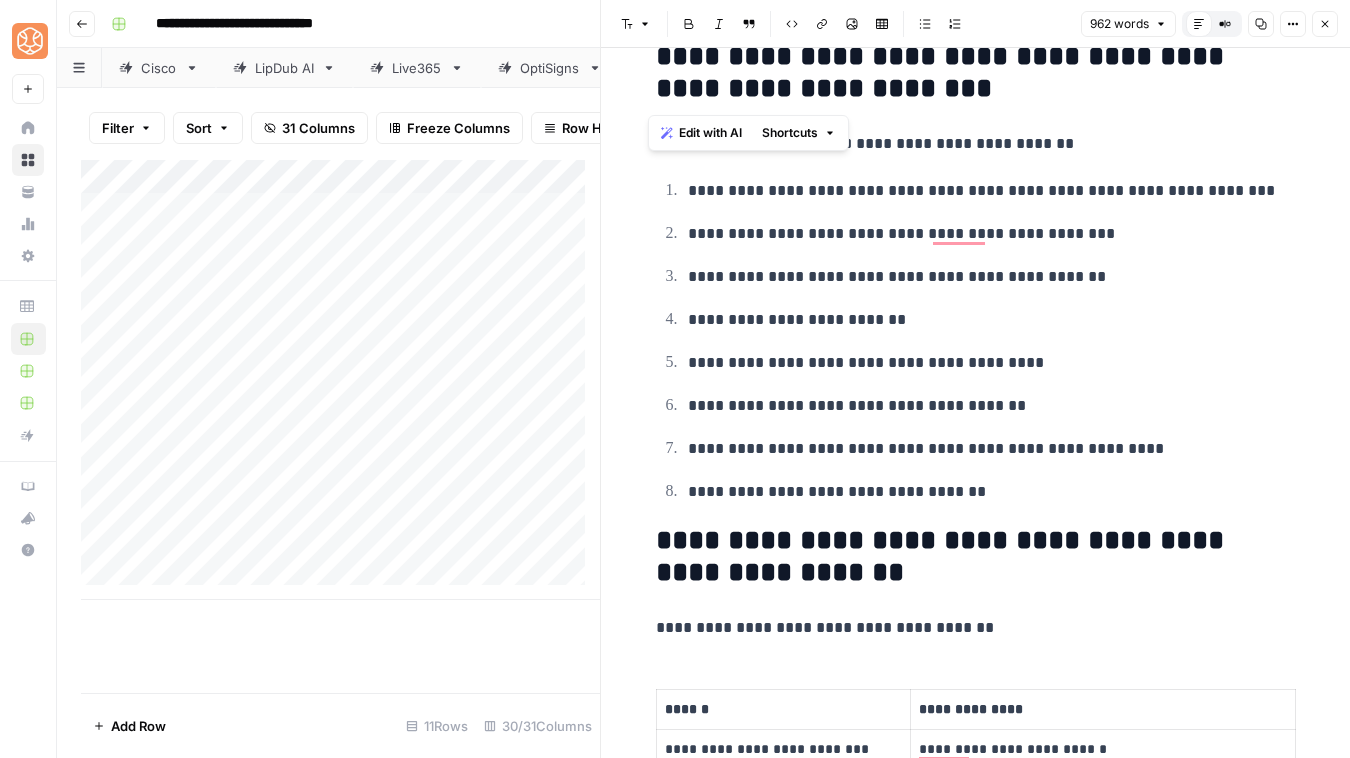 drag, startPoint x: 914, startPoint y: 84, endPoint x: 618, endPoint y: 67, distance: 296.48776 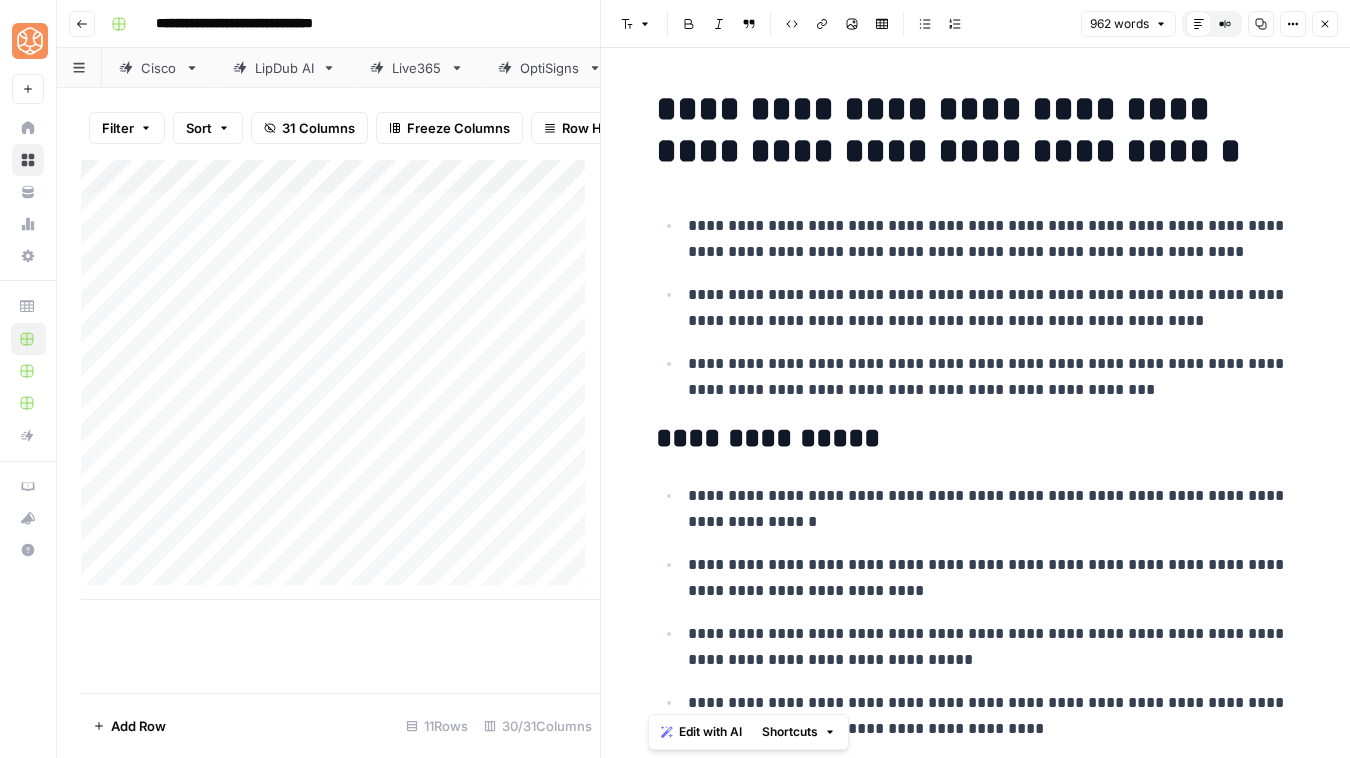 click on "**********" at bounding box center (992, 377) 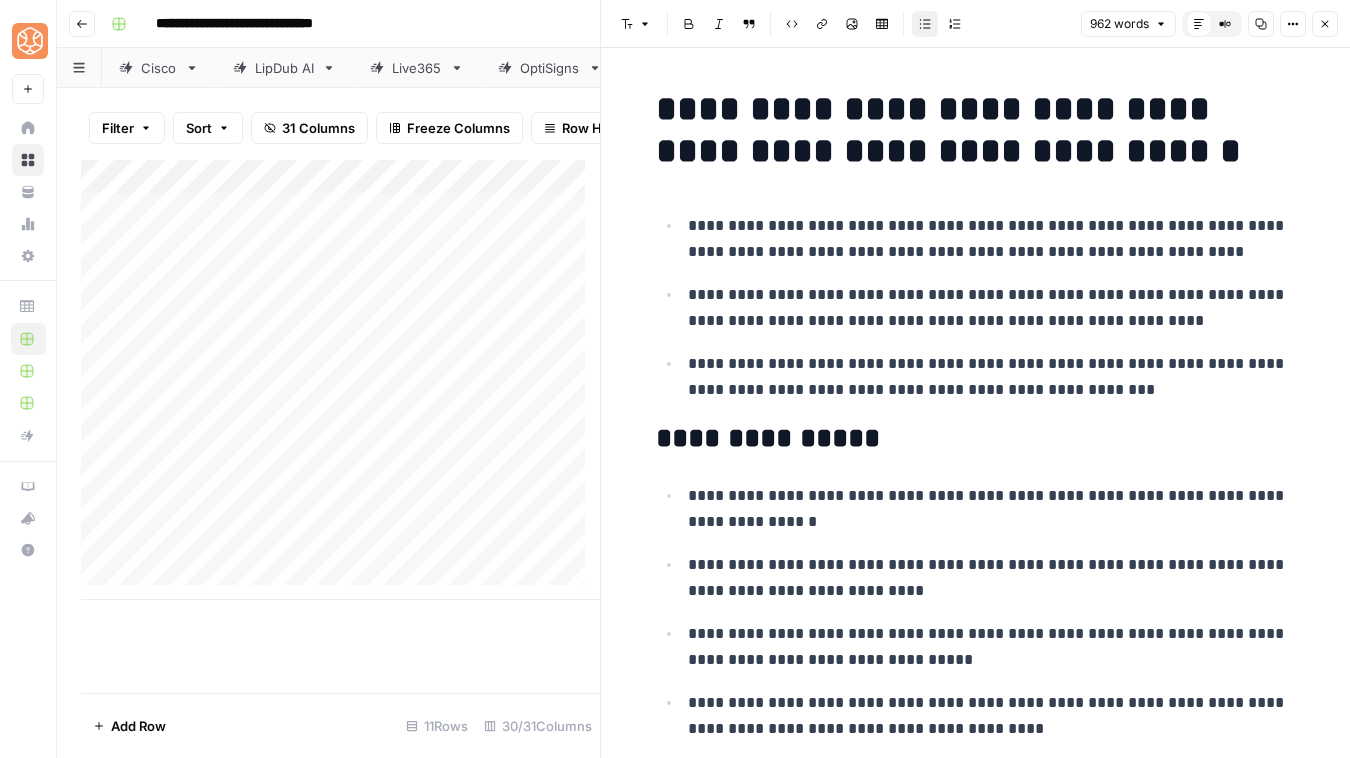 scroll, scrollTop: 0, scrollLeft: 0, axis: both 